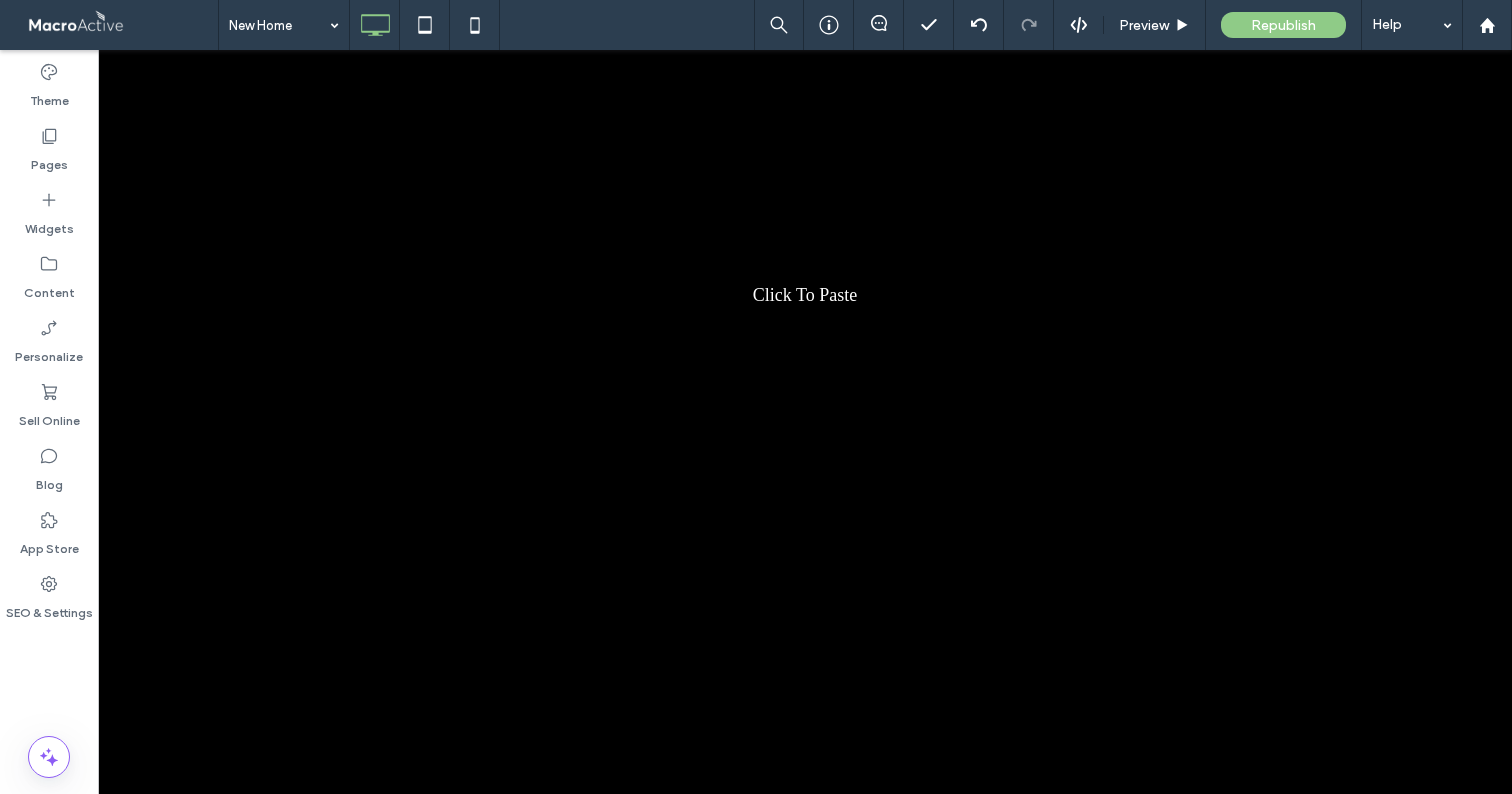 scroll, scrollTop: 998, scrollLeft: 0, axis: vertical 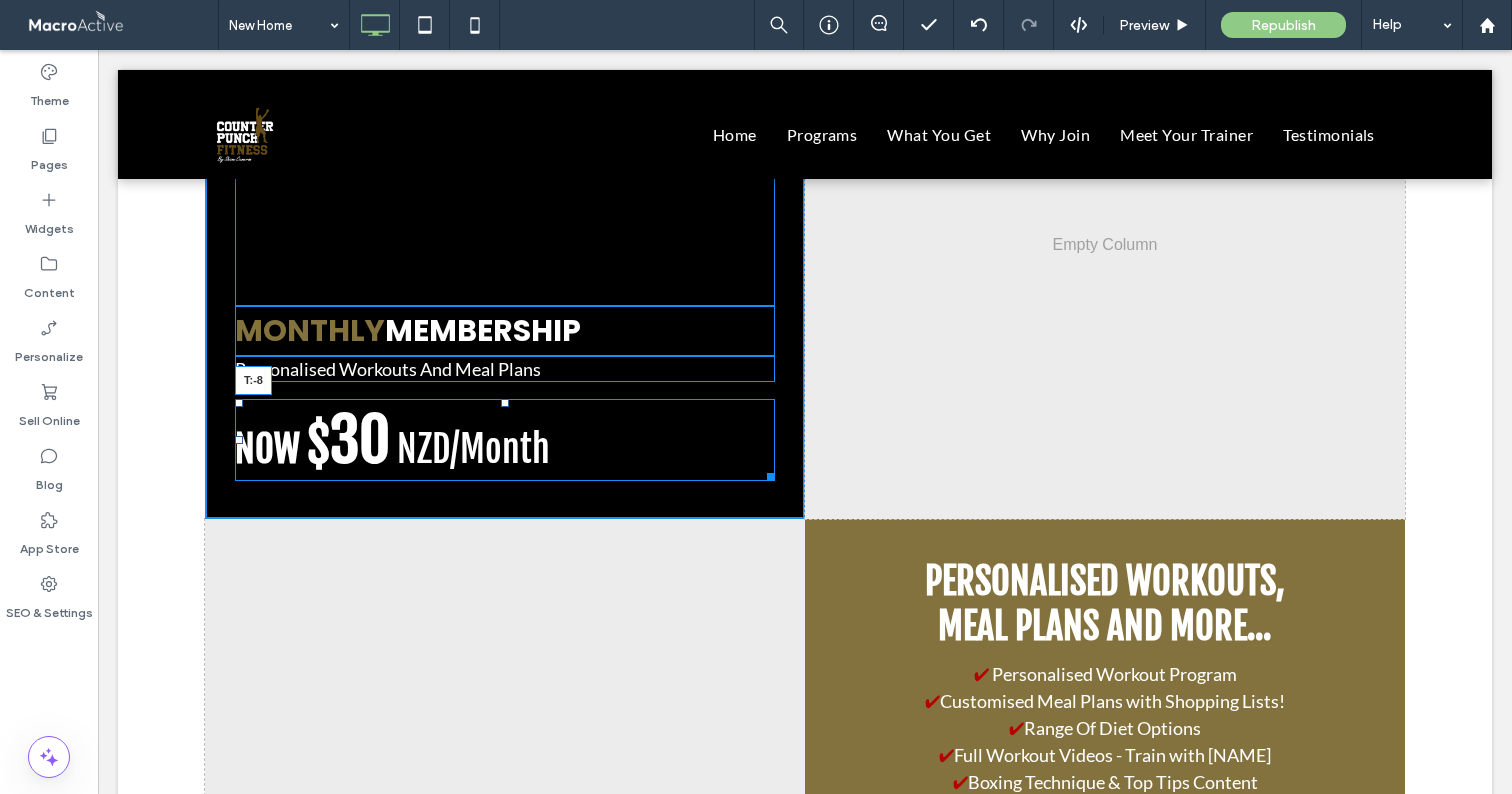 drag, startPoint x: 504, startPoint y: 401, endPoint x: 508, endPoint y: 341, distance: 60.133186 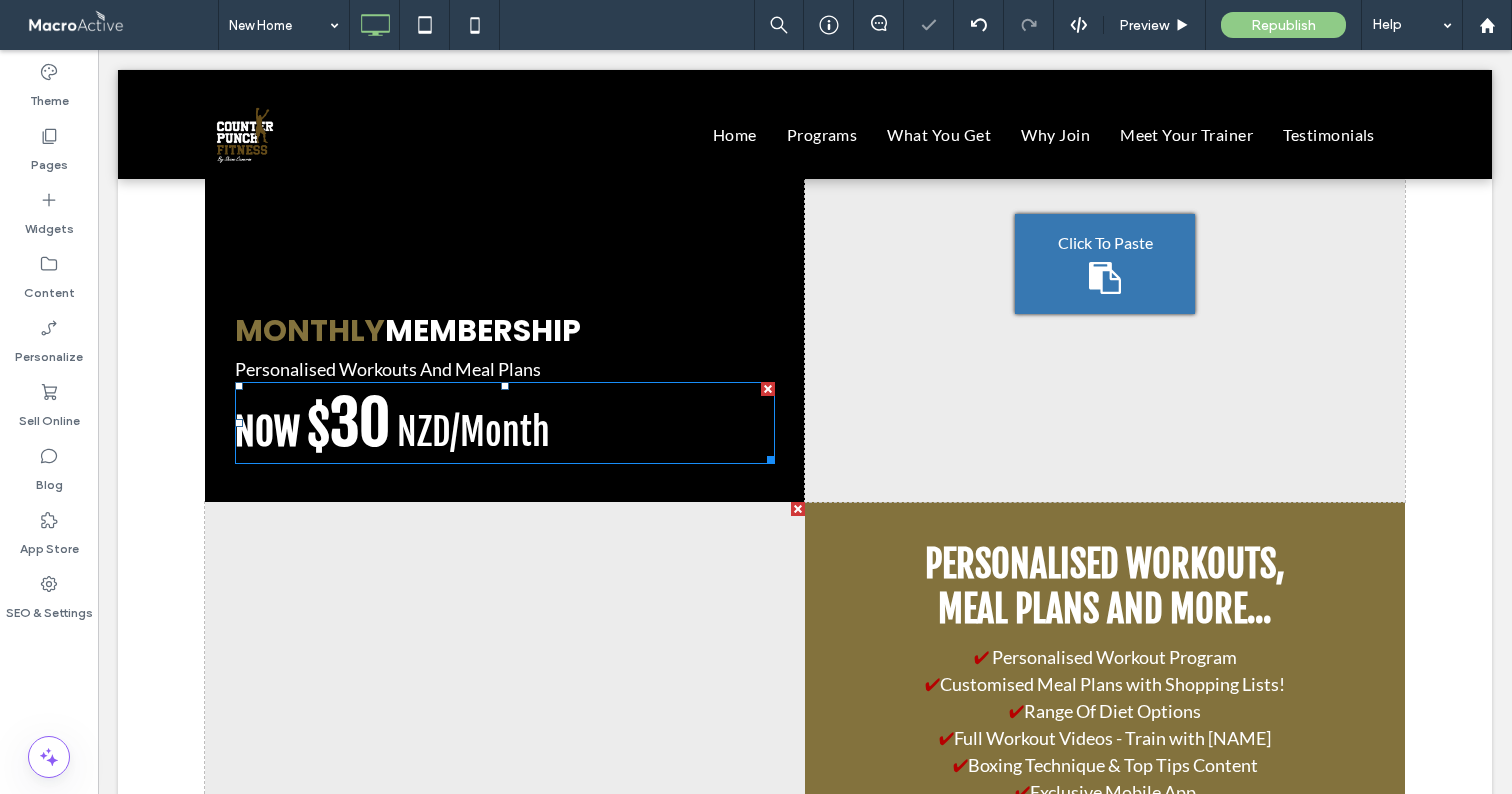 click on "NOW   $ 30   NZD/Month" at bounding box center (505, 423) 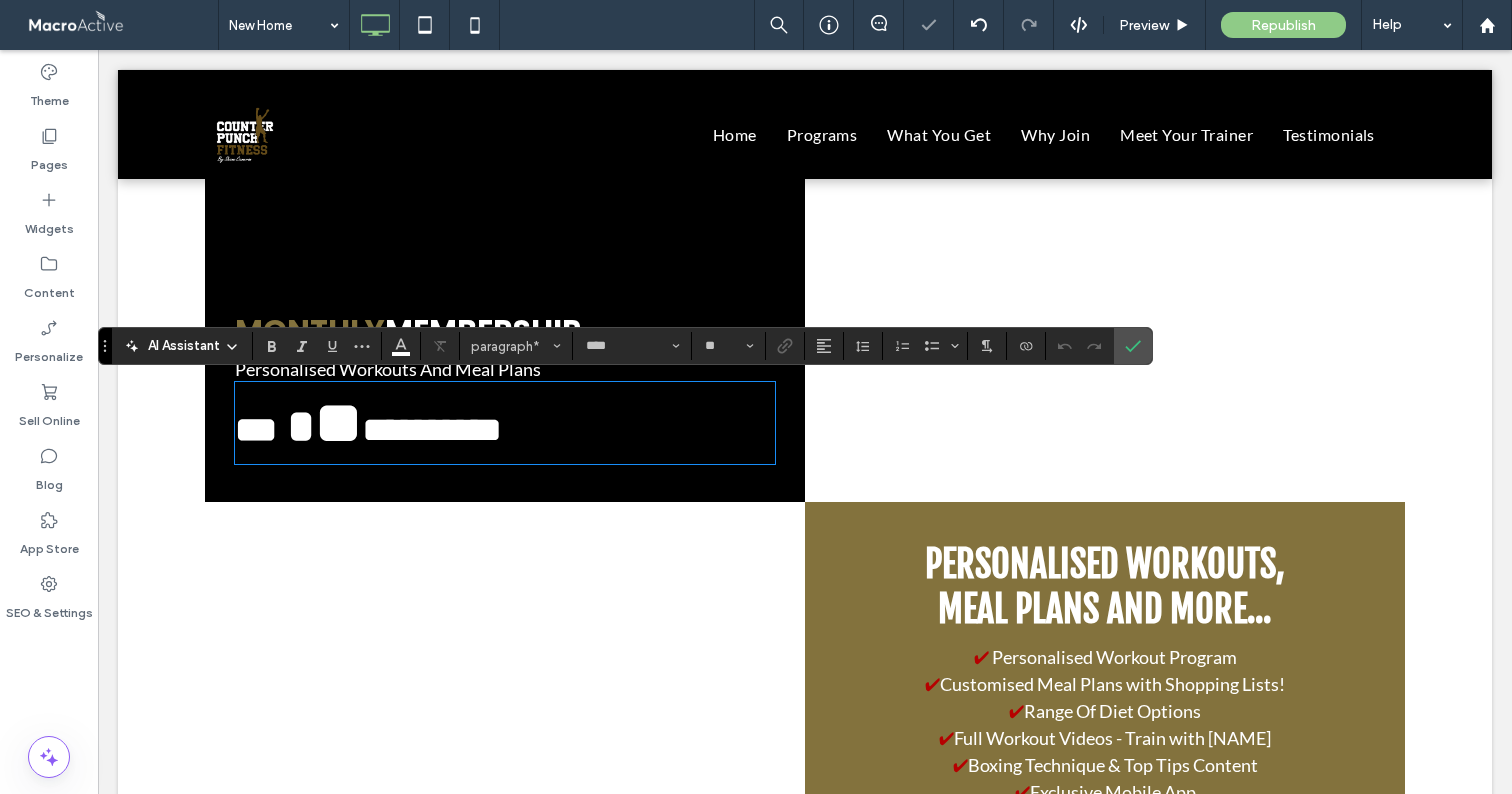 click on "*********" at bounding box center (446, 430) 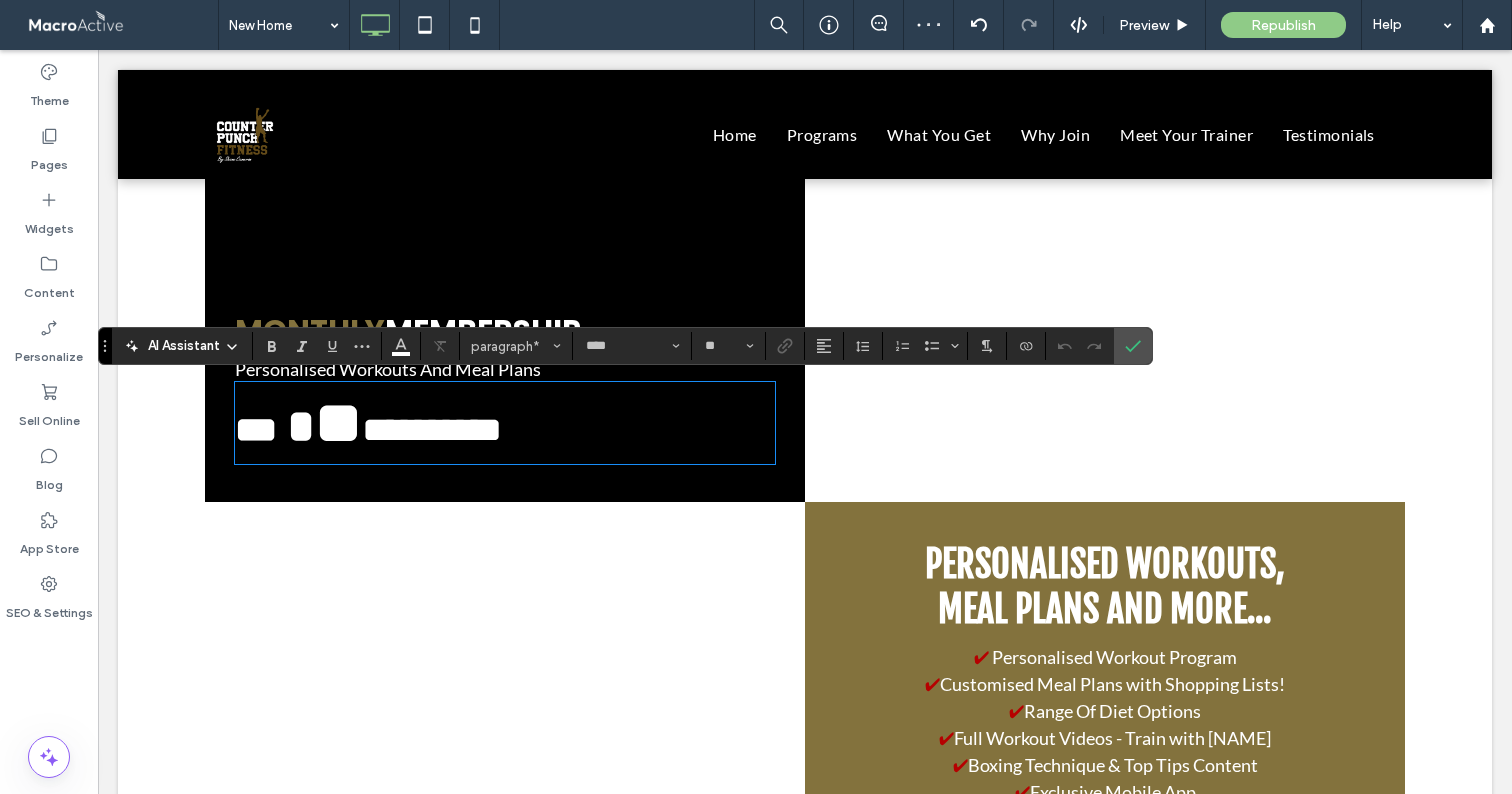 type on "**********" 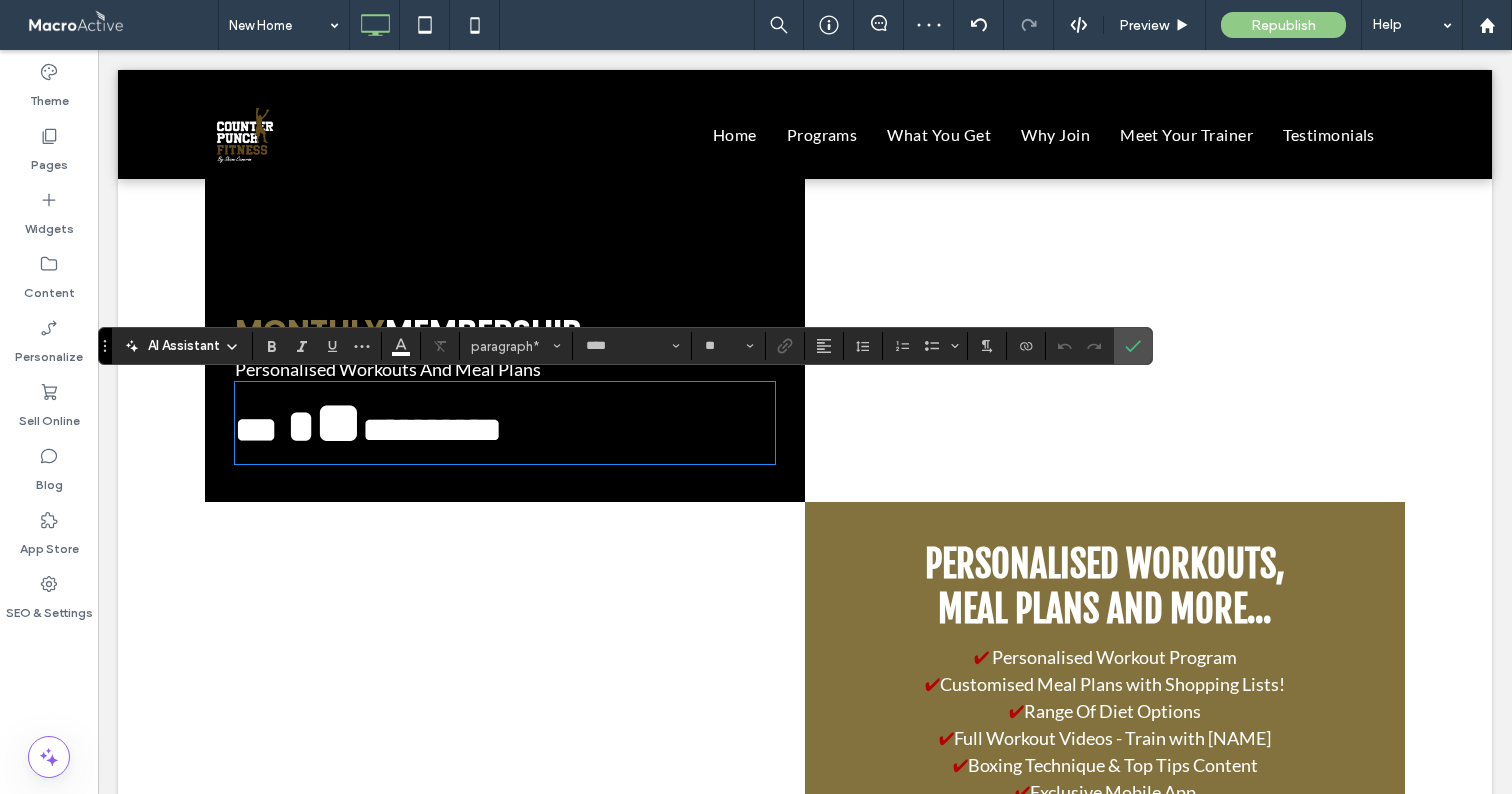 type on "**" 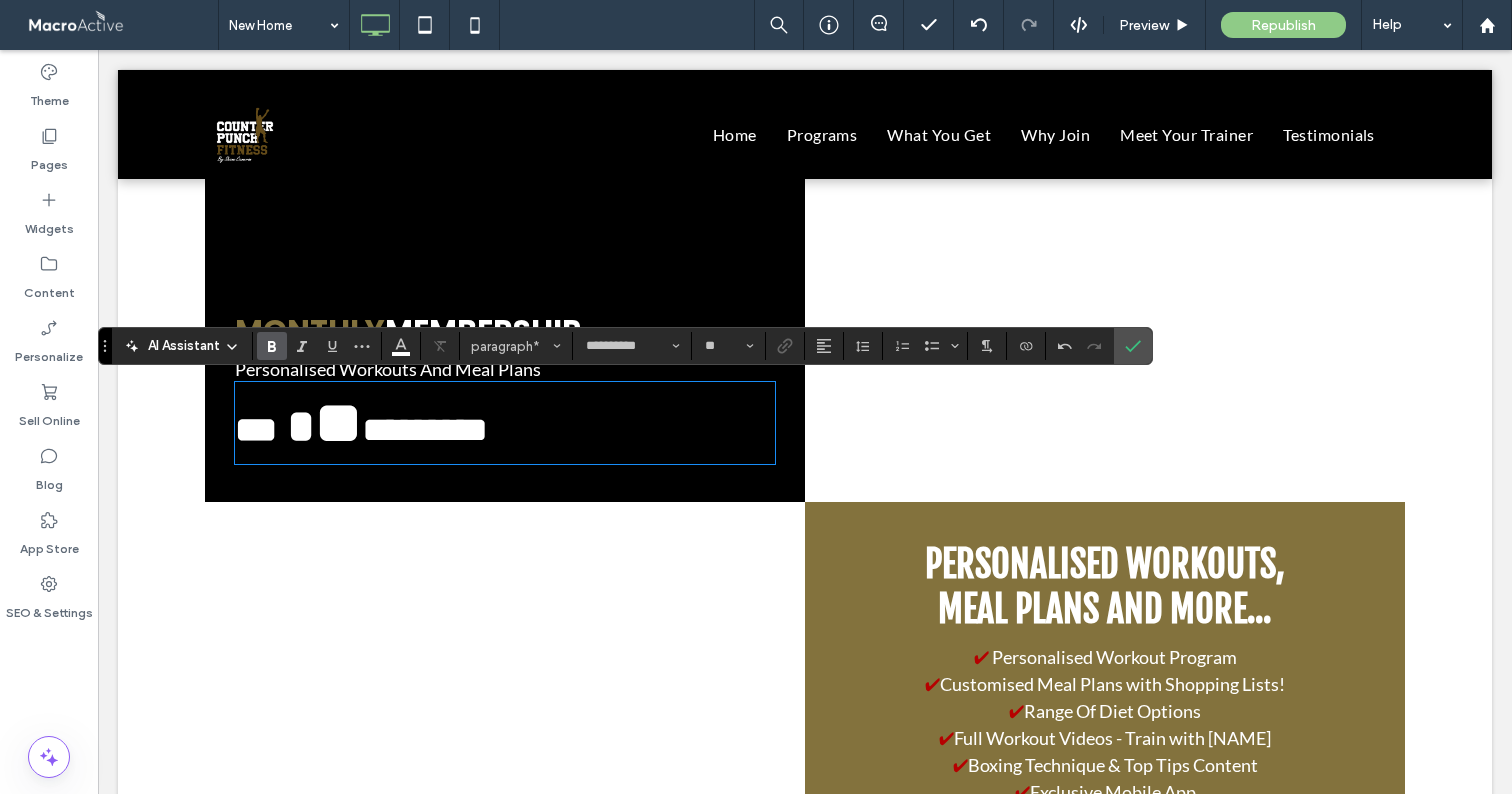 type on "****" 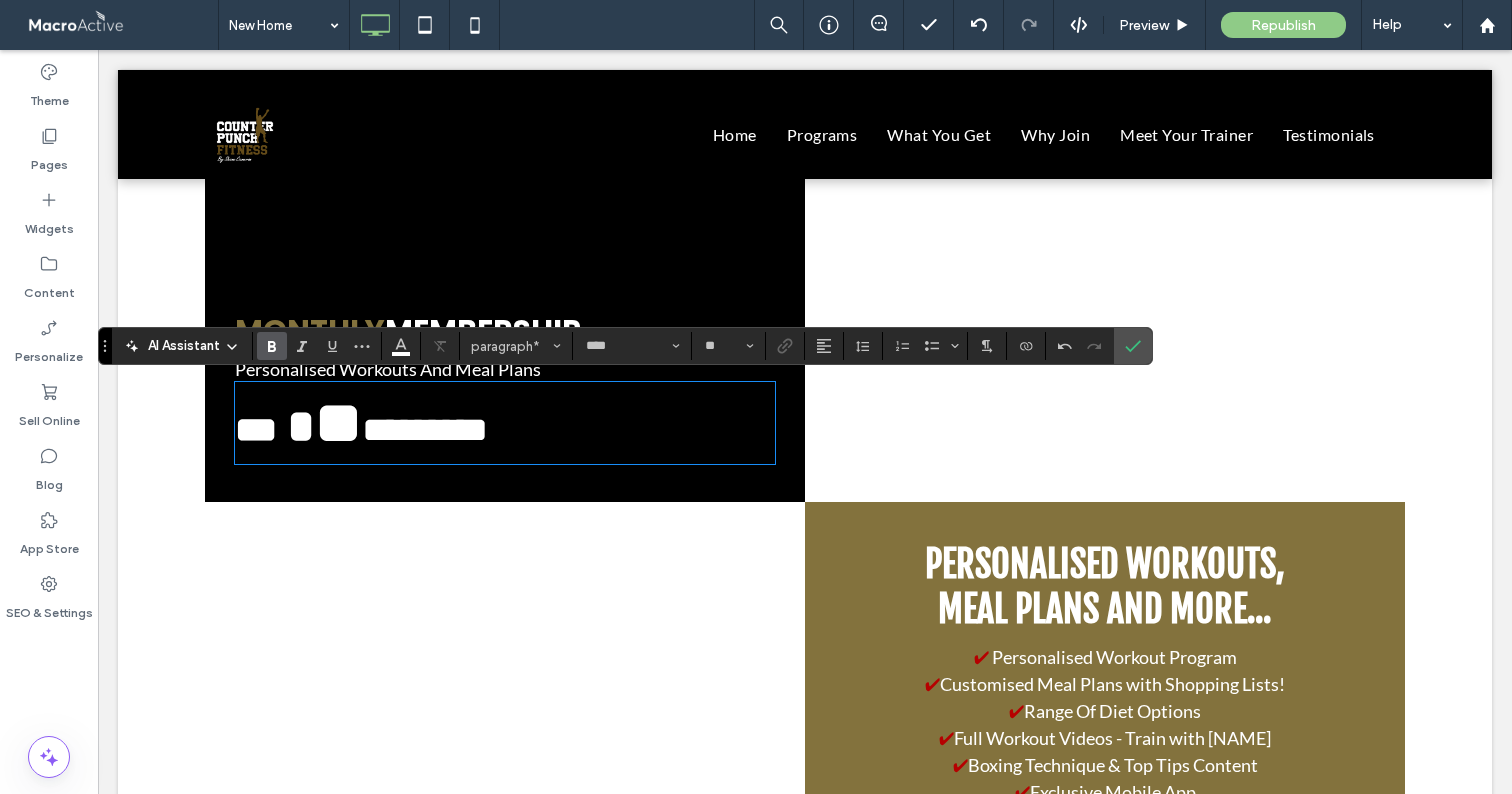 click on "*" at bounding box center [301, 426] 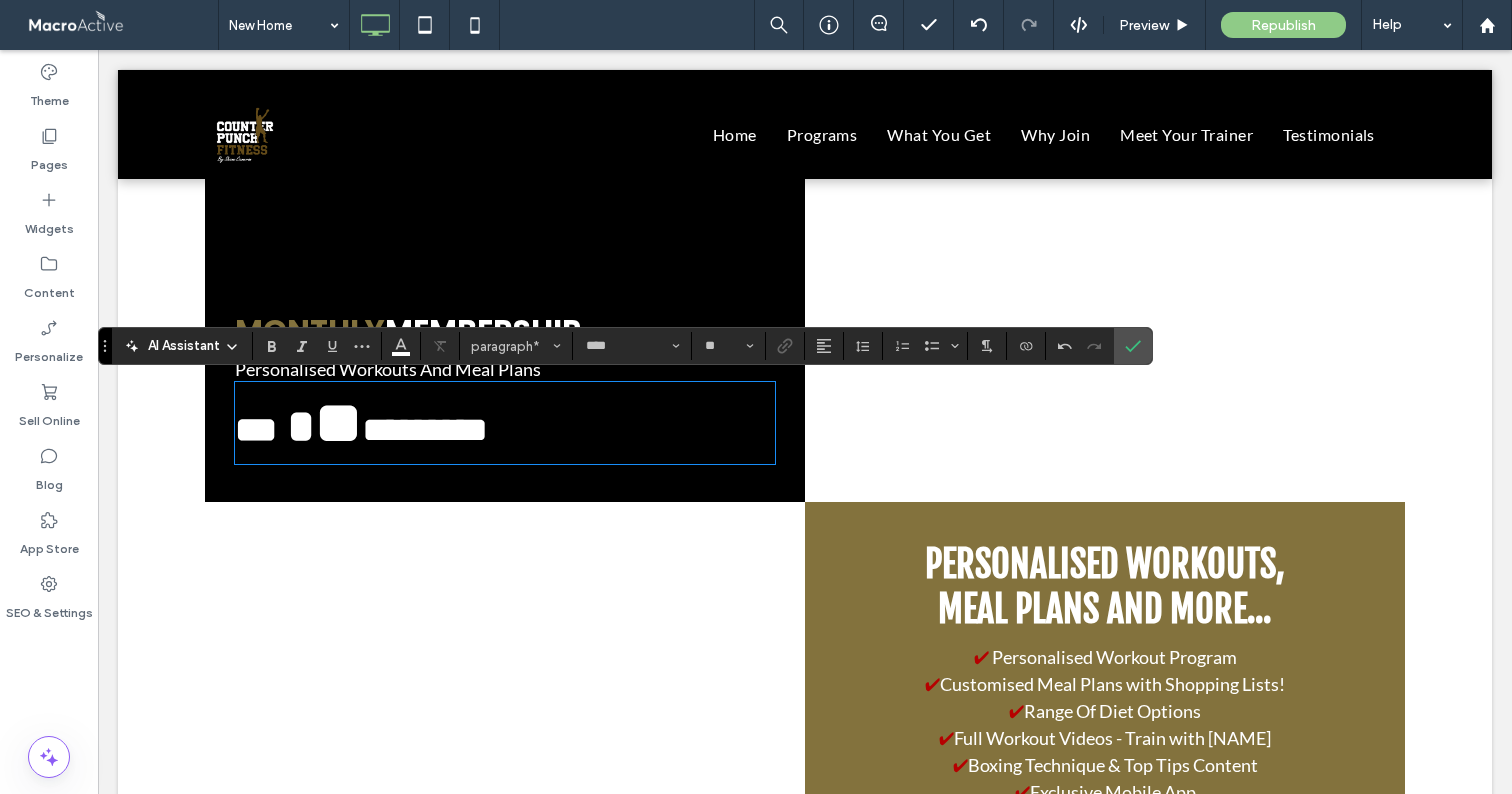 type on "**********" 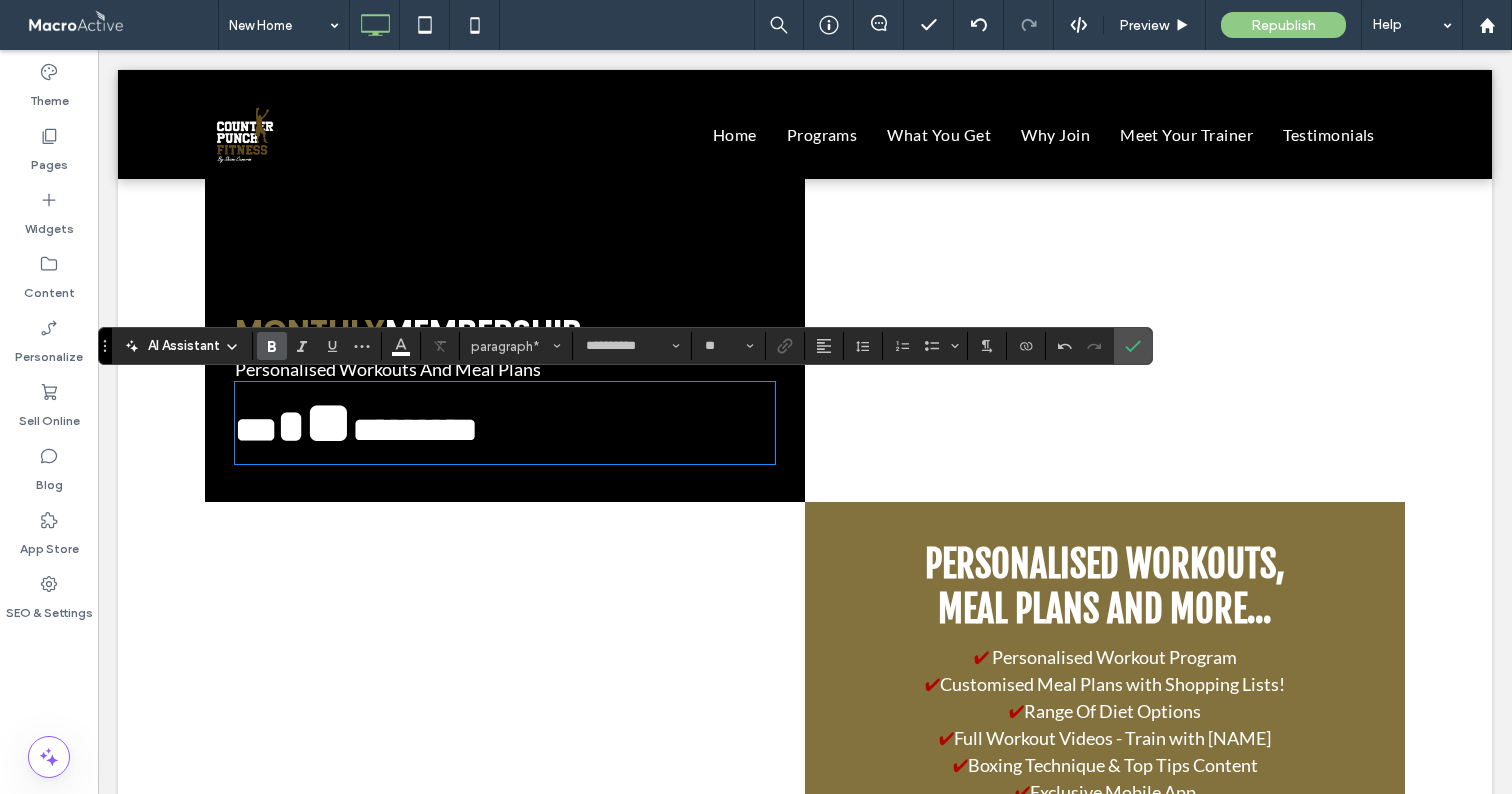 type 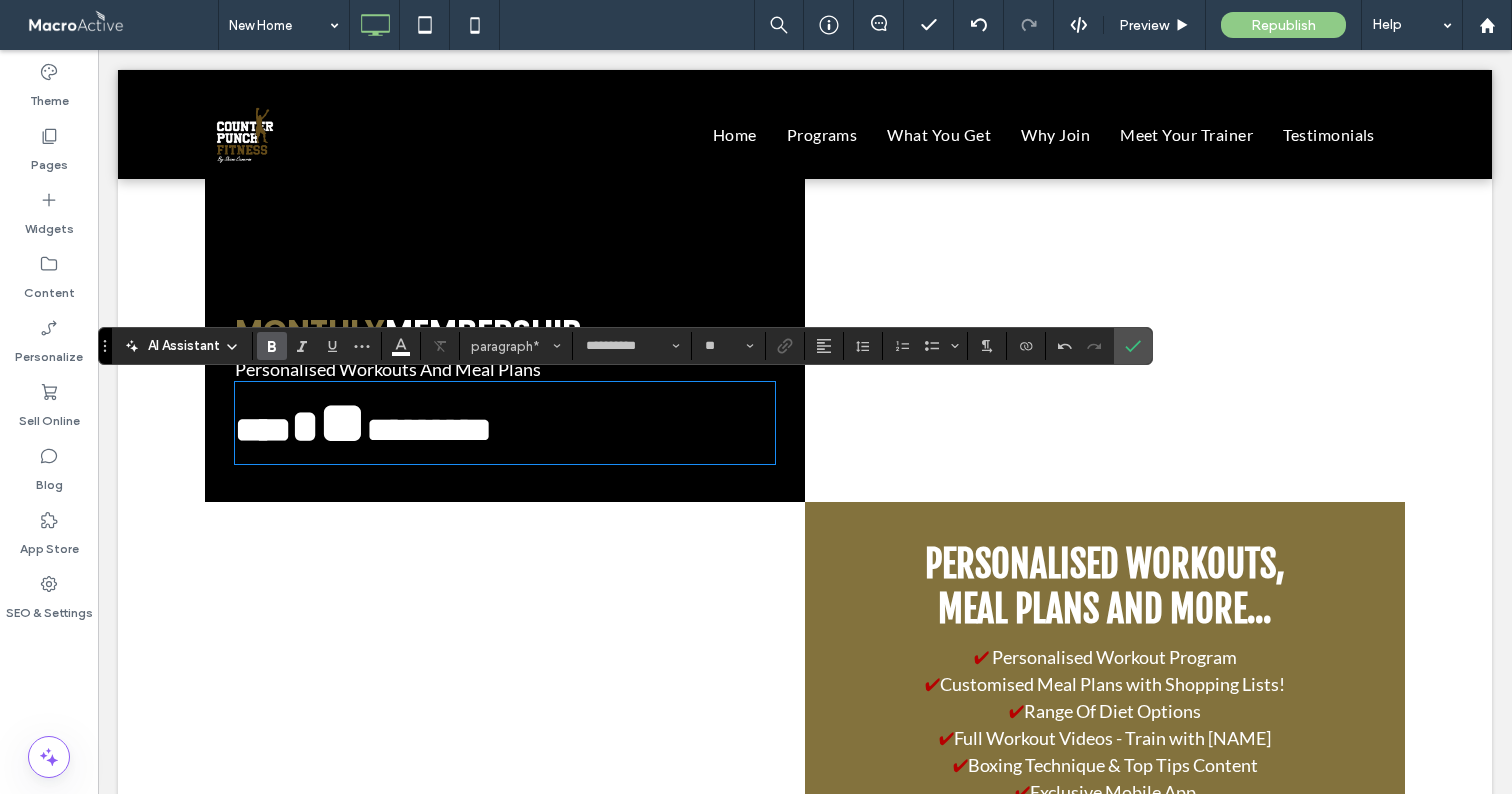 click on "*********" at bounding box center [429, 430] 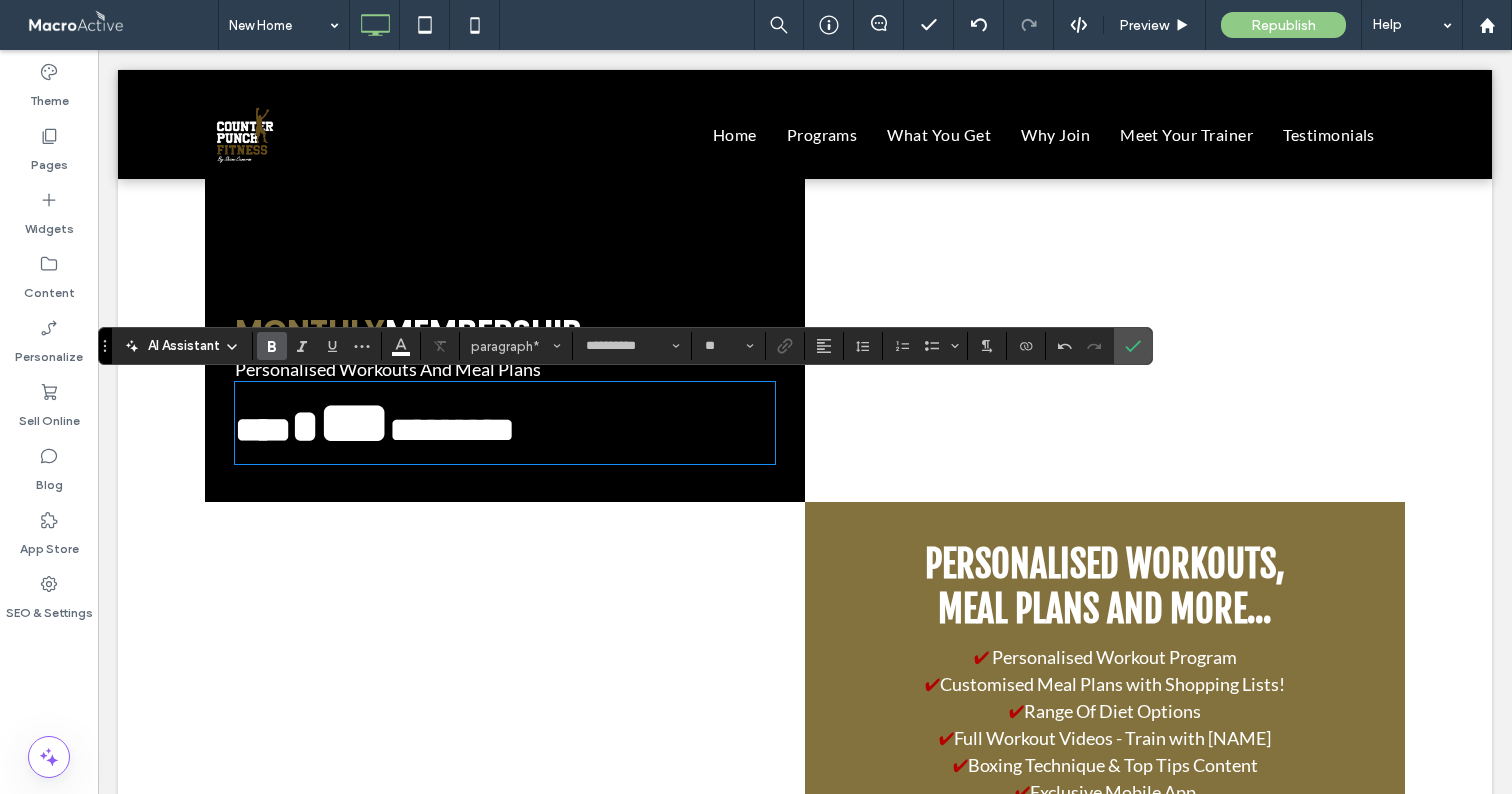 type on "**" 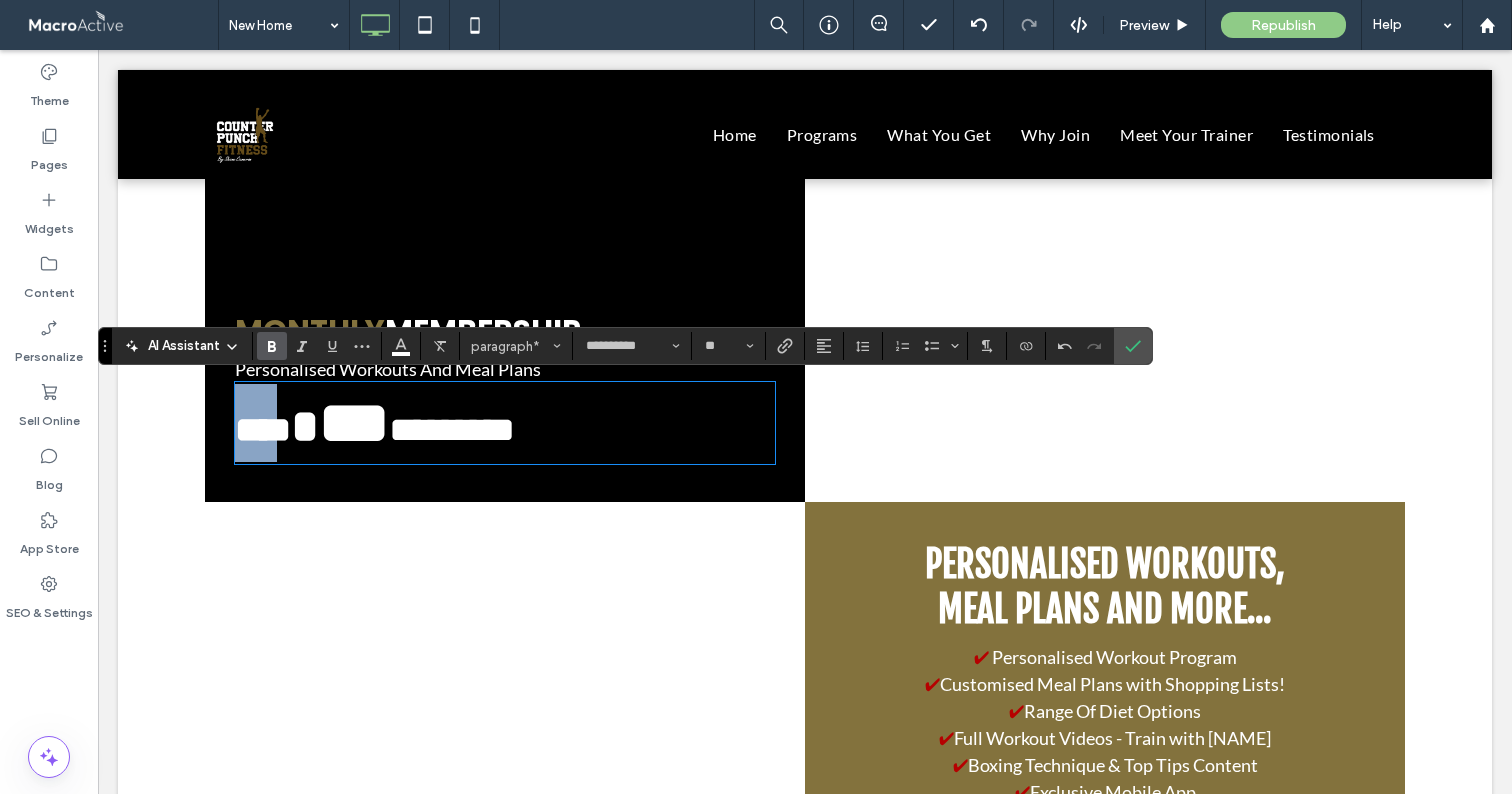 drag, startPoint x: 298, startPoint y: 436, endPoint x: 212, endPoint y: 437, distance: 86.00581 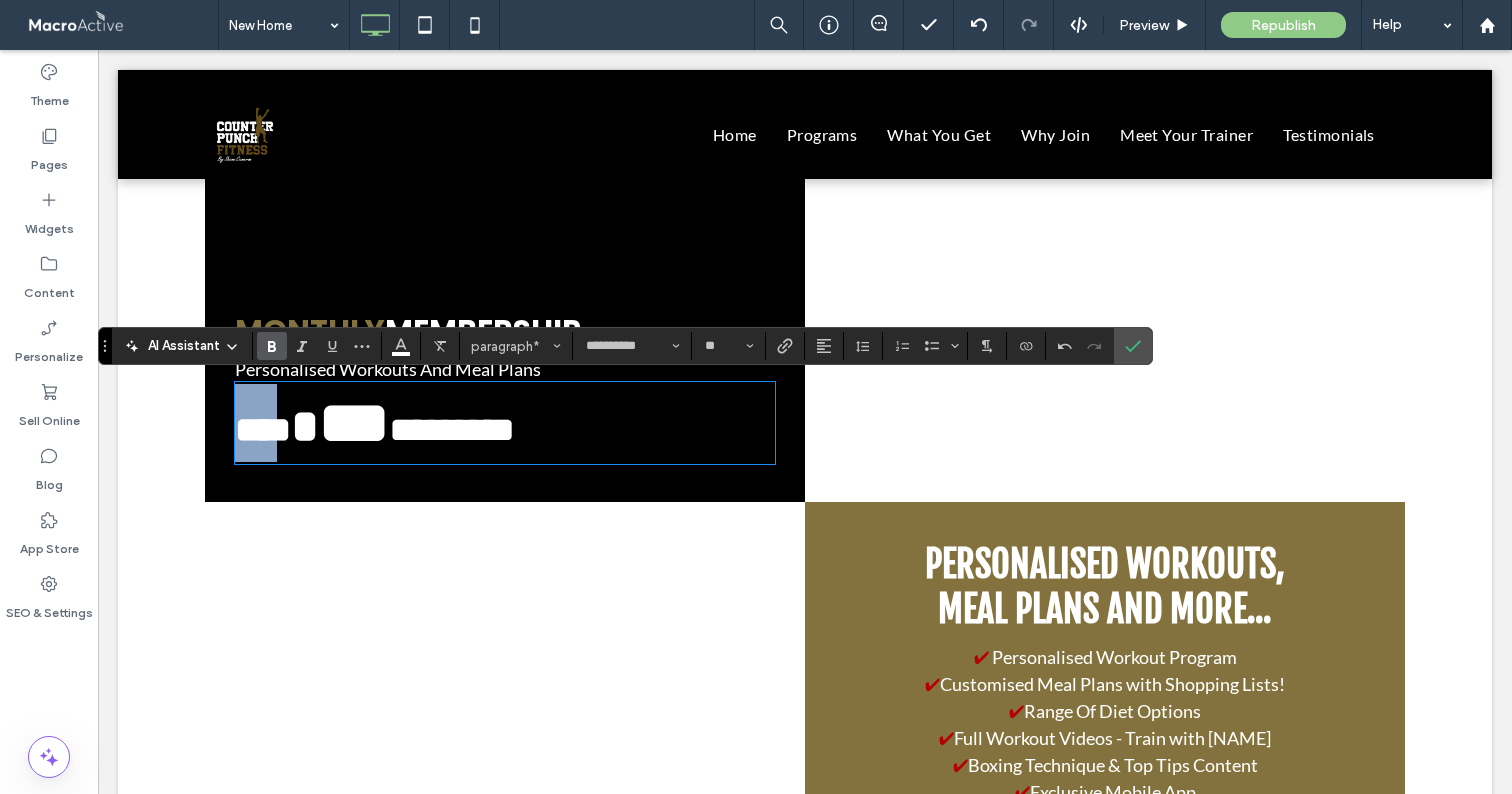 click on "Click To Paste     Click To Paste     MONTHLY  MEMBERSHIP Personalised Workouts And Meal Plans  *** * ** *********" at bounding box center [505, 264] 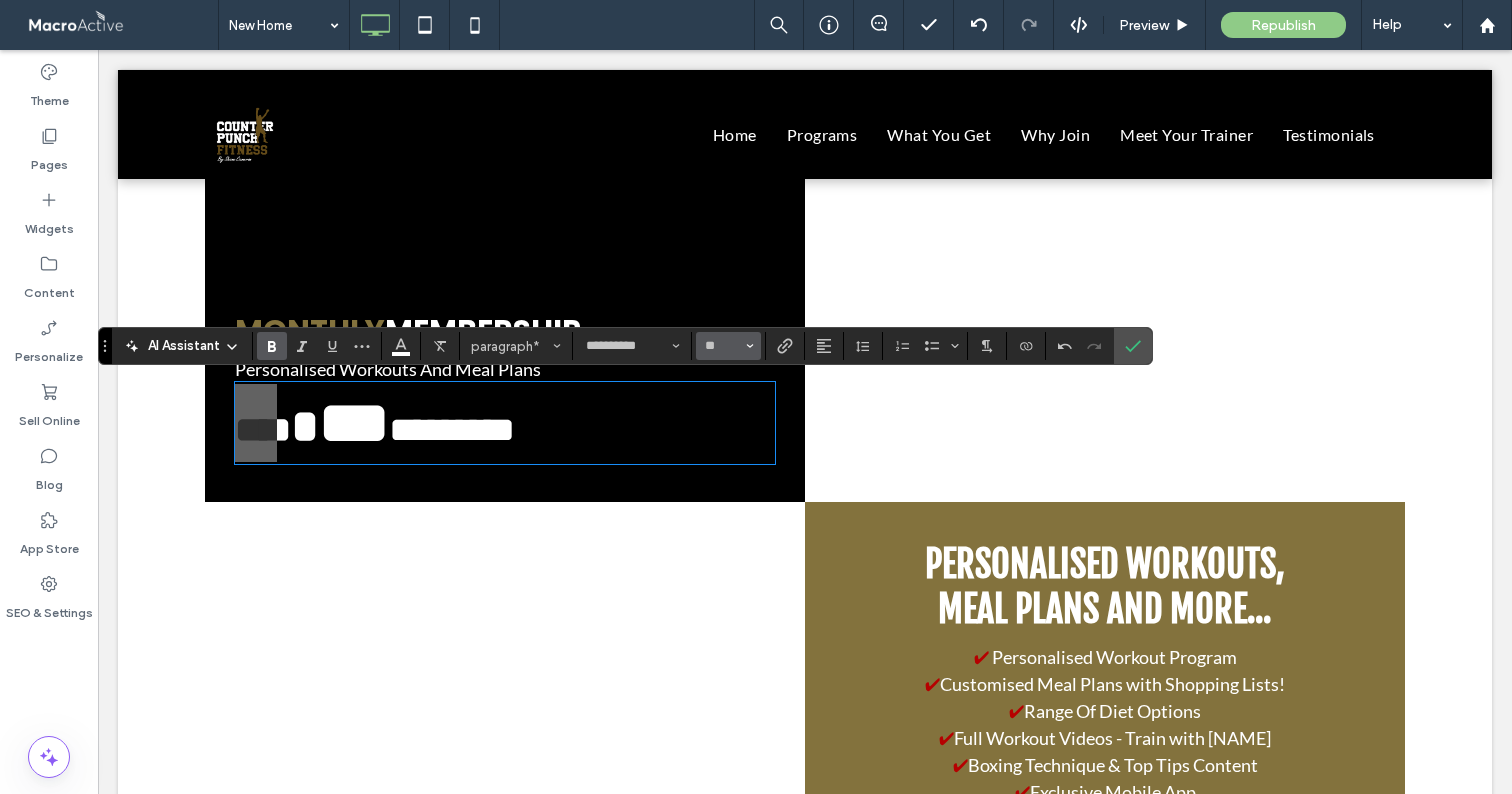click on "**" at bounding box center (722, 346) 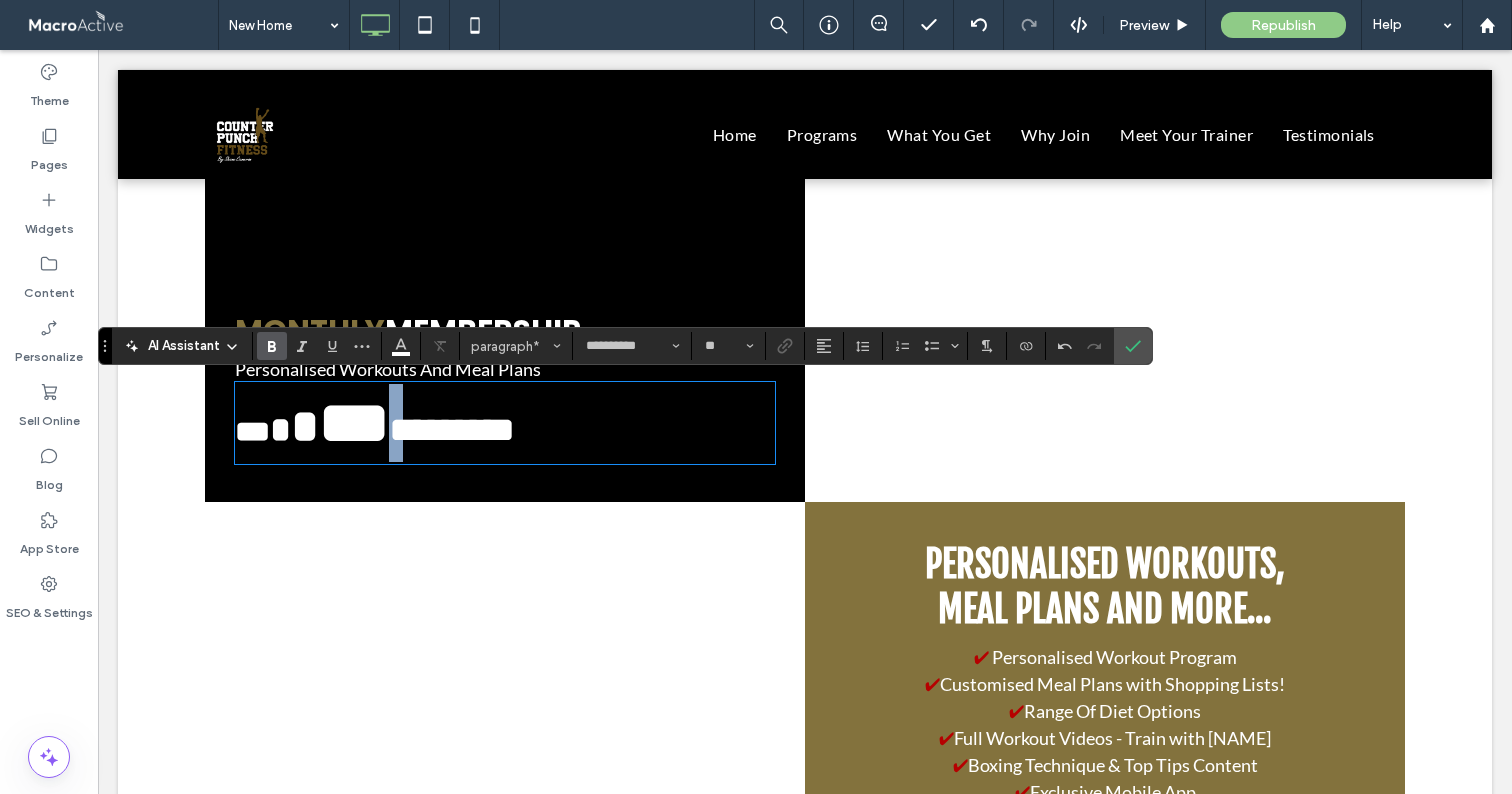 type on "**" 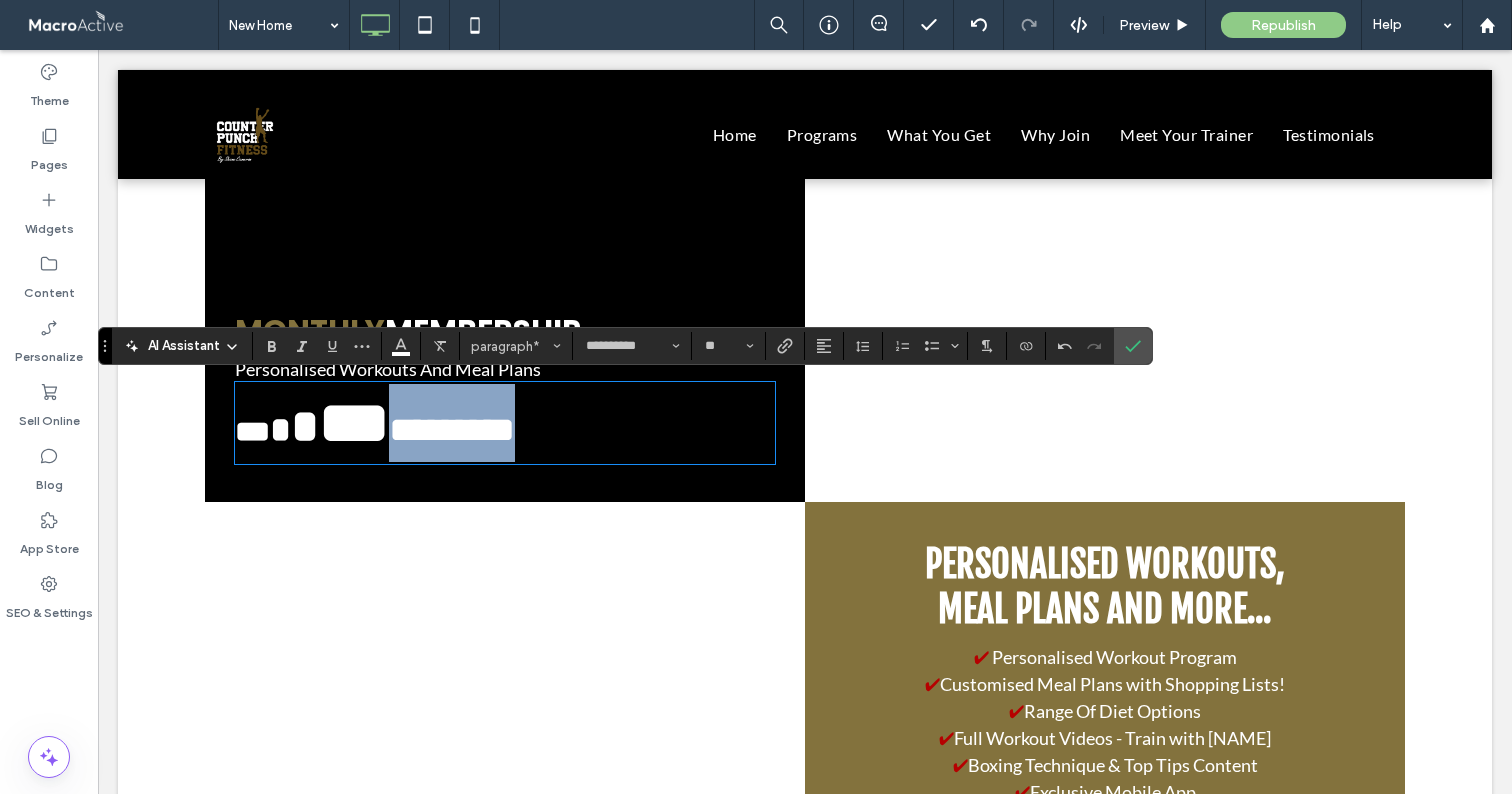 drag, startPoint x: 399, startPoint y: 430, endPoint x: 616, endPoint y: 433, distance: 217.02074 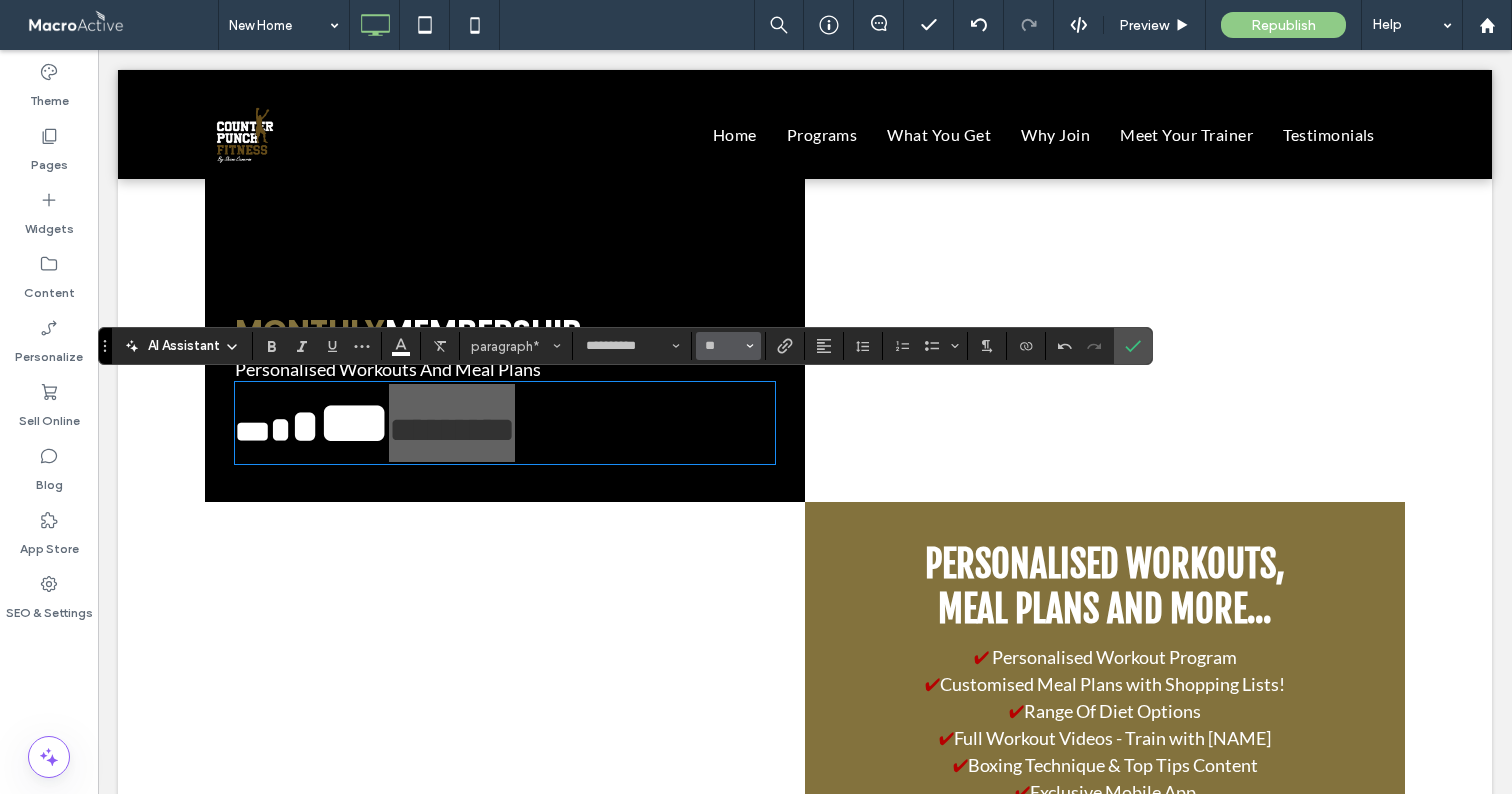 click on "**" at bounding box center [722, 346] 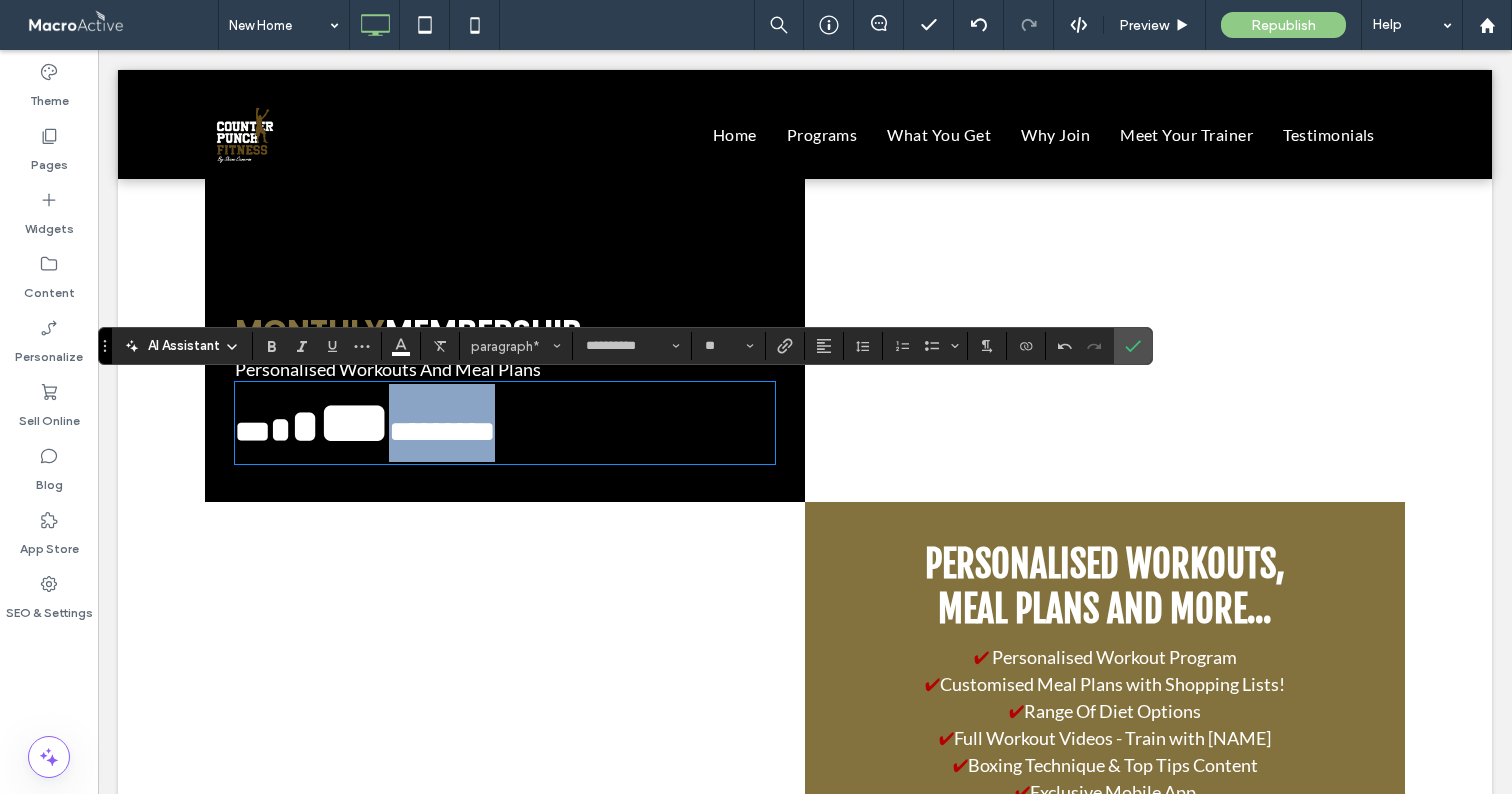 click on "*********" at bounding box center [442, 431] 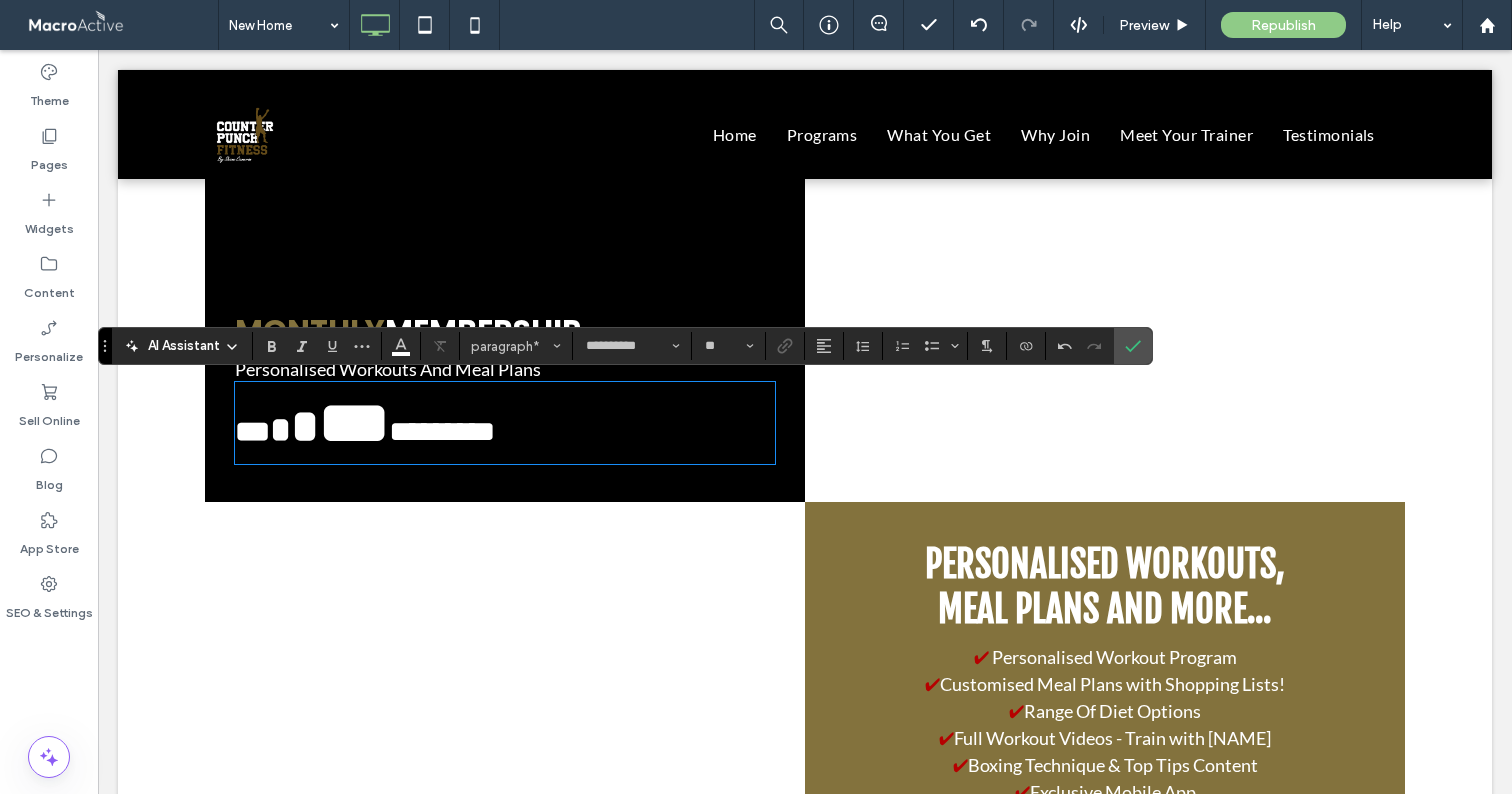 type on "**" 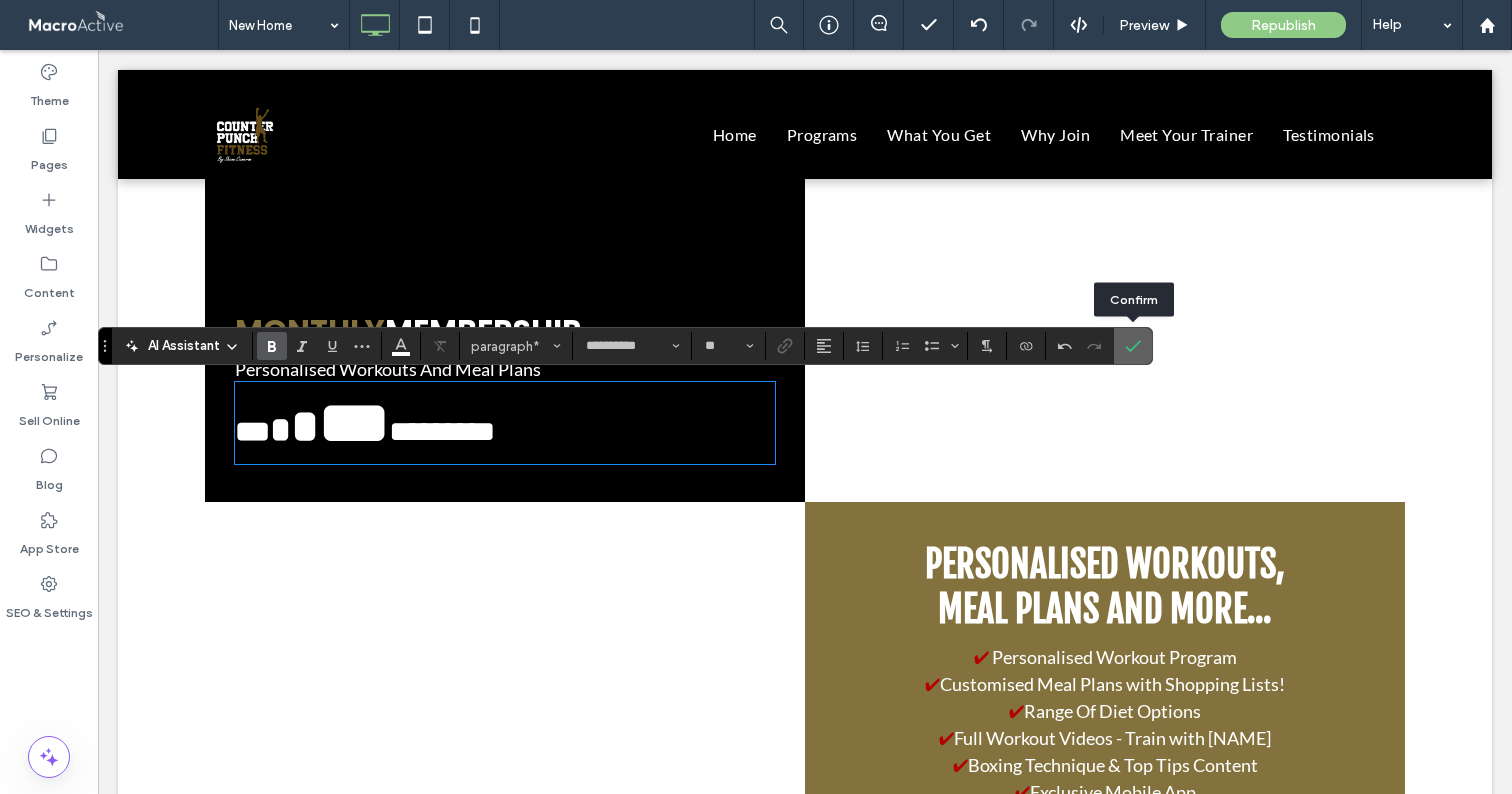 click 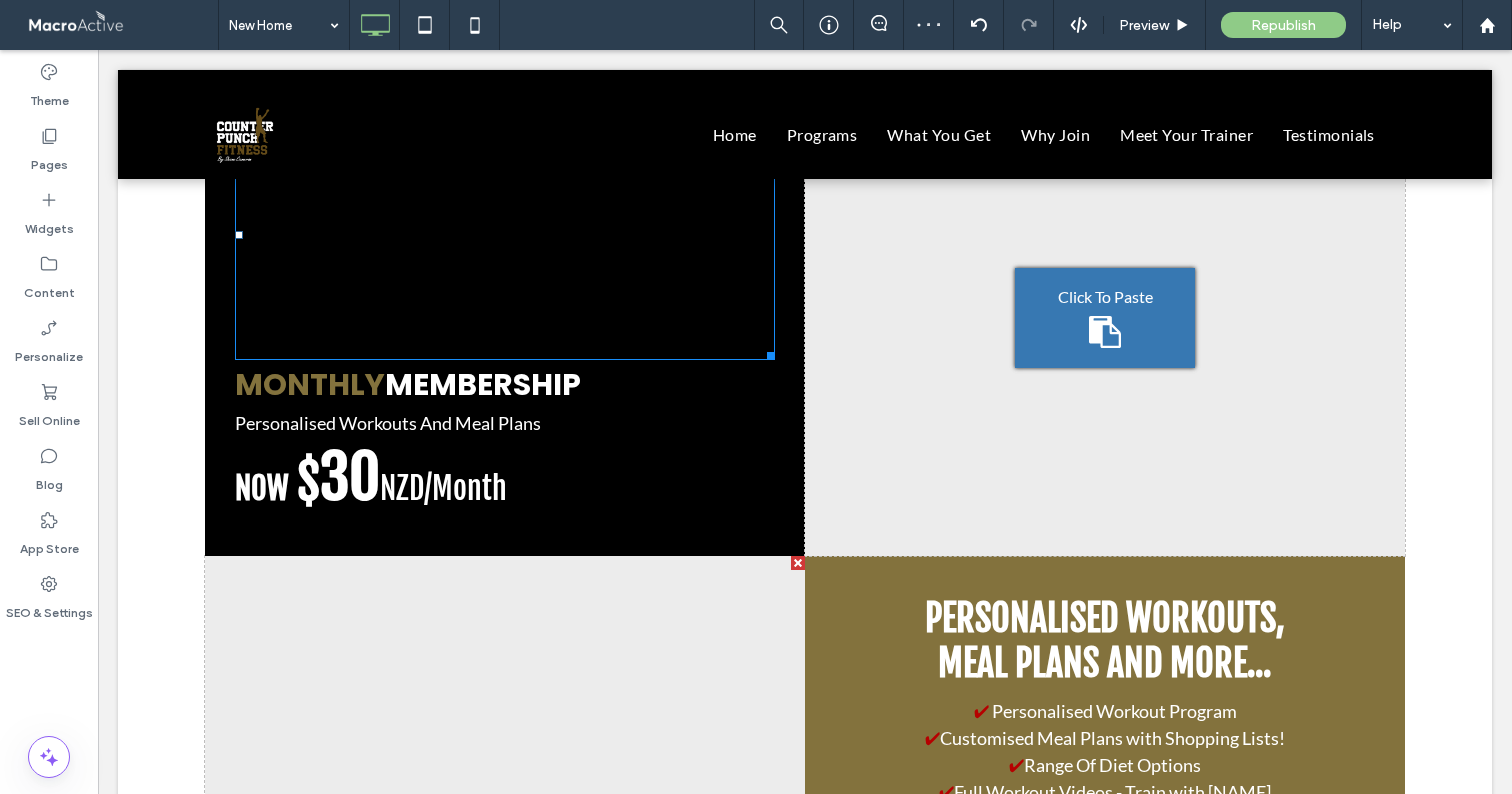 scroll, scrollTop: 917, scrollLeft: 0, axis: vertical 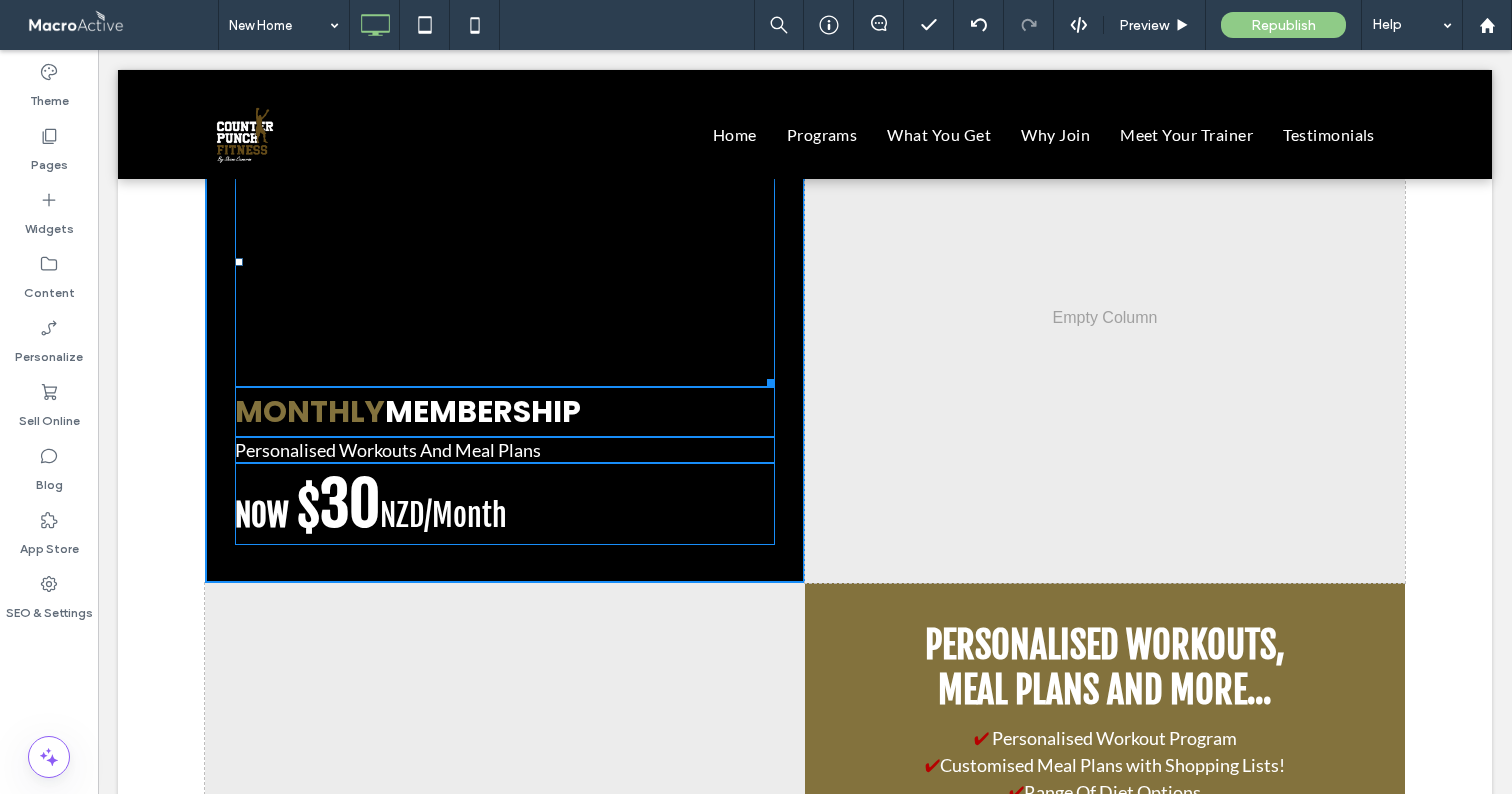drag, startPoint x: 766, startPoint y: 381, endPoint x: 767, endPoint y: 460, distance: 79.00633 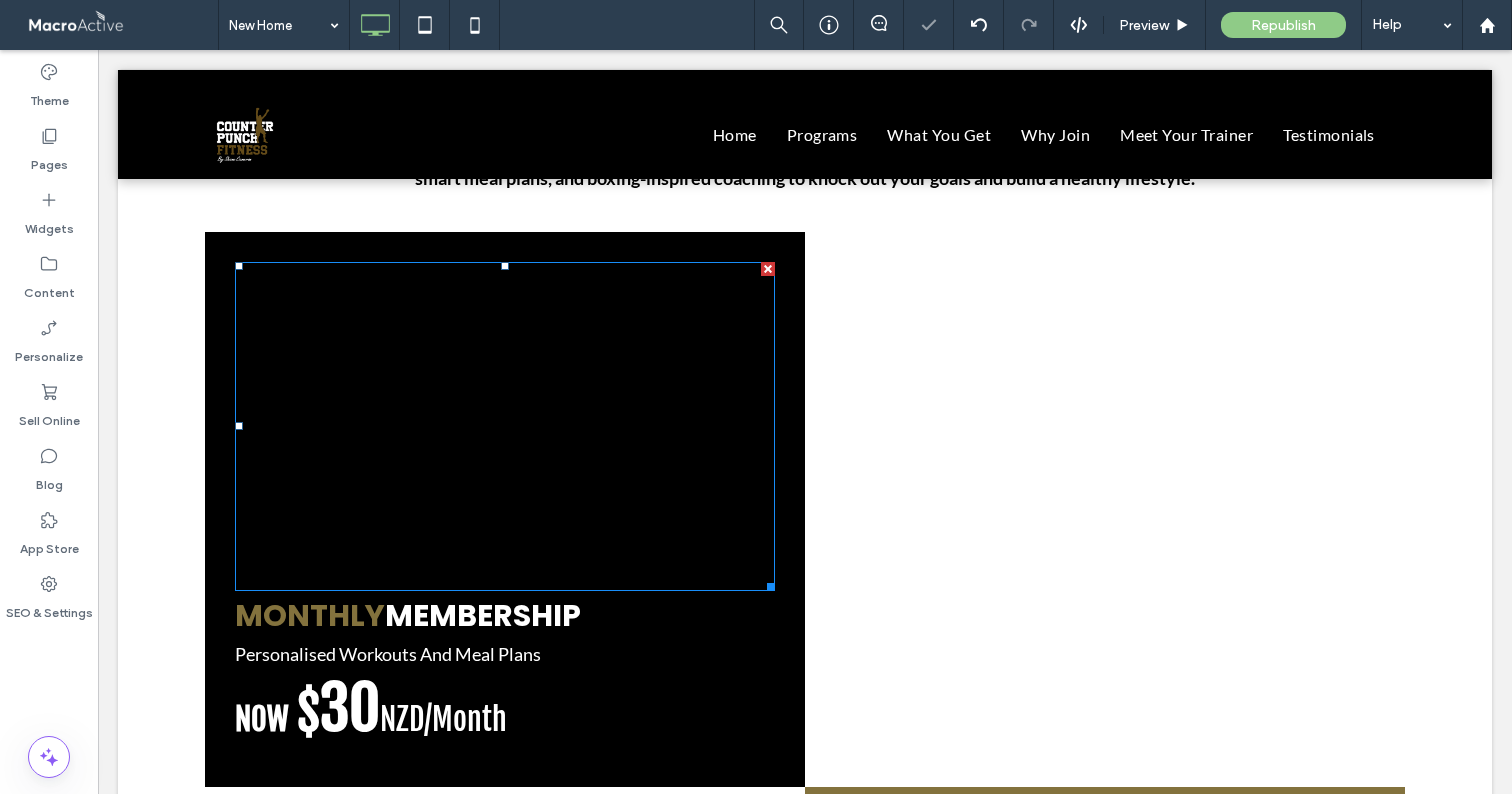 scroll, scrollTop: 772, scrollLeft: 0, axis: vertical 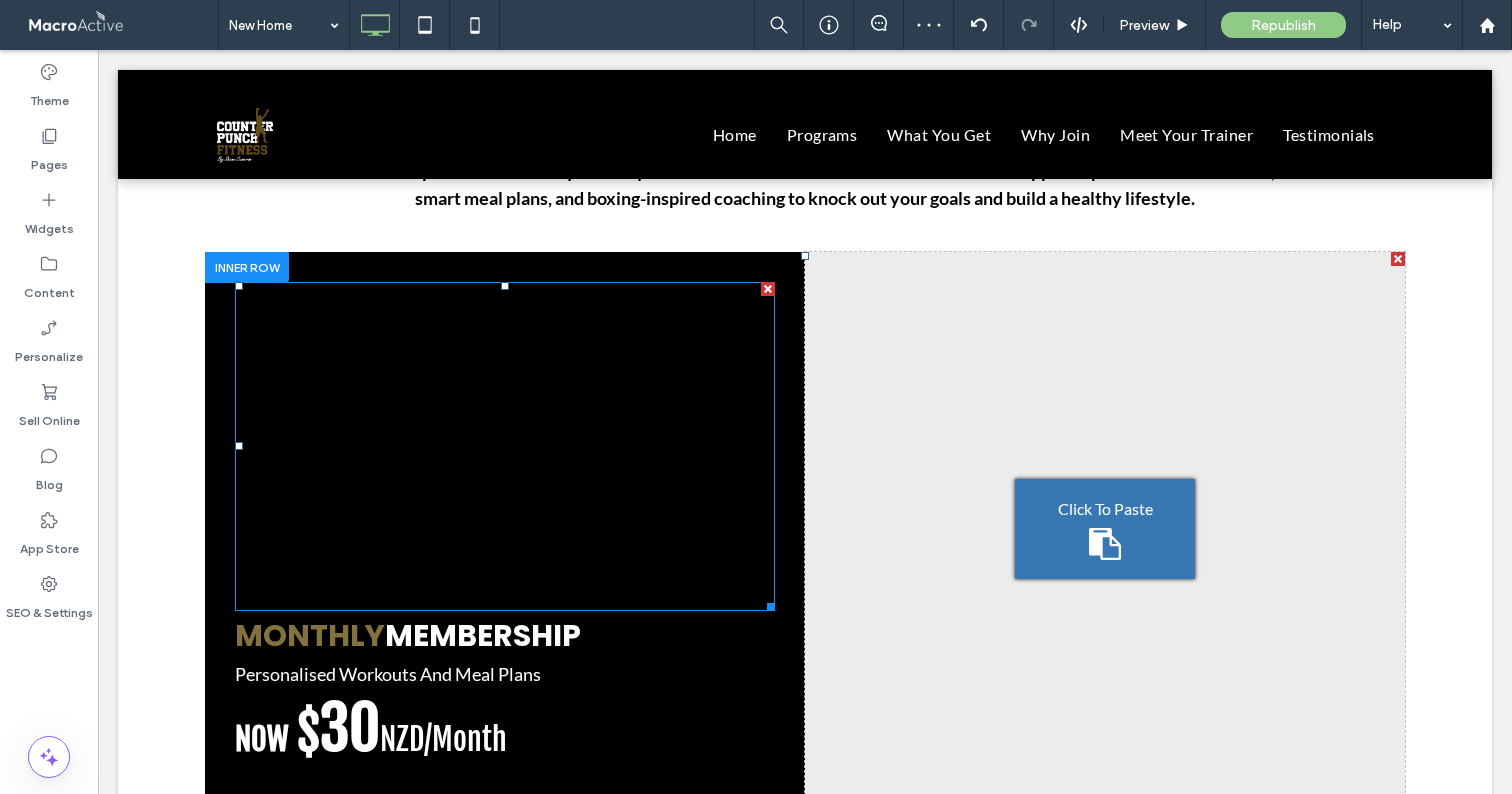 click at bounding box center (505, 446) 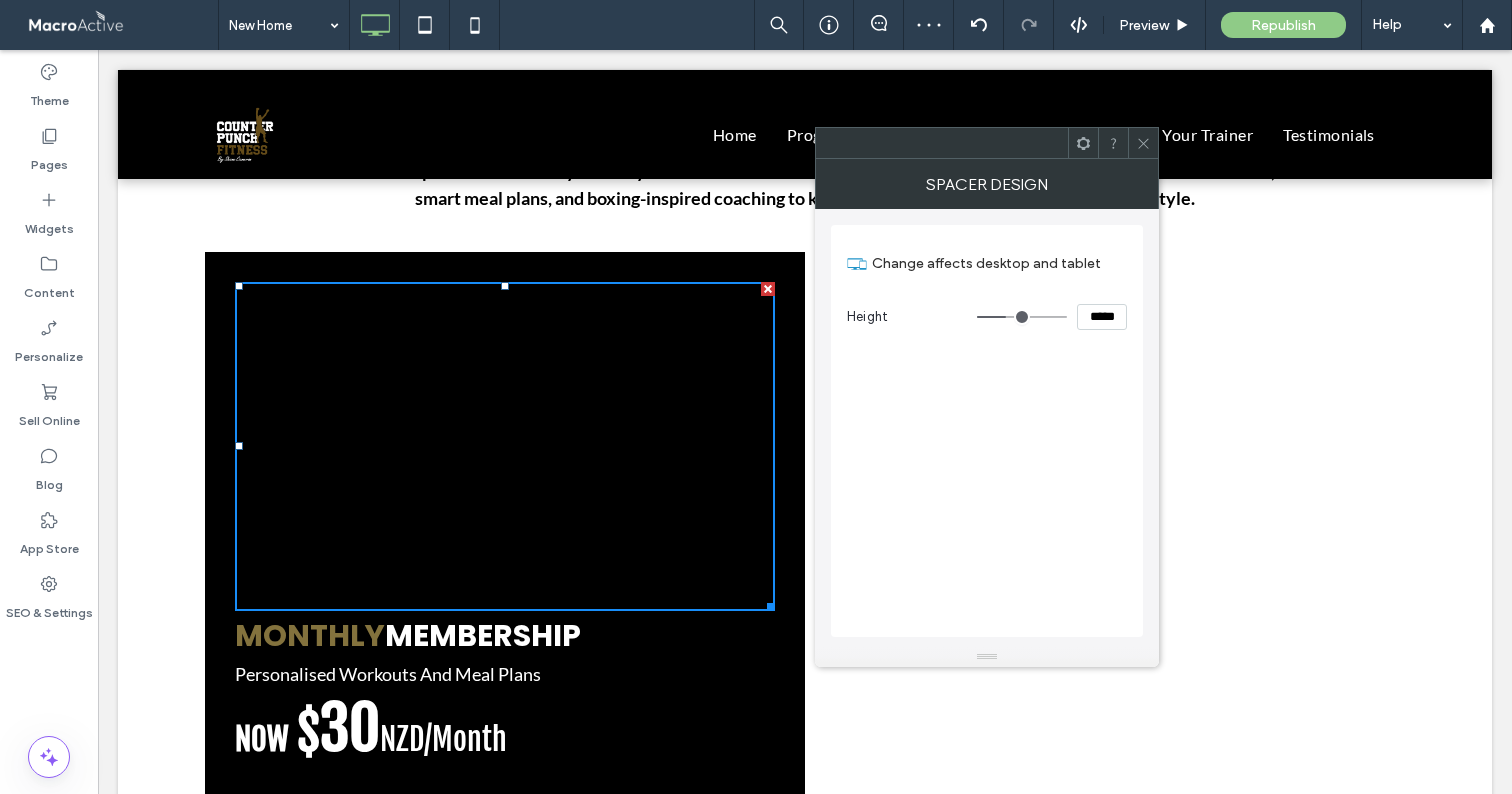 click on "*****" at bounding box center (1102, 317) 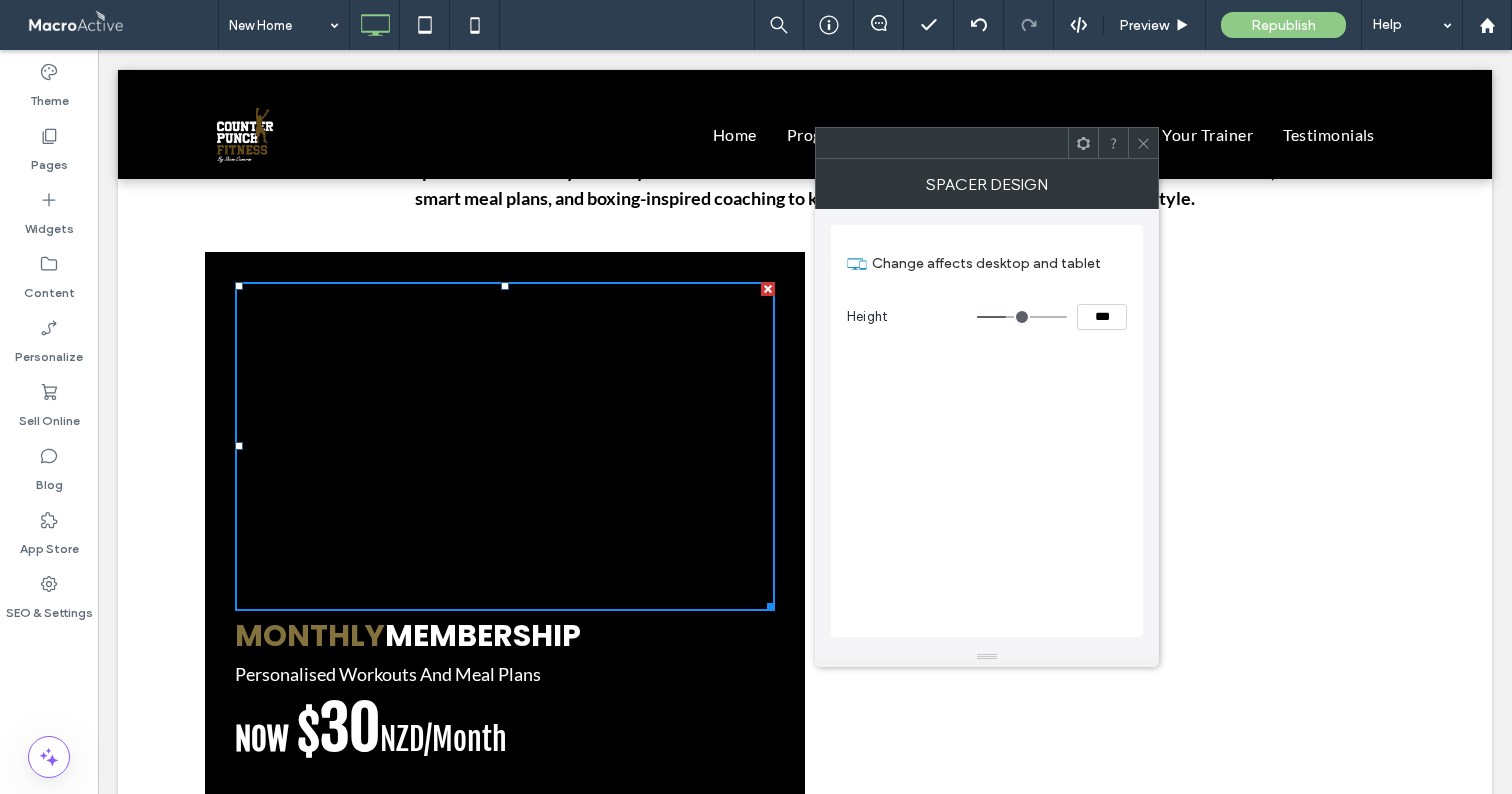 type on "*****" 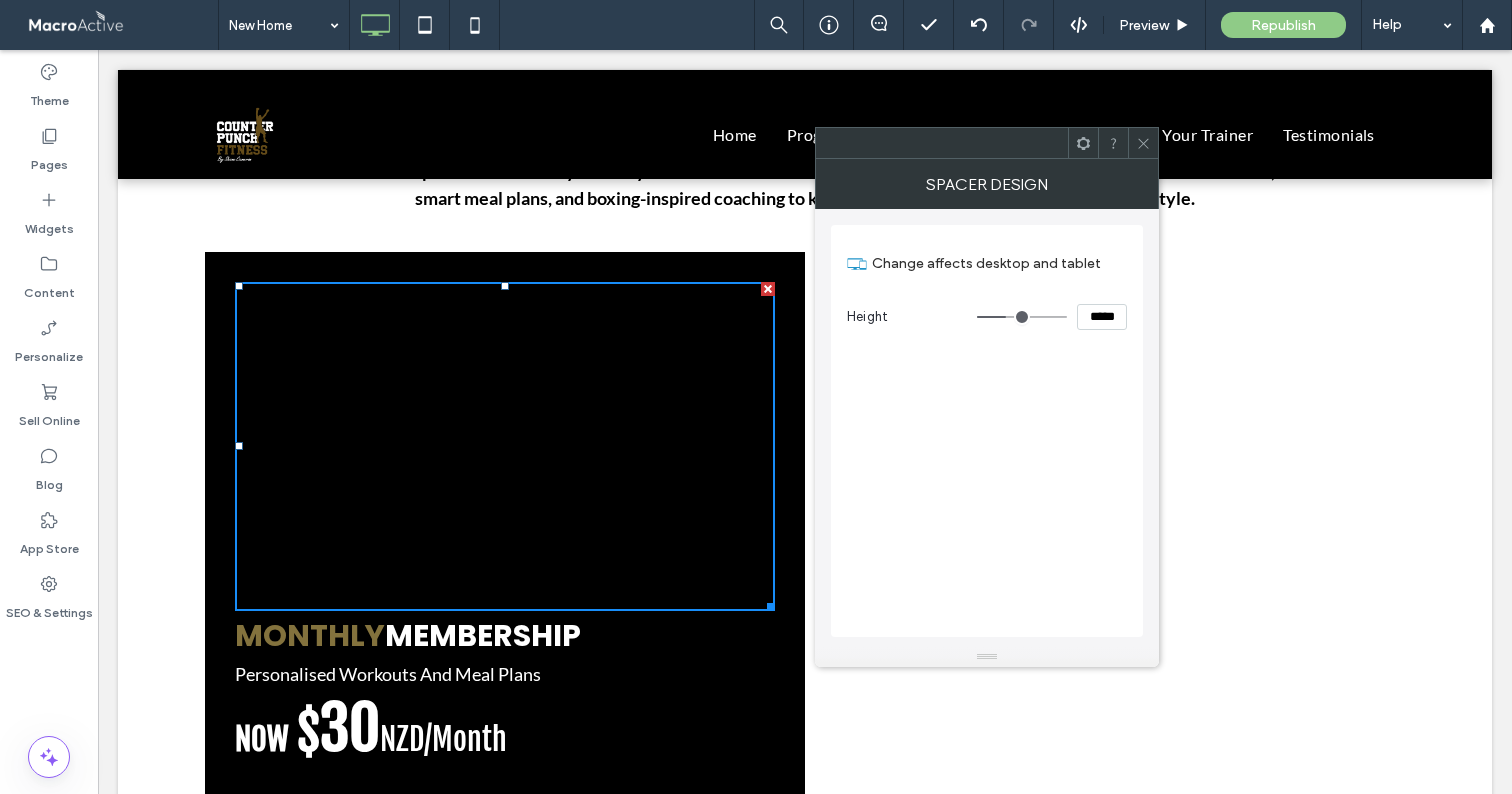 type on "***" 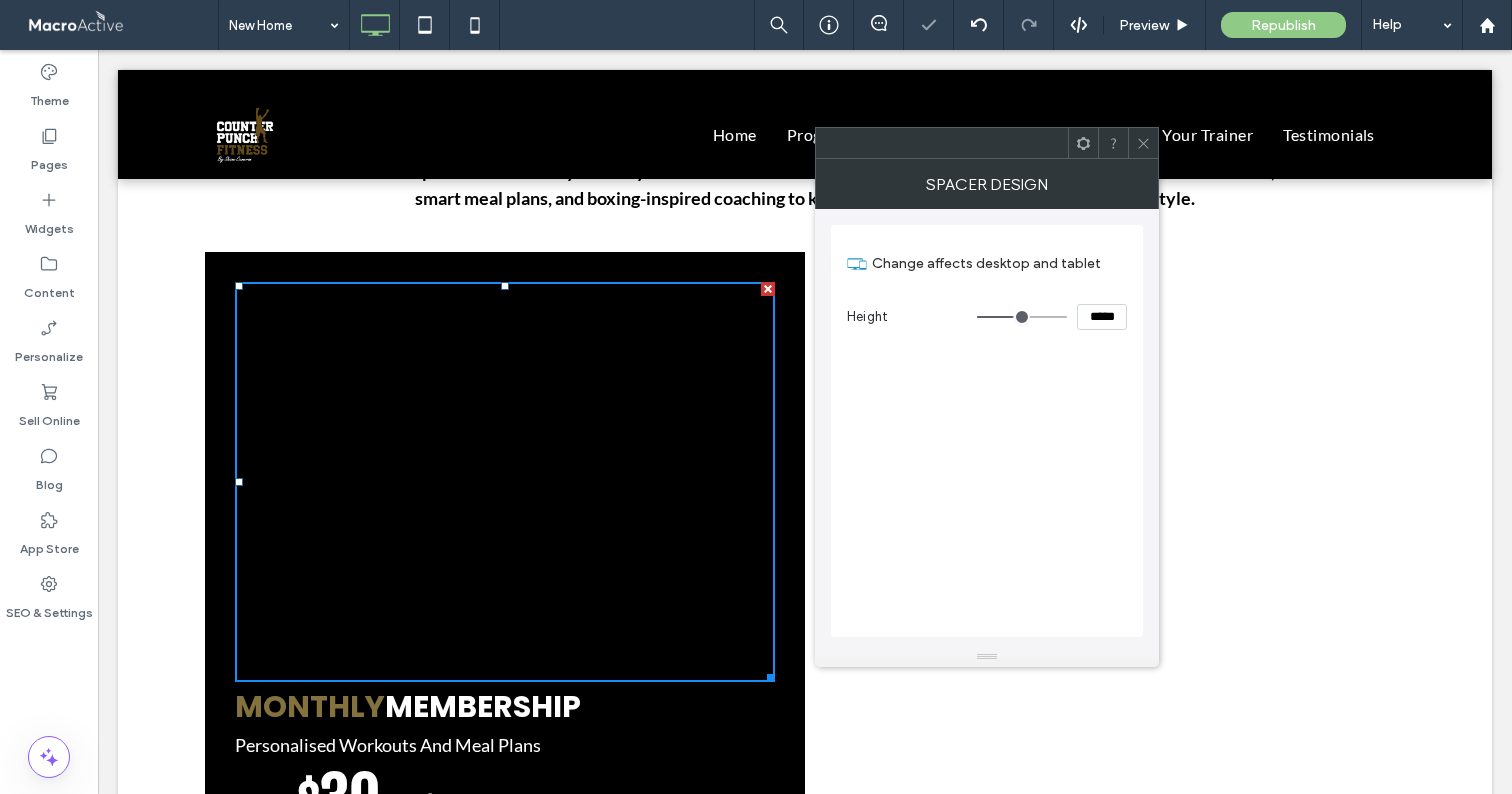 click 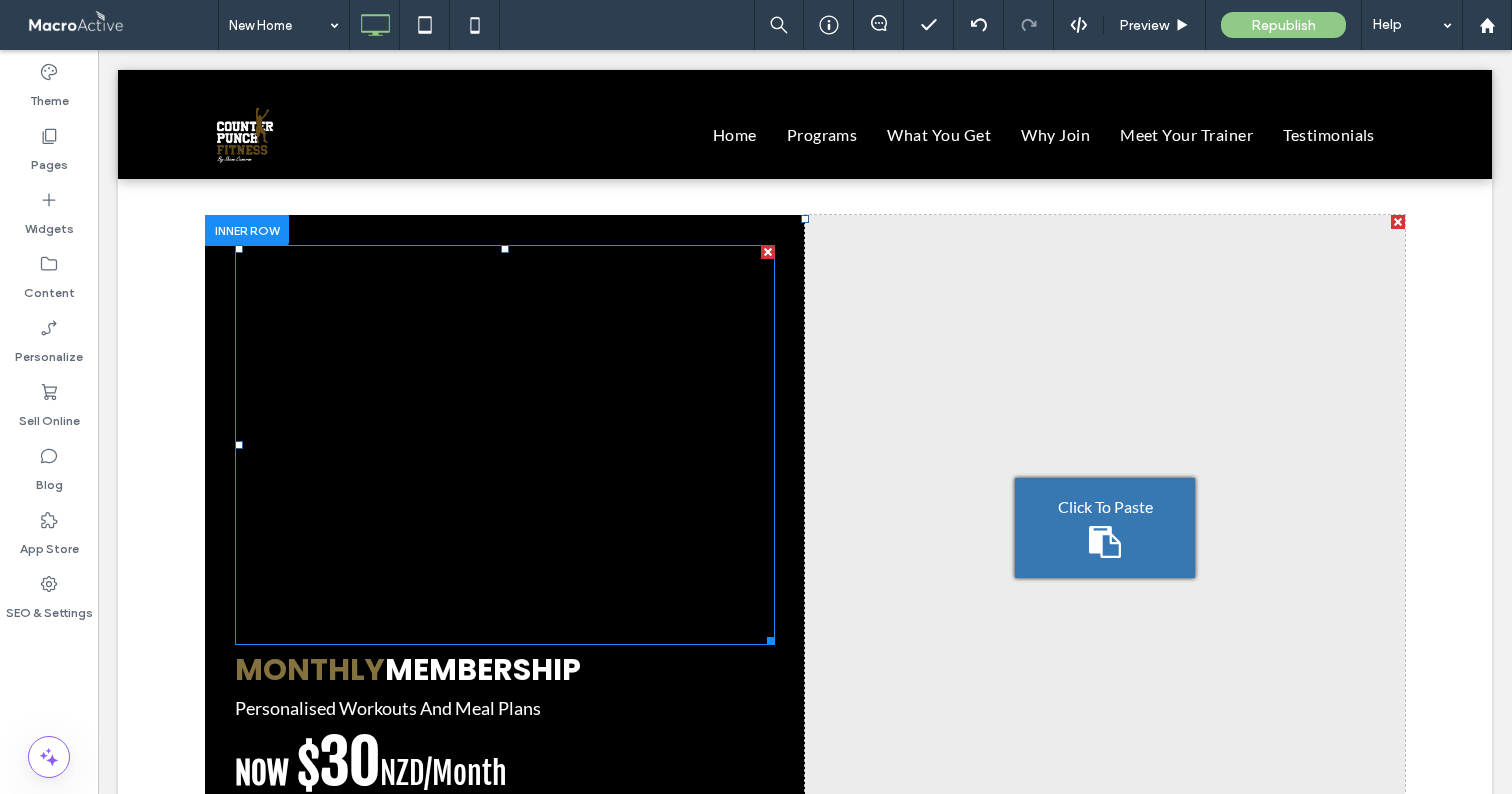 scroll, scrollTop: 799, scrollLeft: 0, axis: vertical 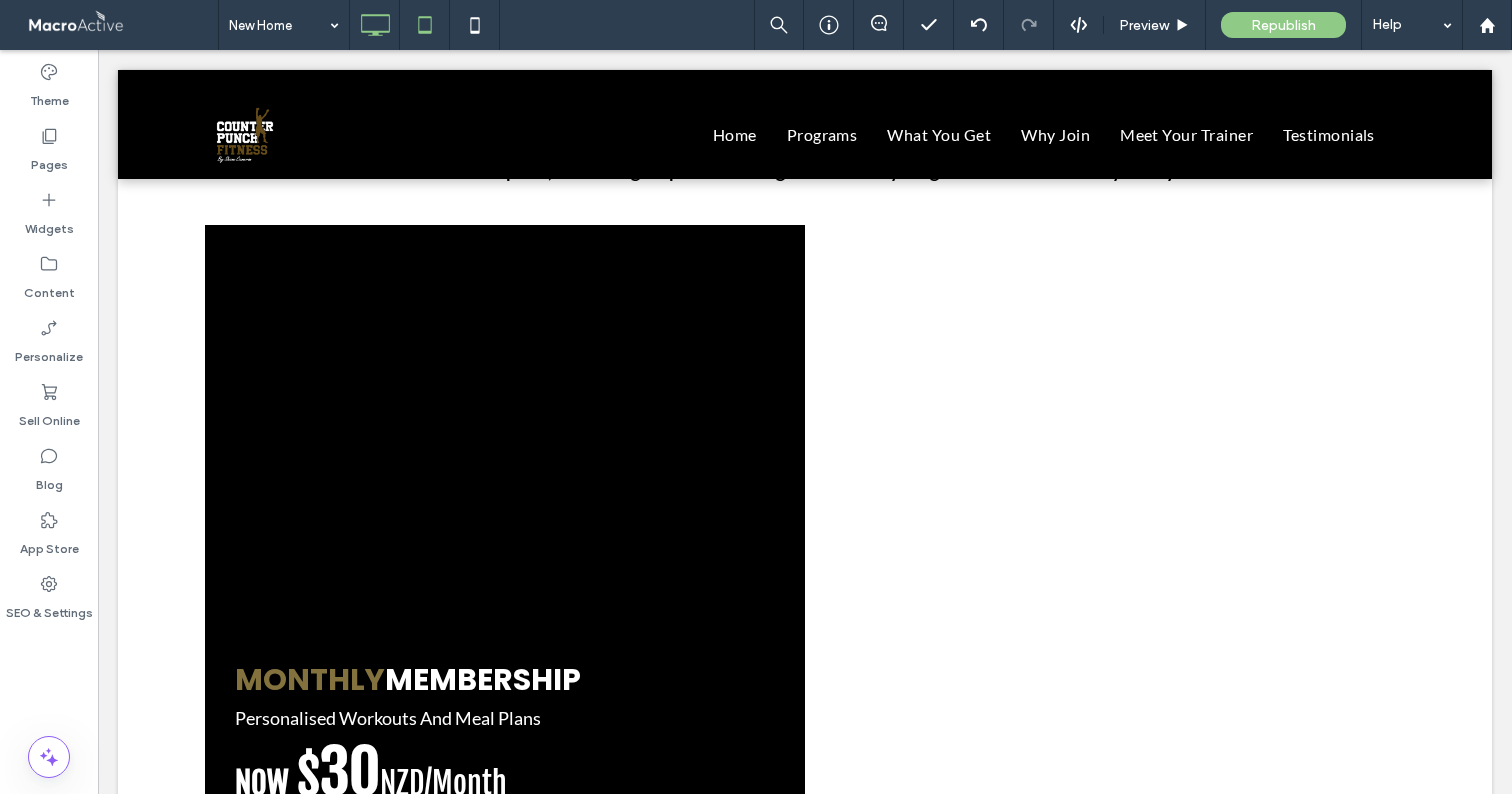 click 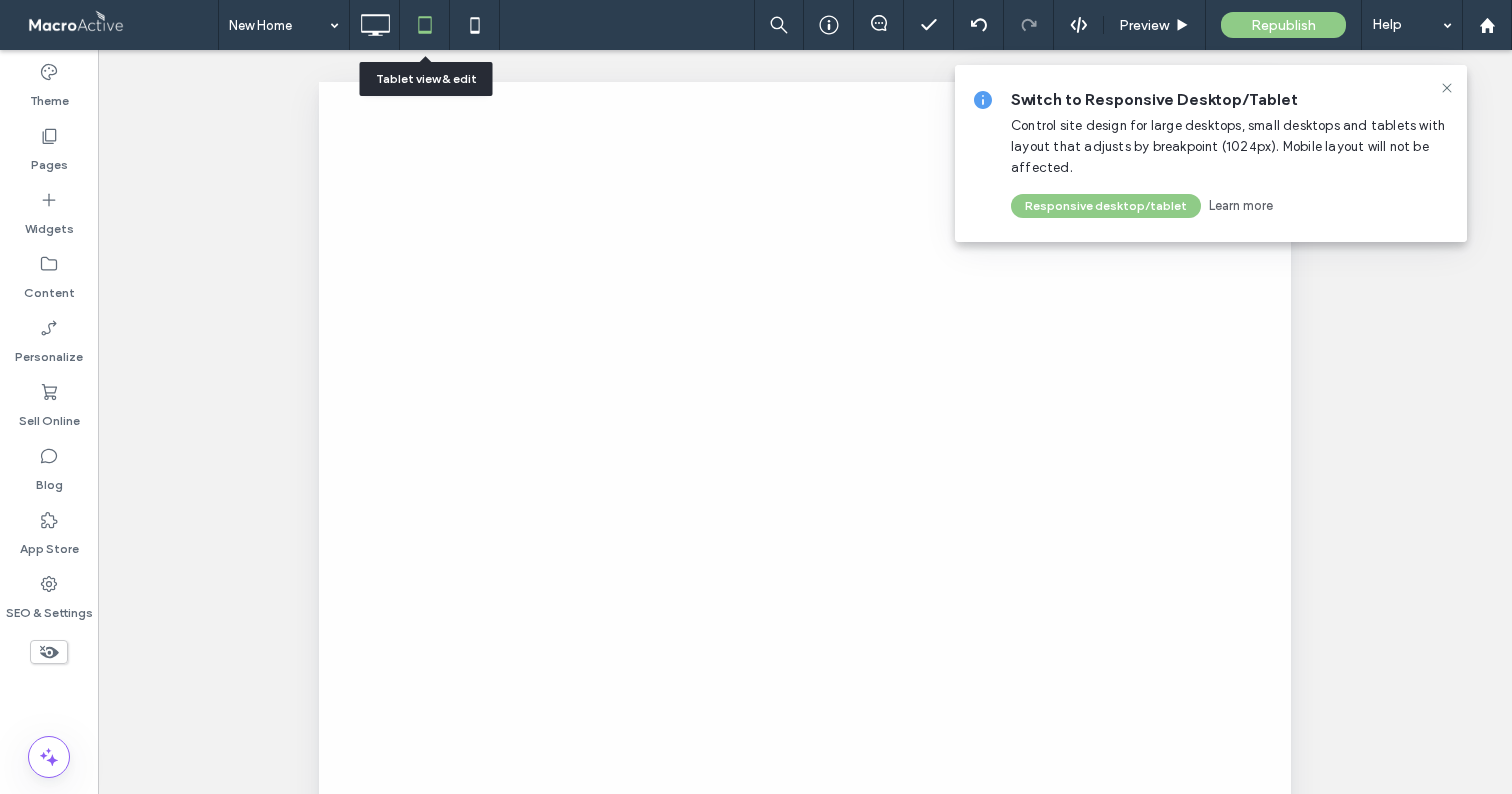 scroll, scrollTop: 0, scrollLeft: 0, axis: both 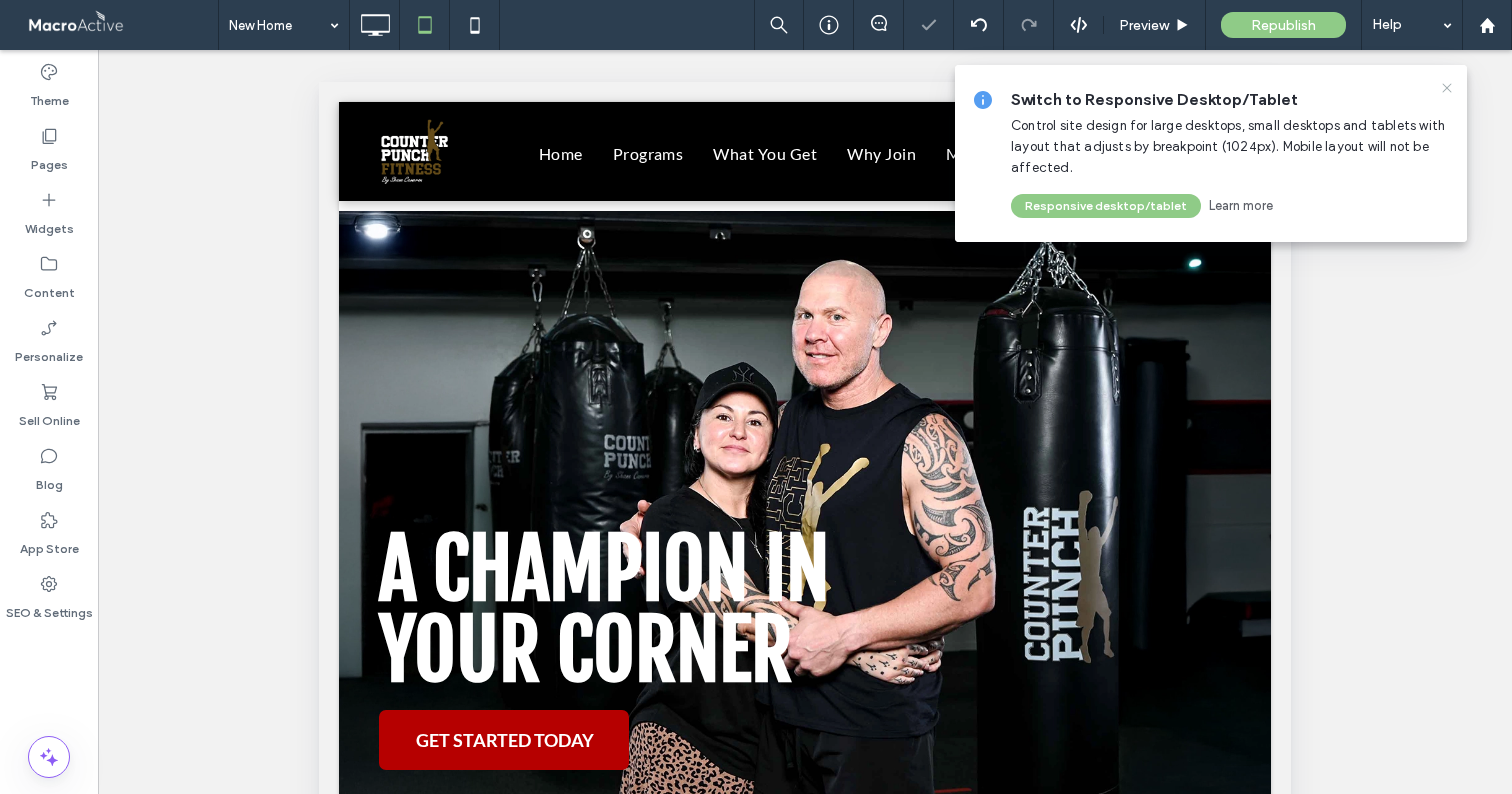 click 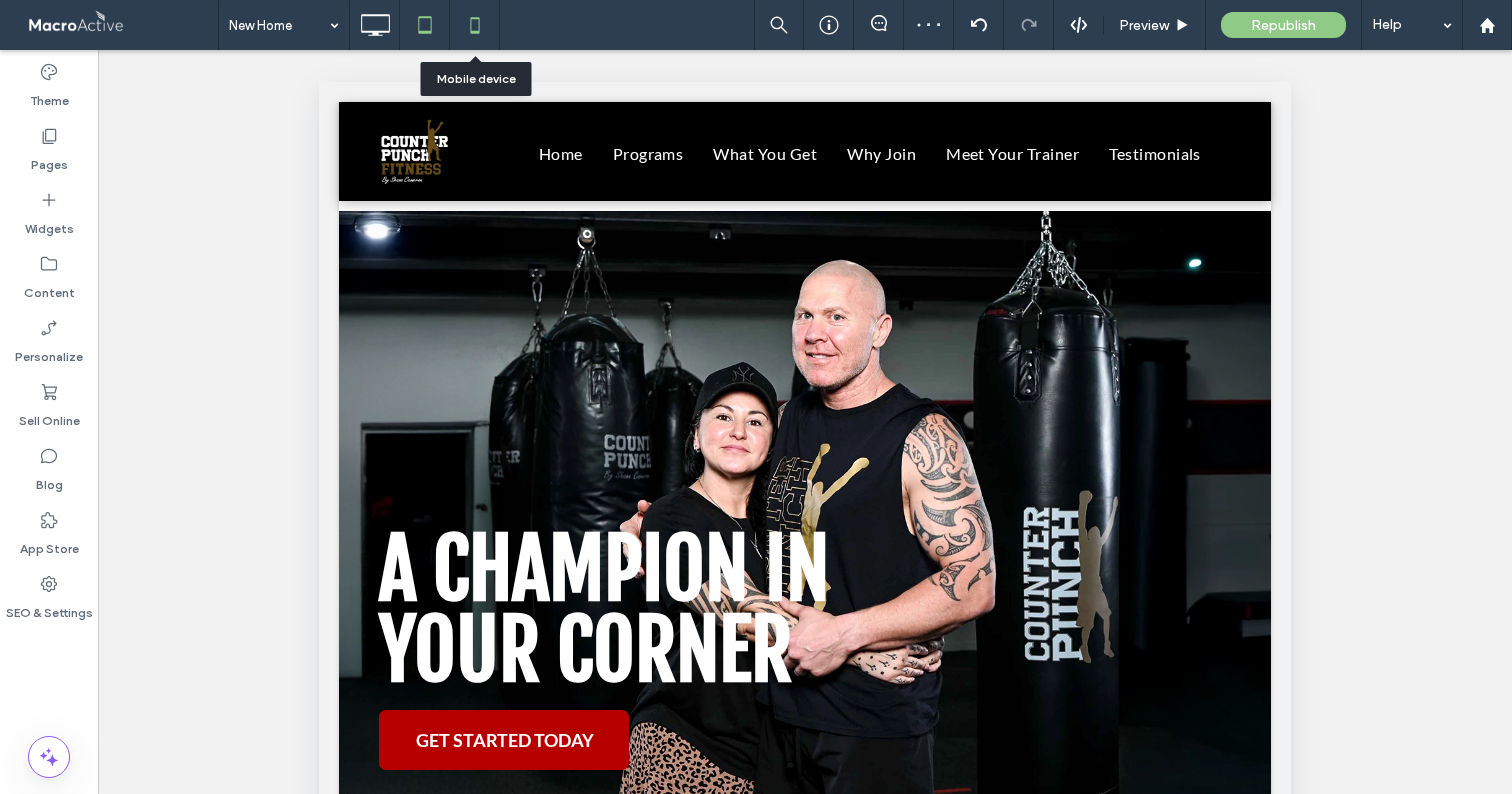 click 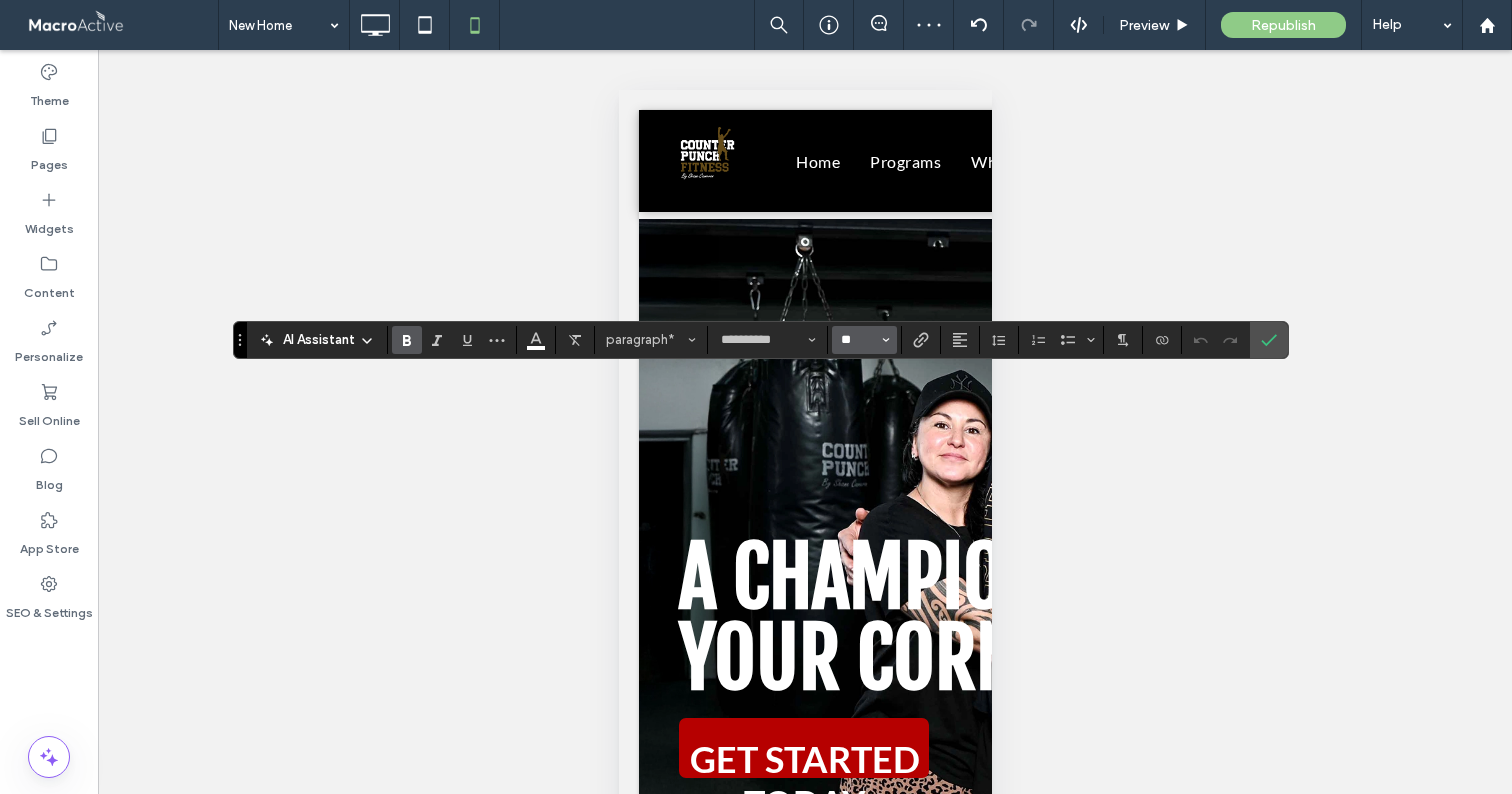 click on "**" at bounding box center (858, 340) 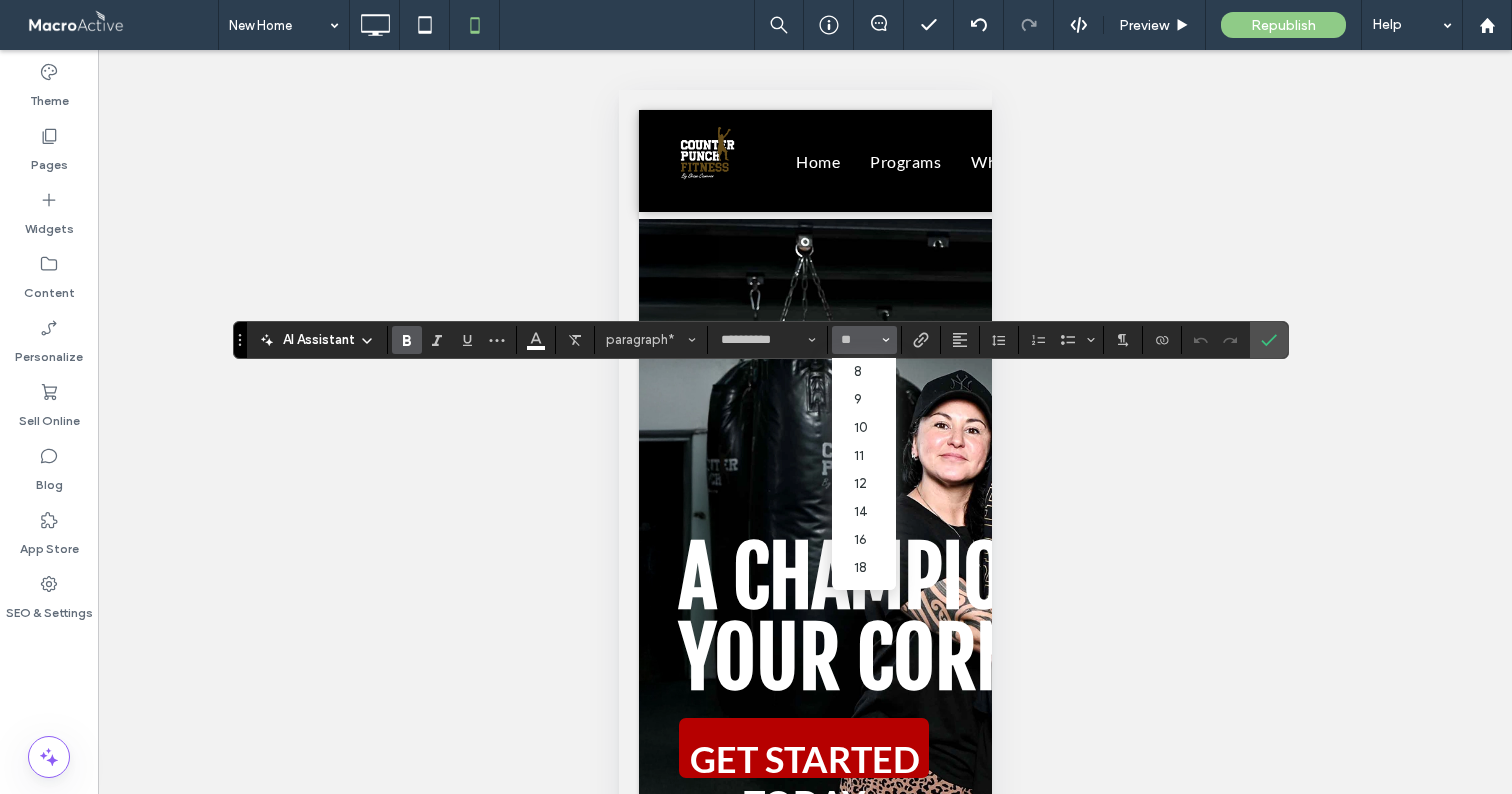 type on "**" 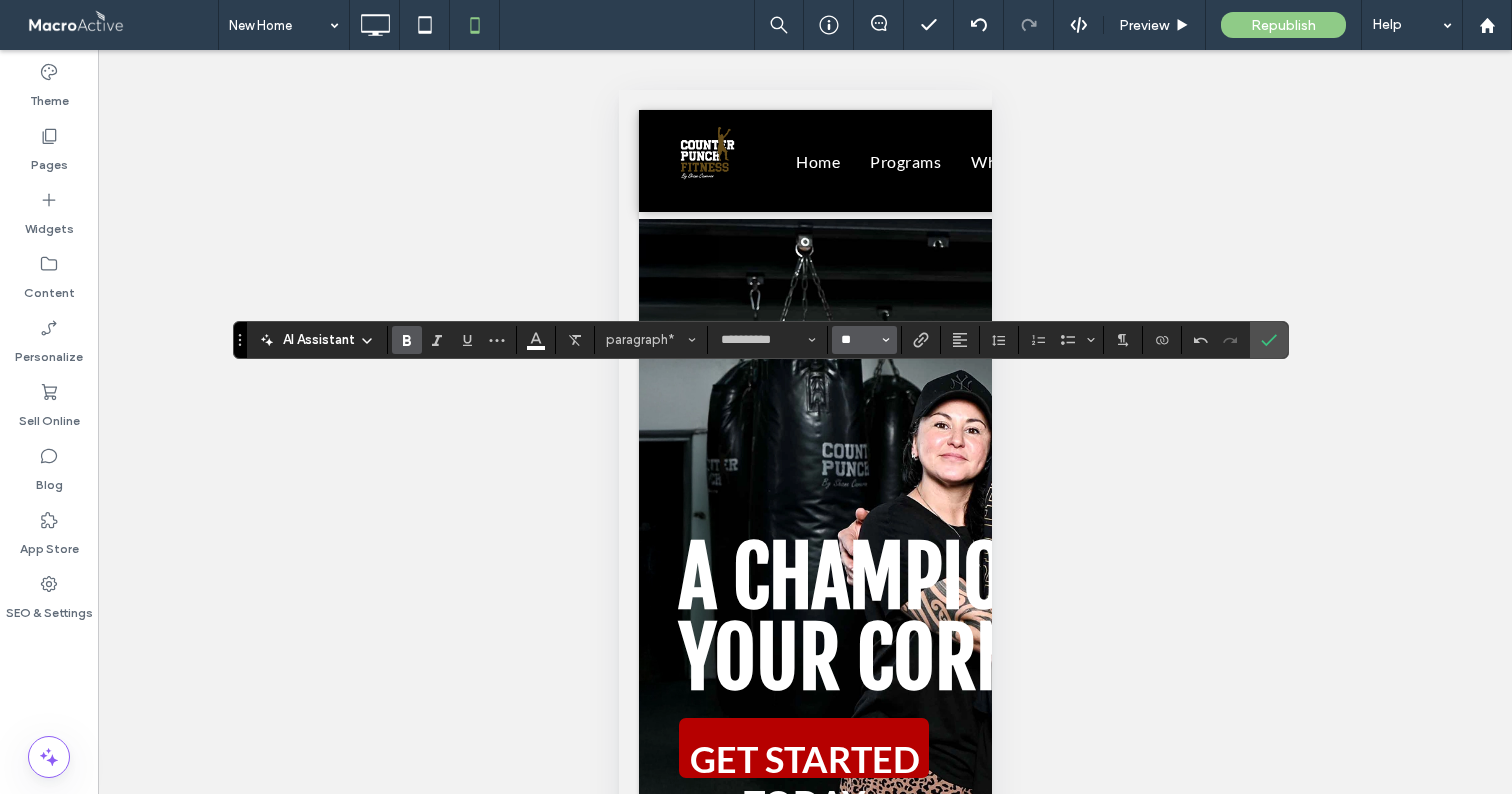 click on "**" at bounding box center [858, 340] 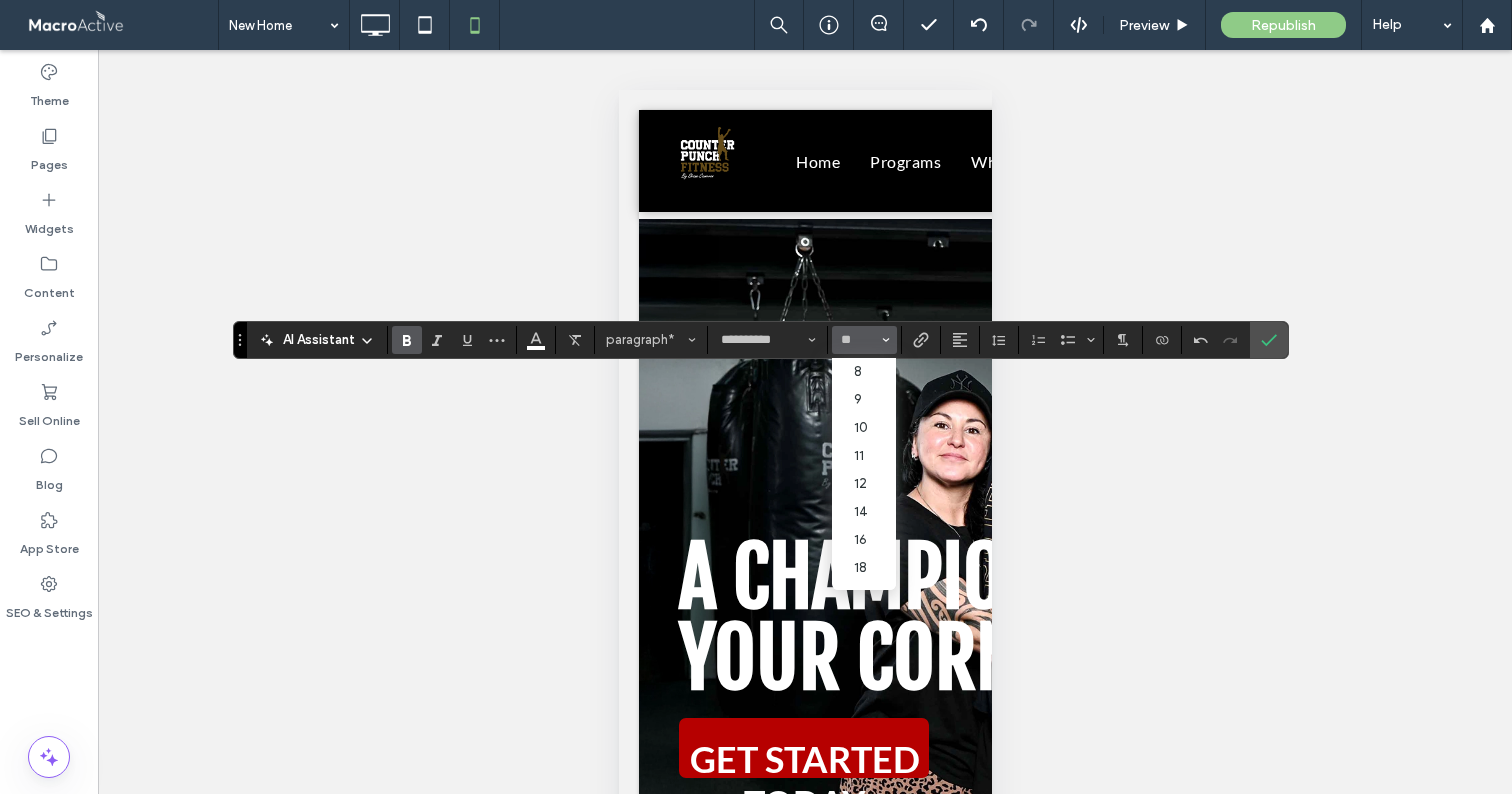 type on "**" 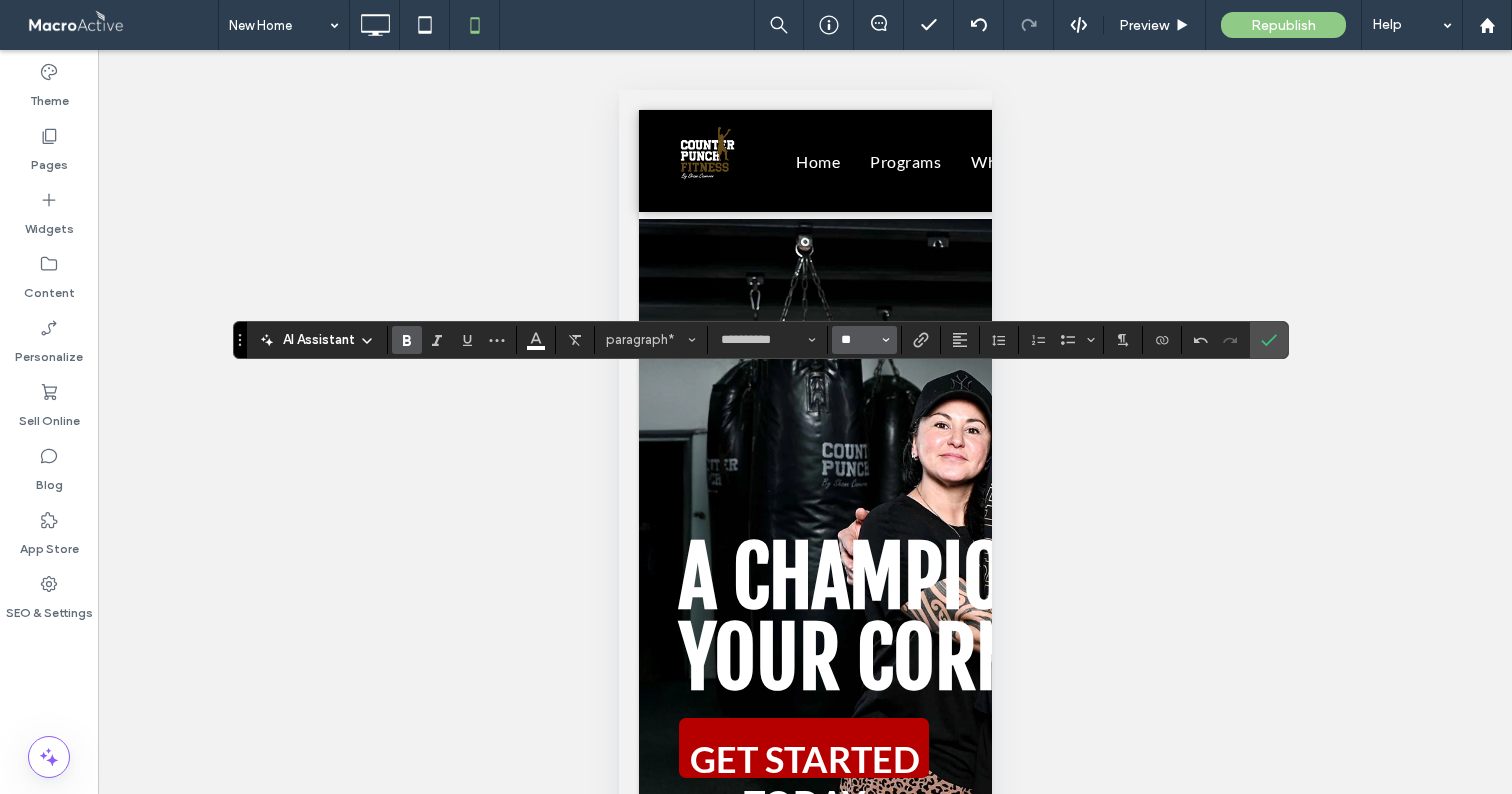 click on "**" at bounding box center [858, 340] 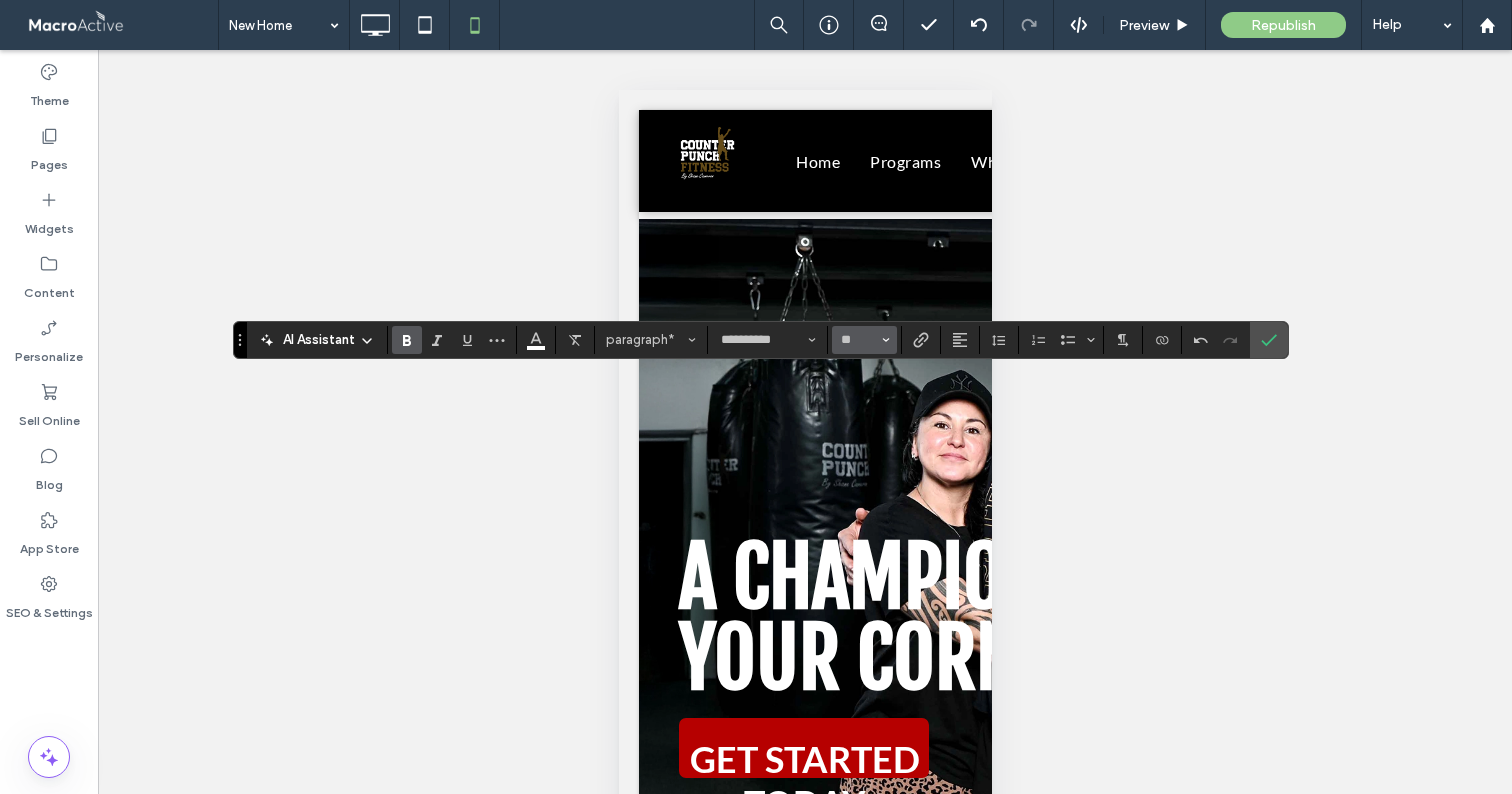 type on "**" 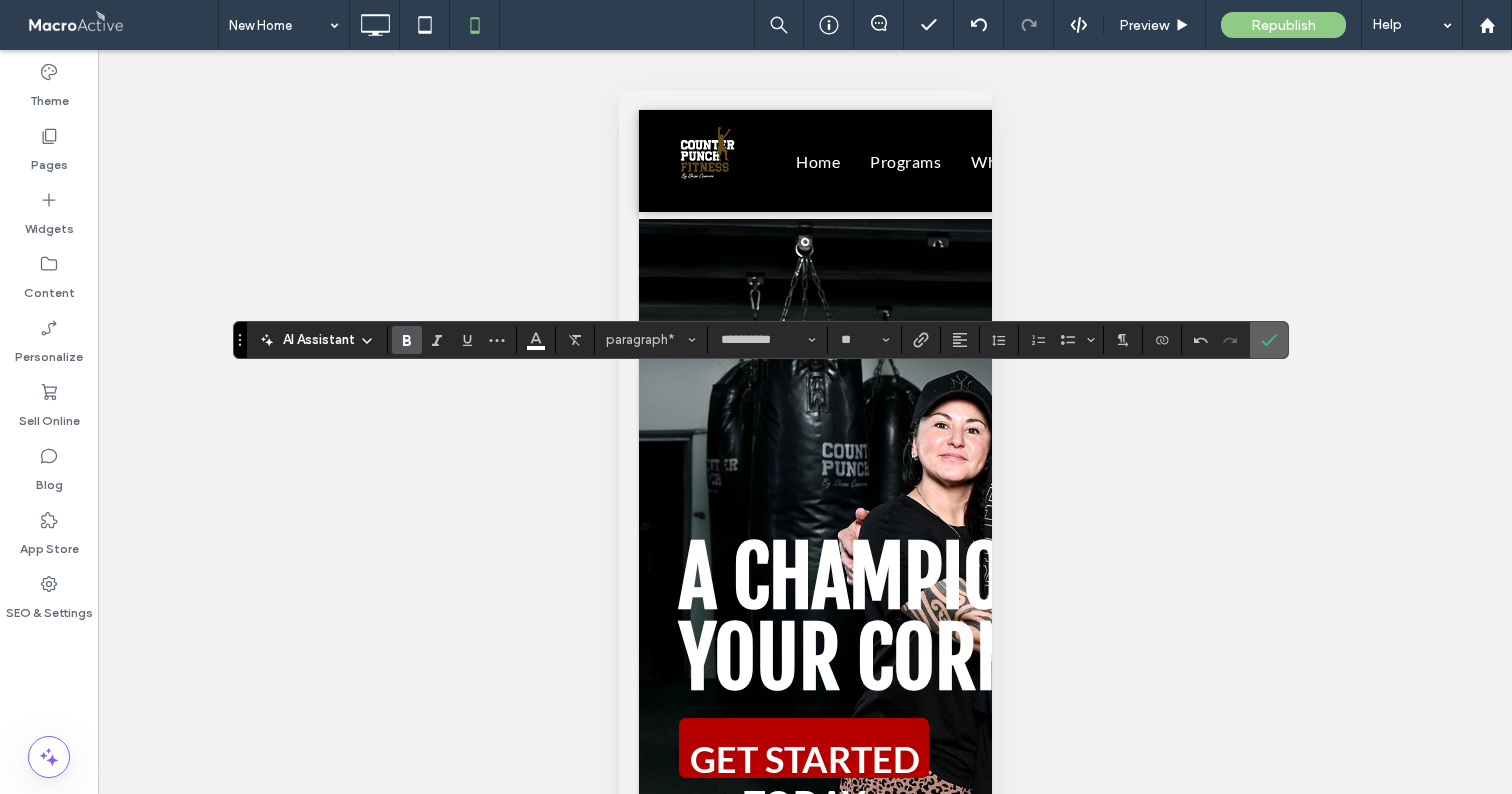 click at bounding box center (1265, 340) 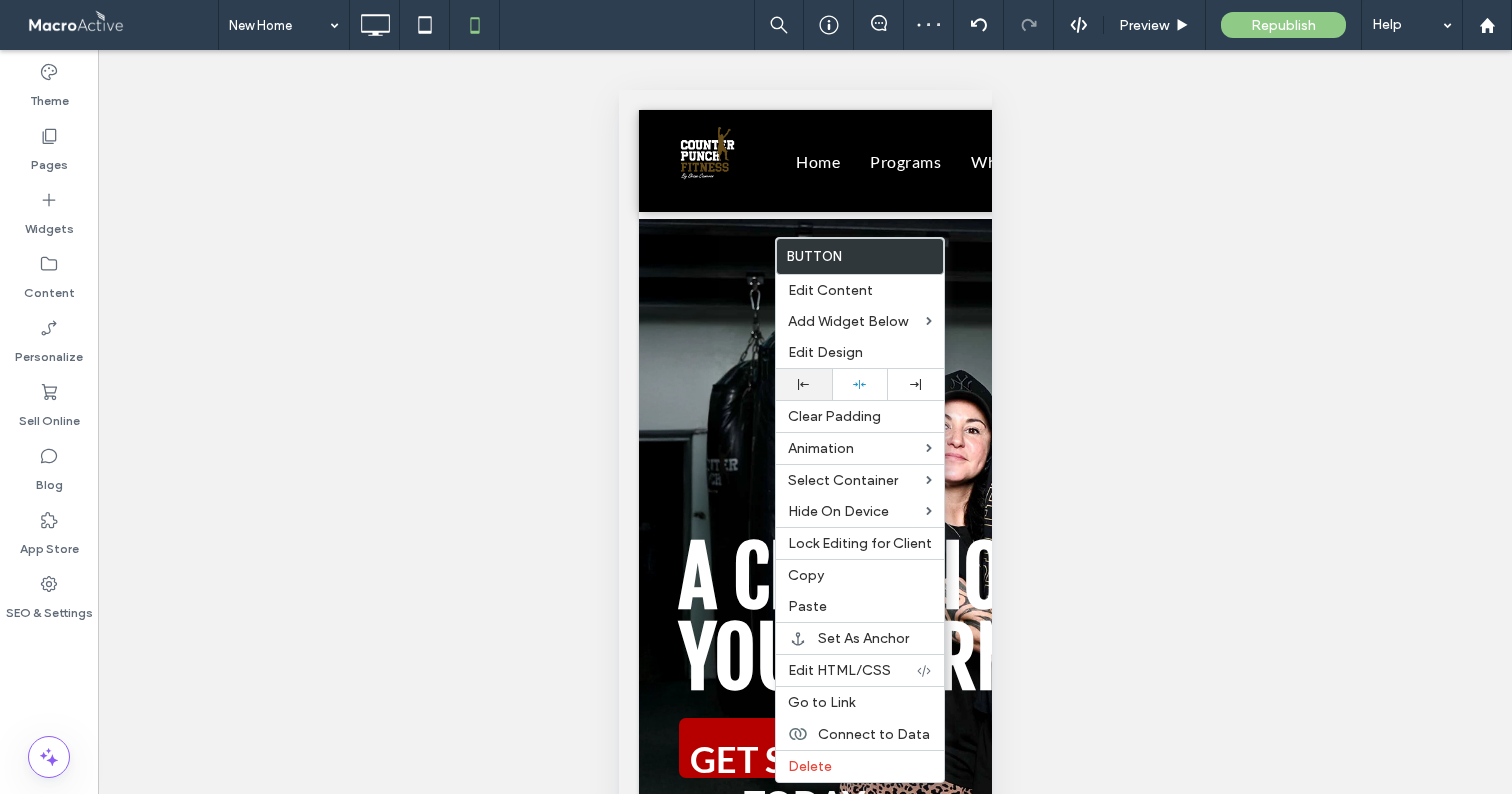 click at bounding box center [804, 384] 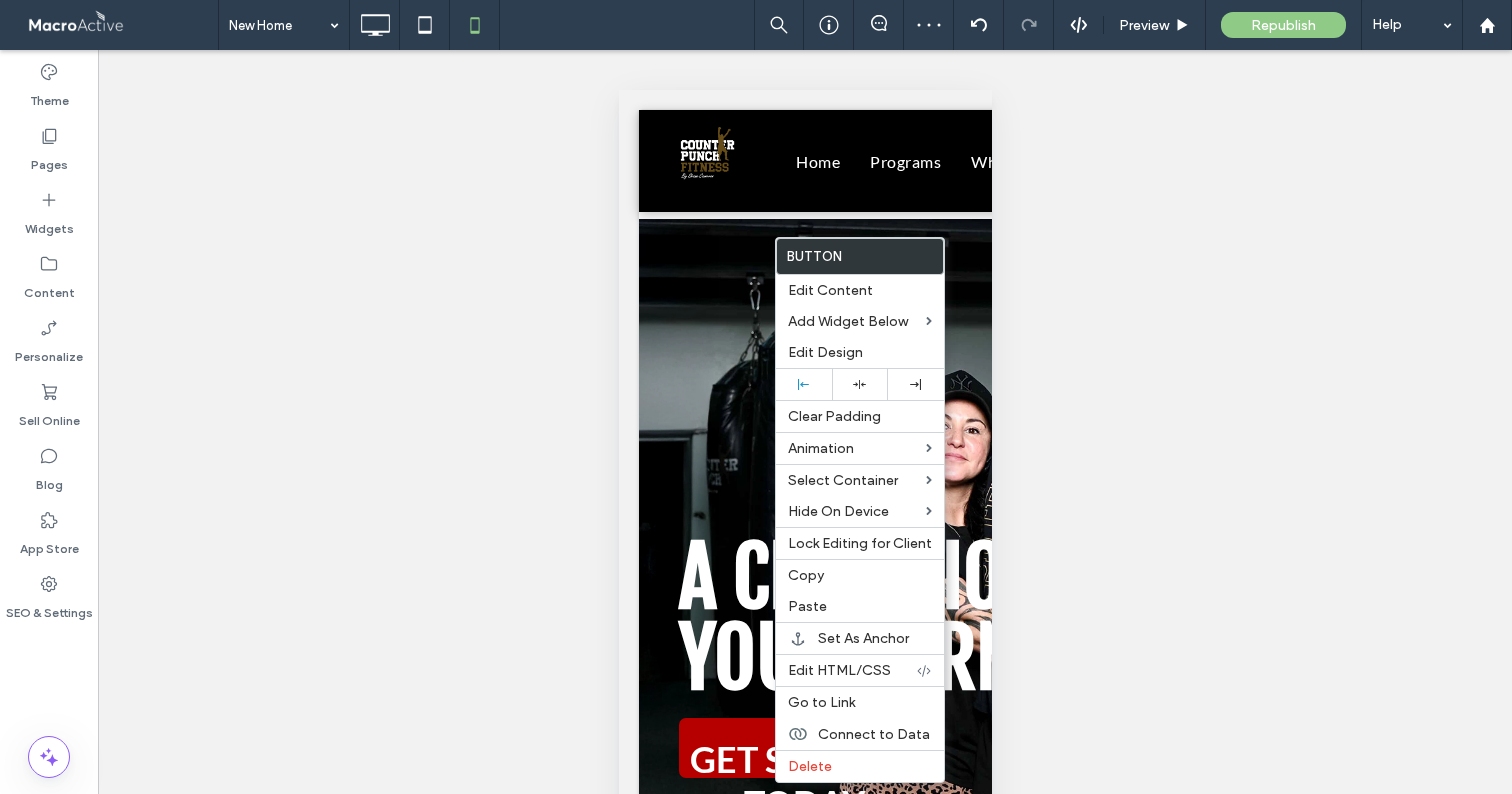 click at bounding box center (756, 397) 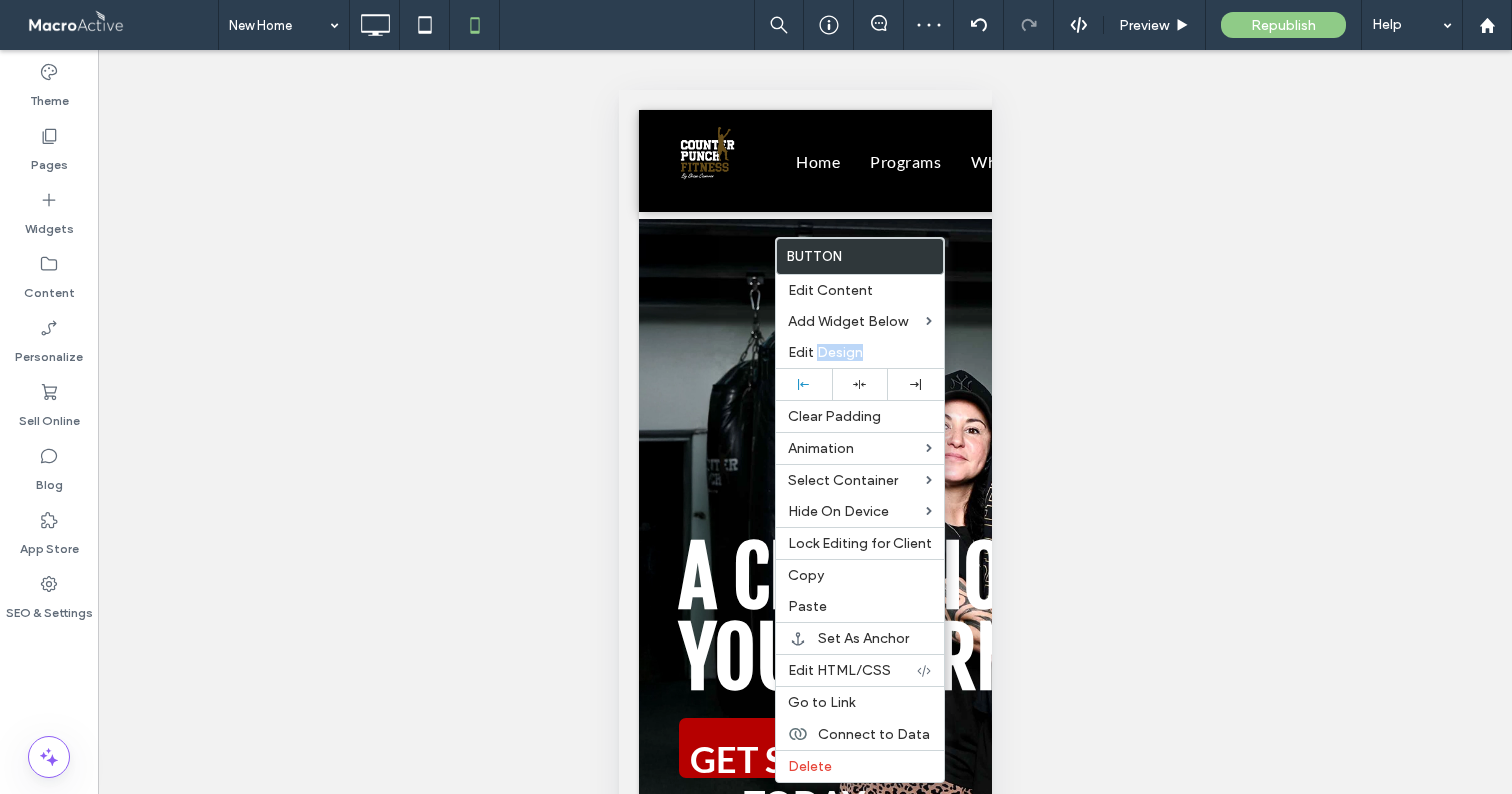click on "Edit Design" at bounding box center (825, 352) 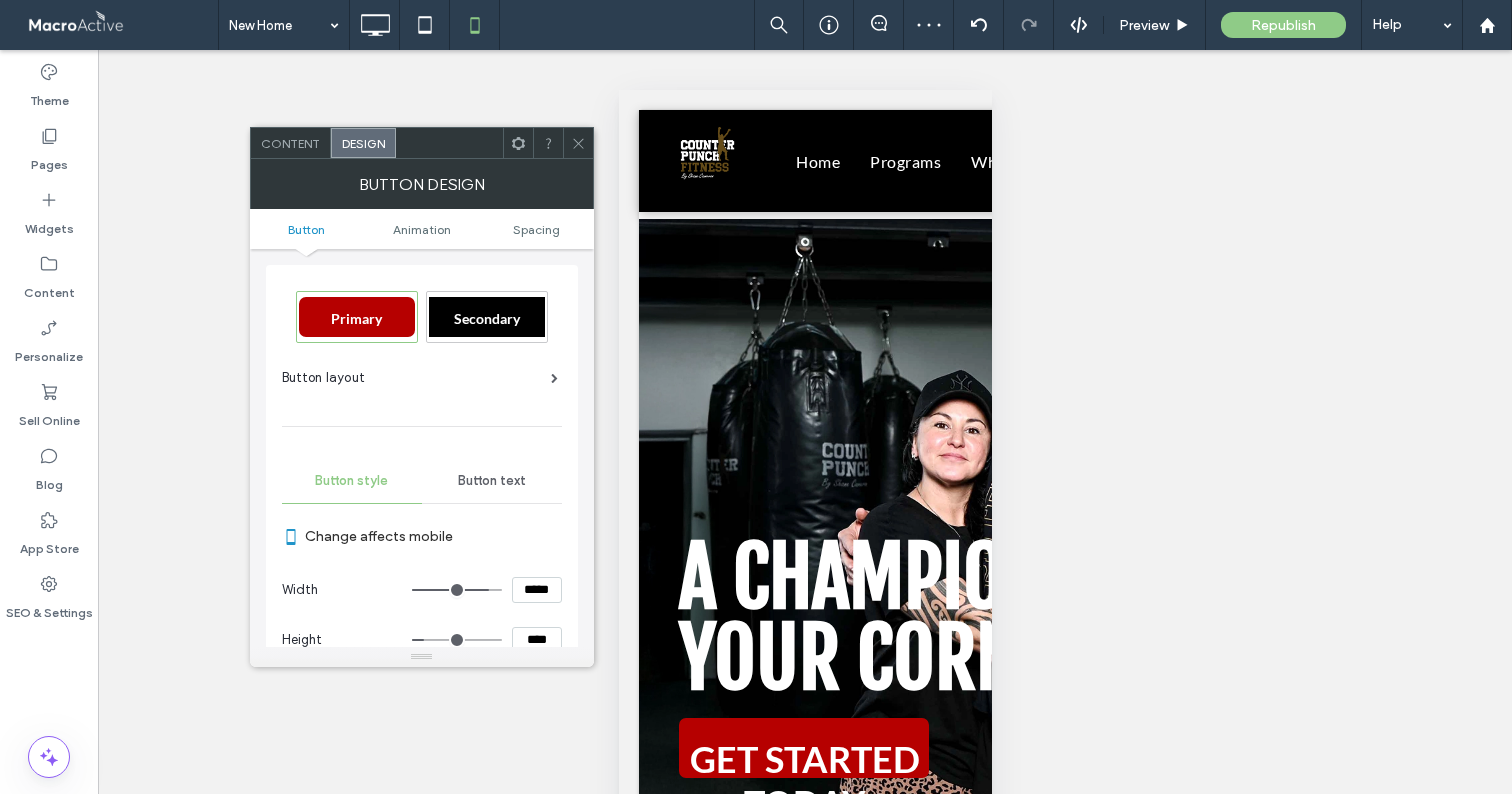 click on "Button Animation Spacing" at bounding box center [422, 229] 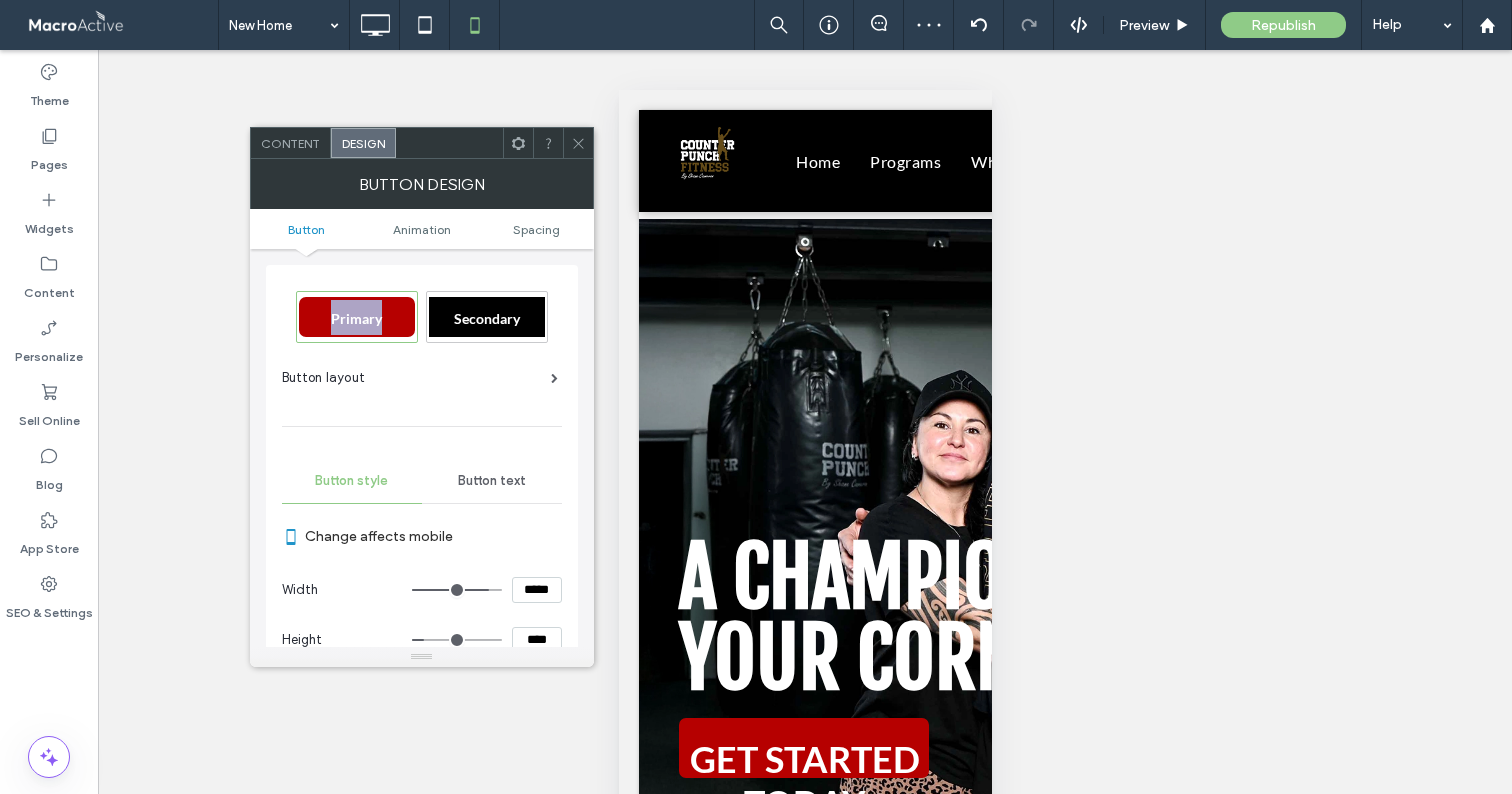 click on "Button Animation Spacing" at bounding box center [422, 229] 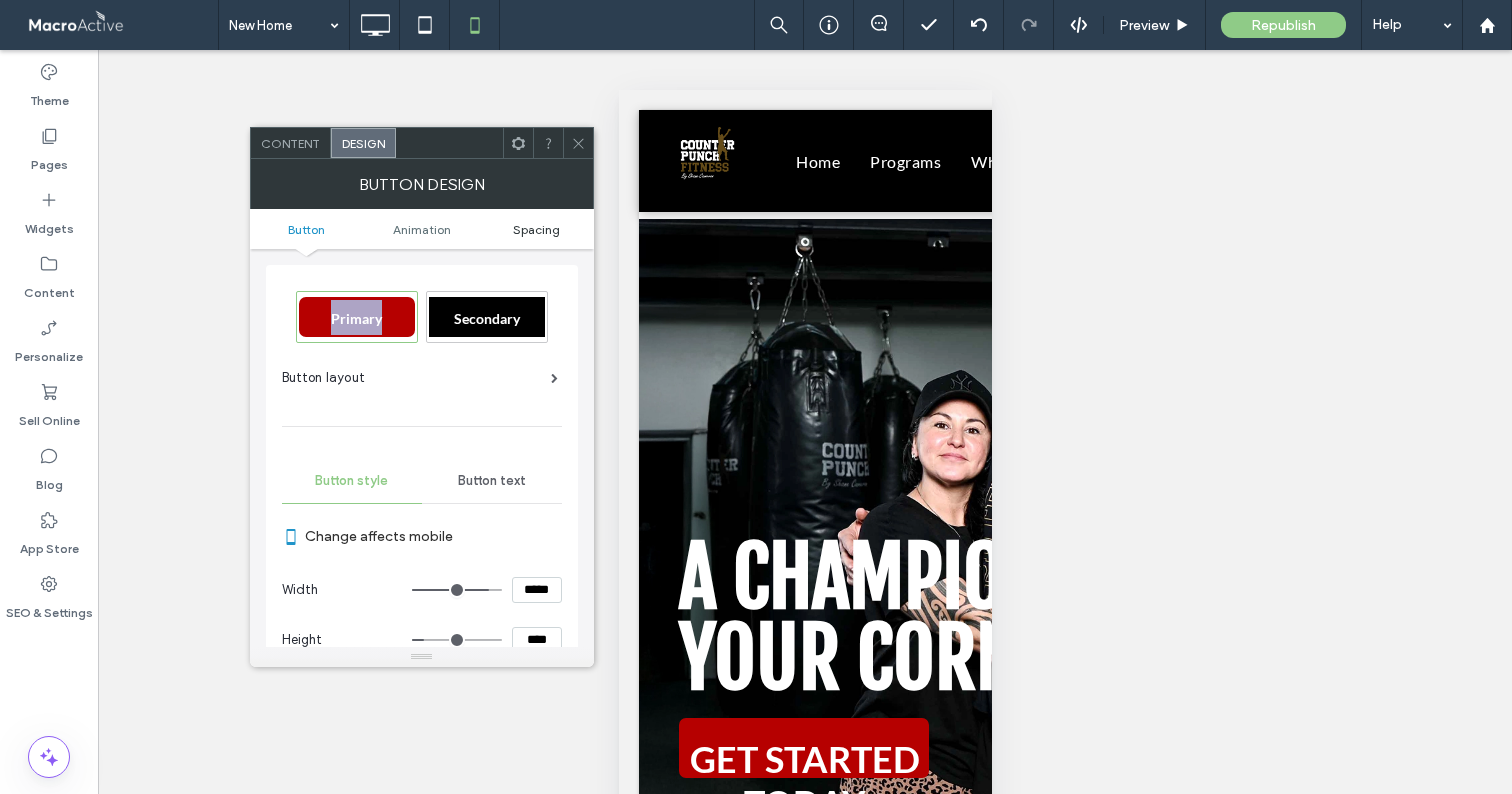 click on "Spacing" at bounding box center (536, 229) 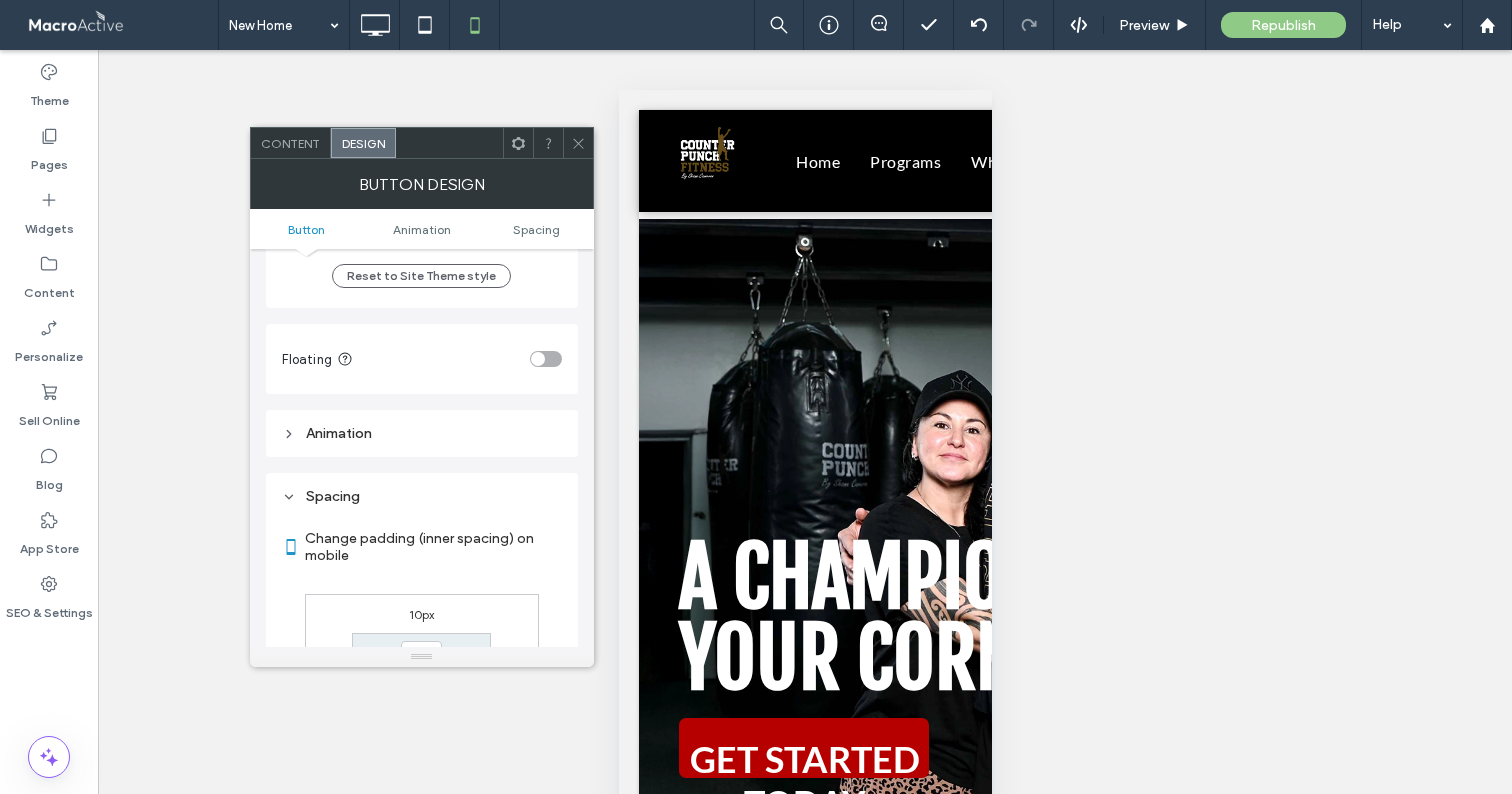 scroll, scrollTop: 939, scrollLeft: 0, axis: vertical 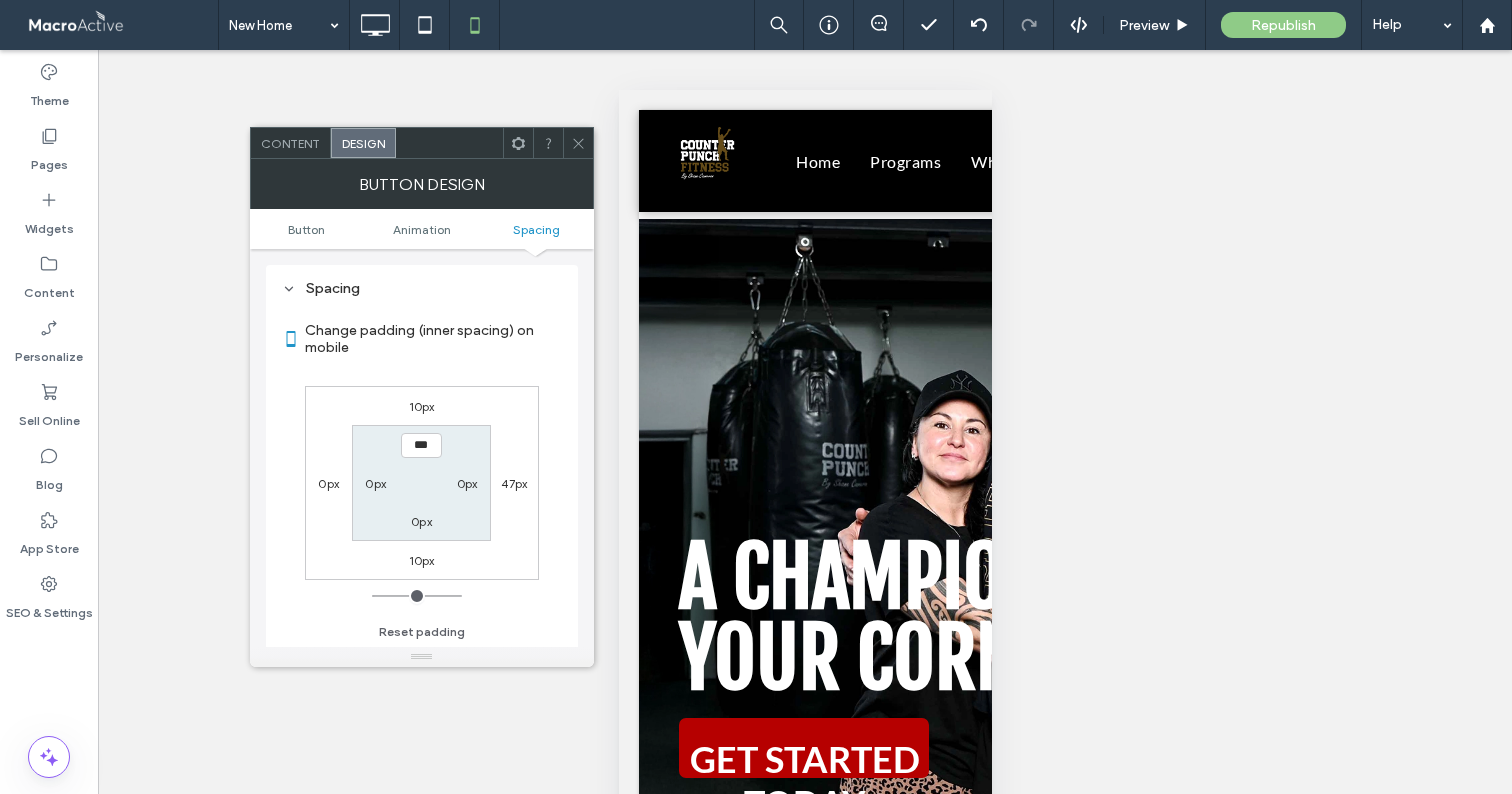 click on "Content" at bounding box center [290, 143] 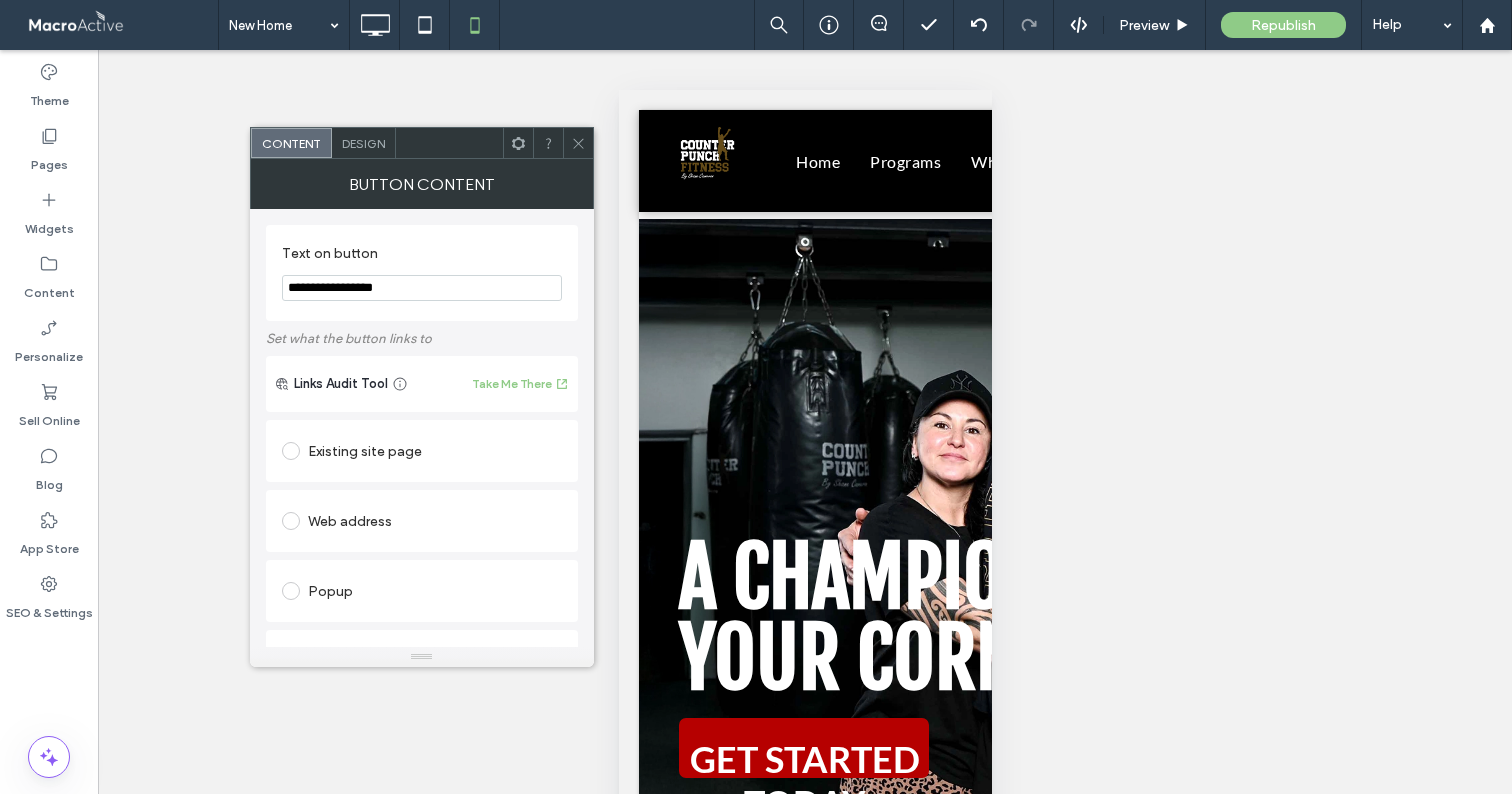 click on "Design" at bounding box center (363, 143) 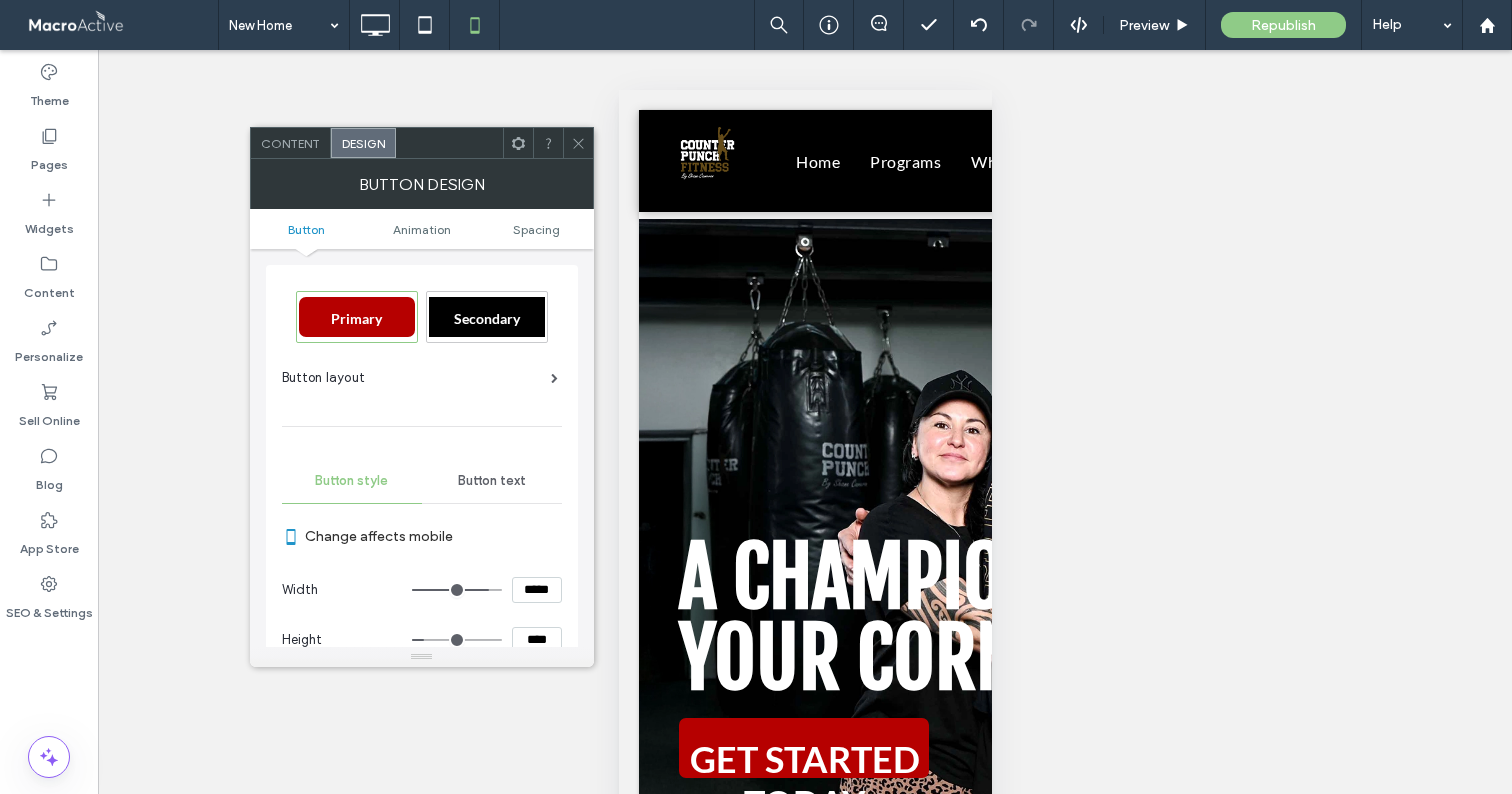 click on "Primary" at bounding box center [356, 318] 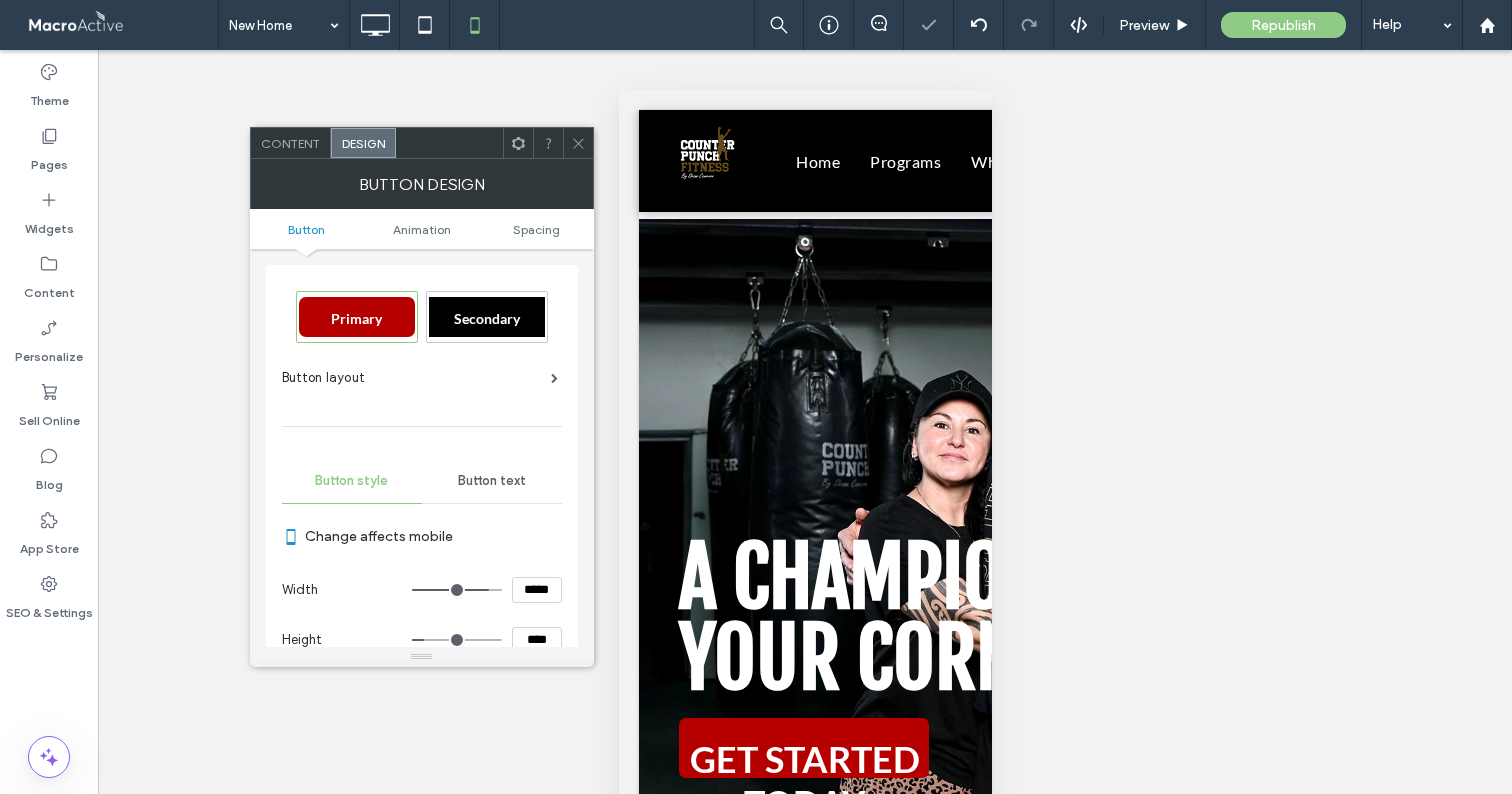 click 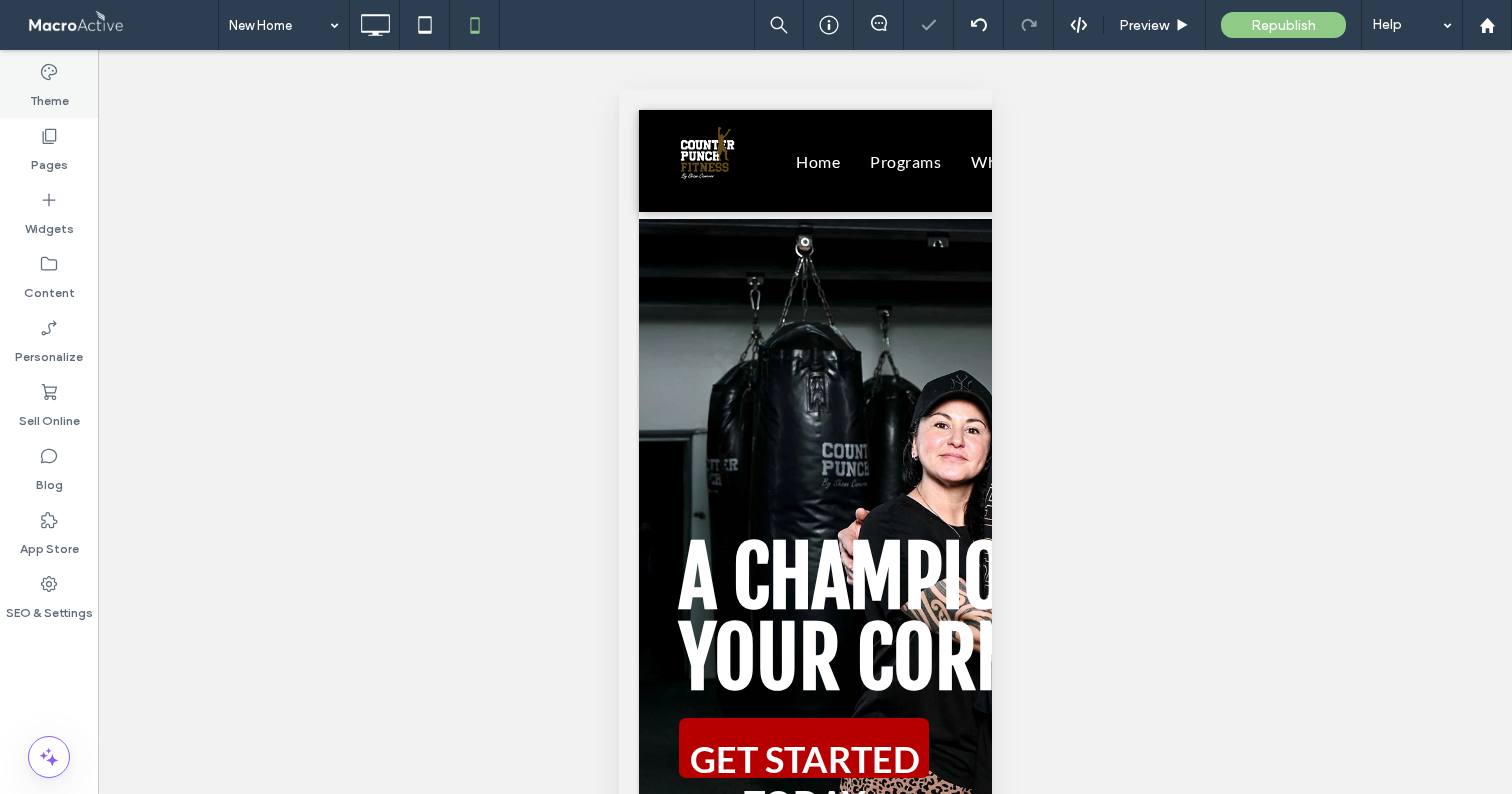 click on "Theme" at bounding box center [49, 96] 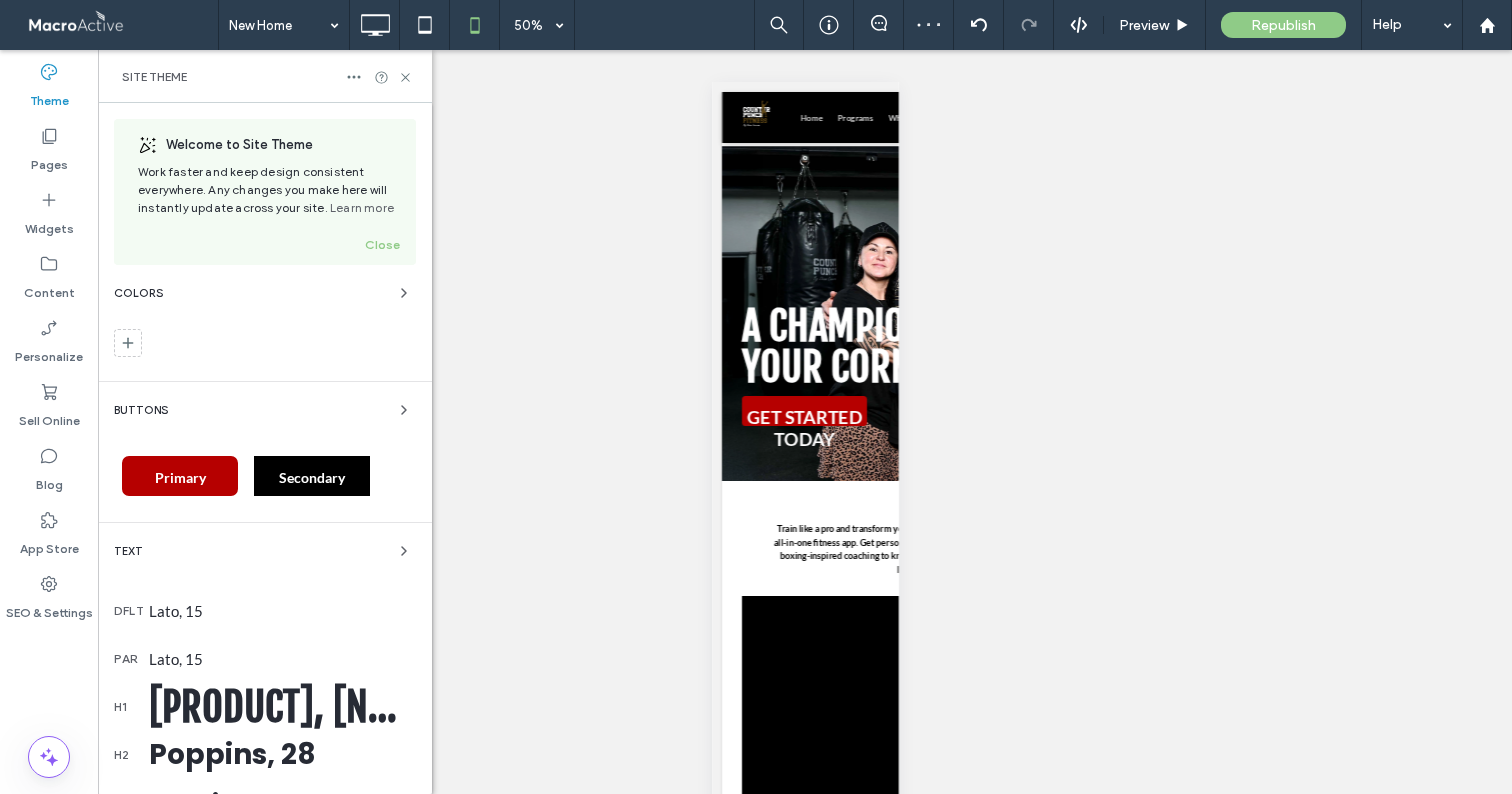 click on "Primary" at bounding box center [180, 477] 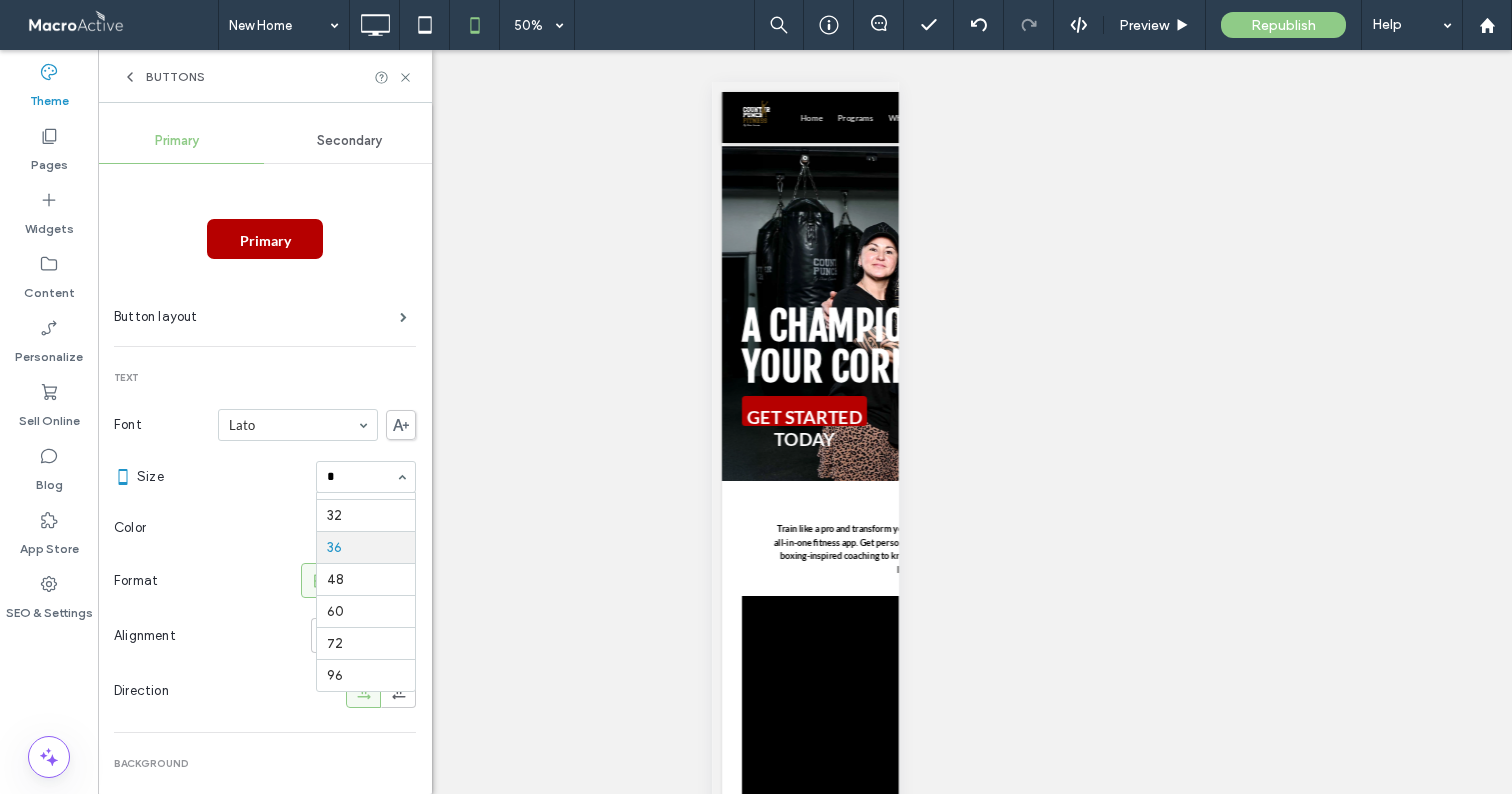 scroll, scrollTop: 0, scrollLeft: 0, axis: both 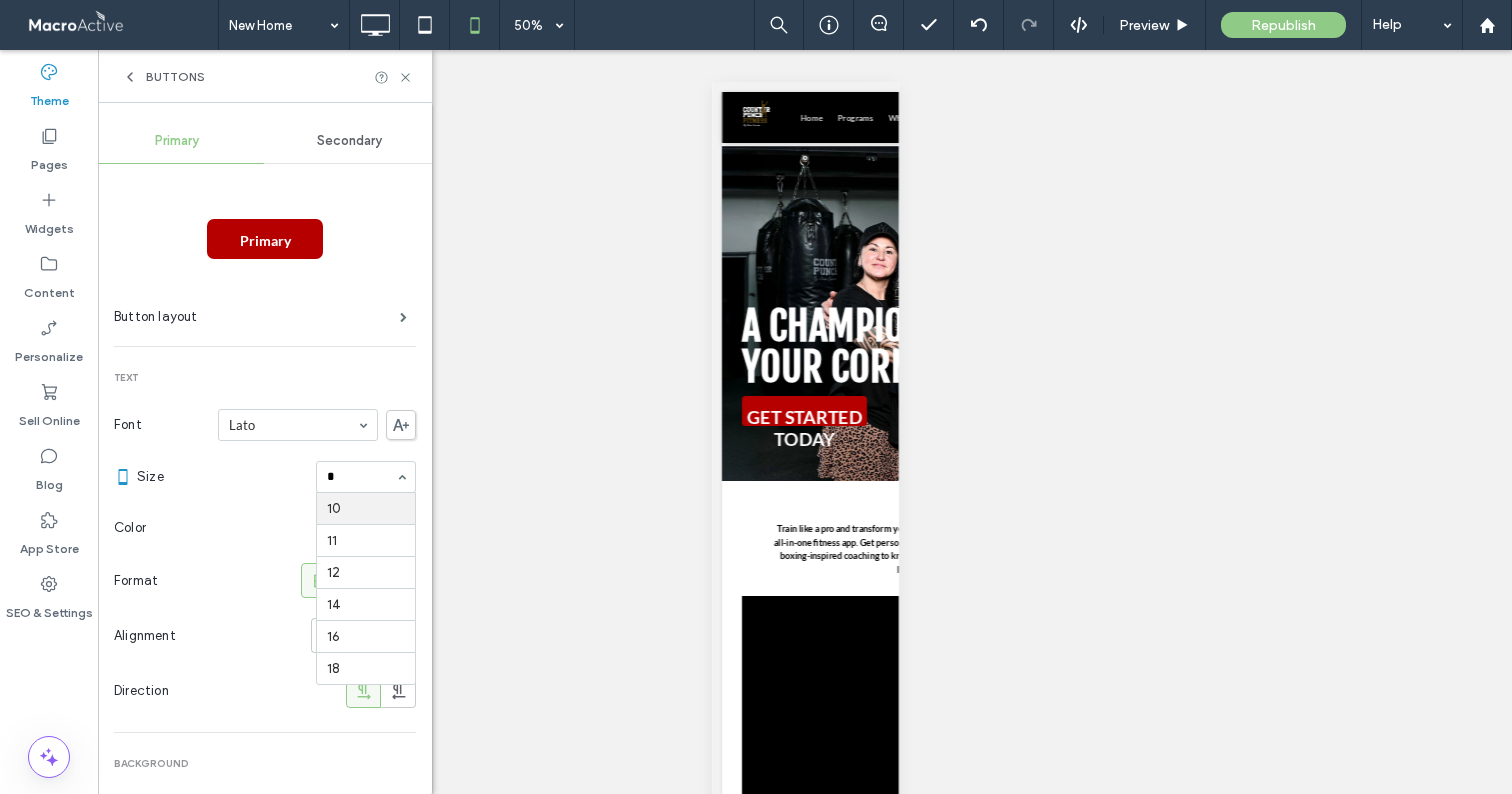 type on "**" 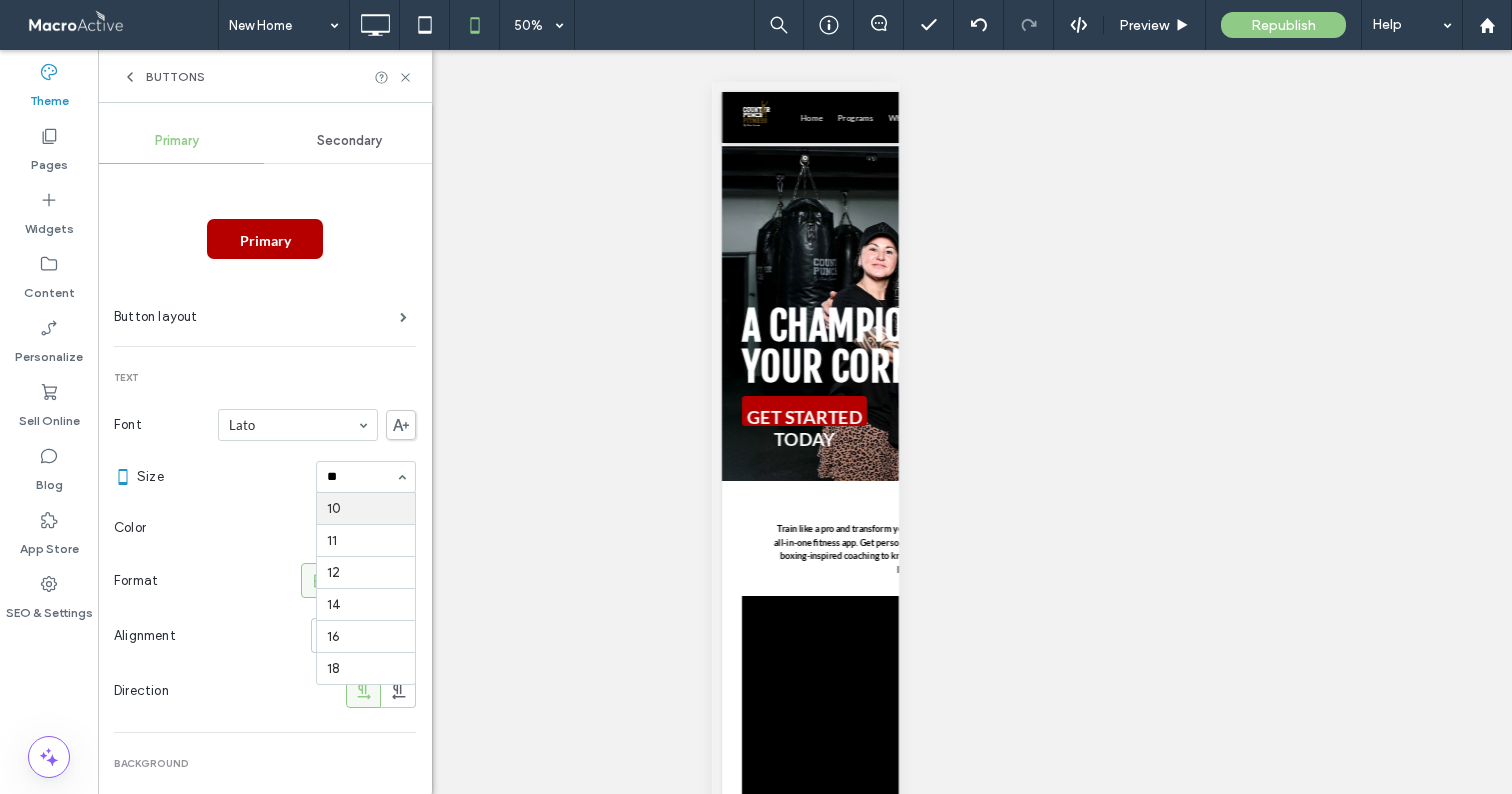 type 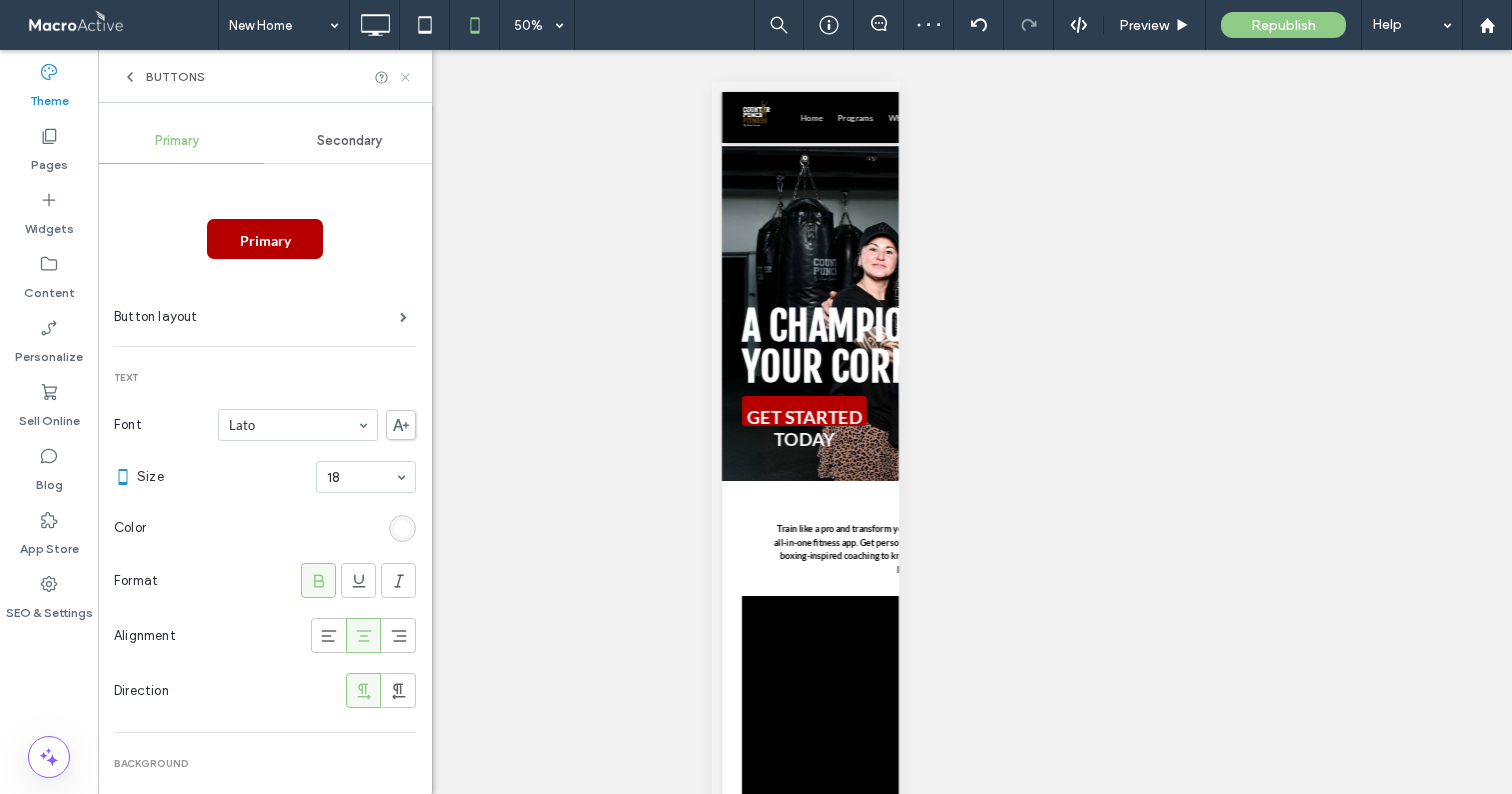 click 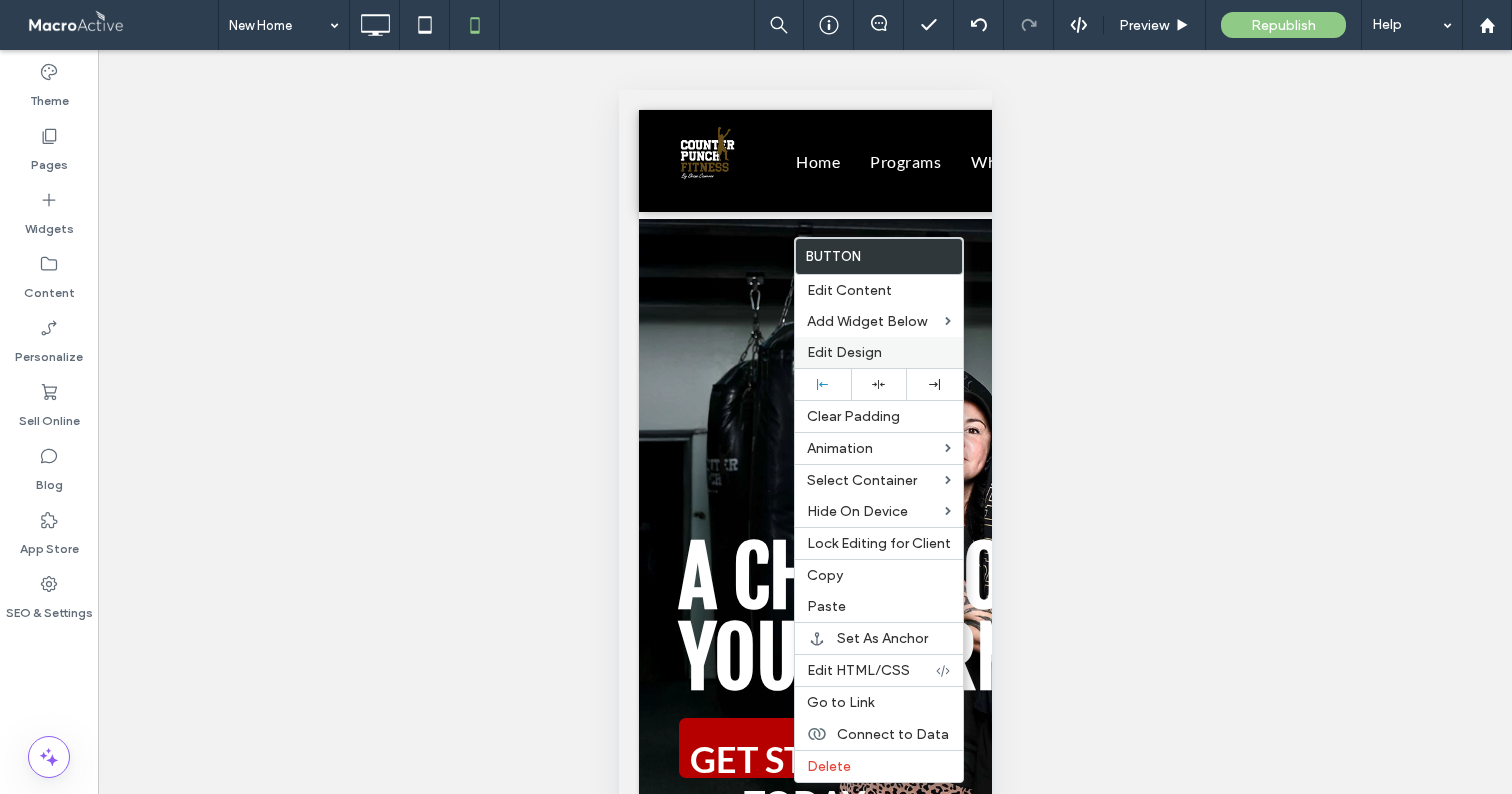 click on "Edit Design" at bounding box center [844, 352] 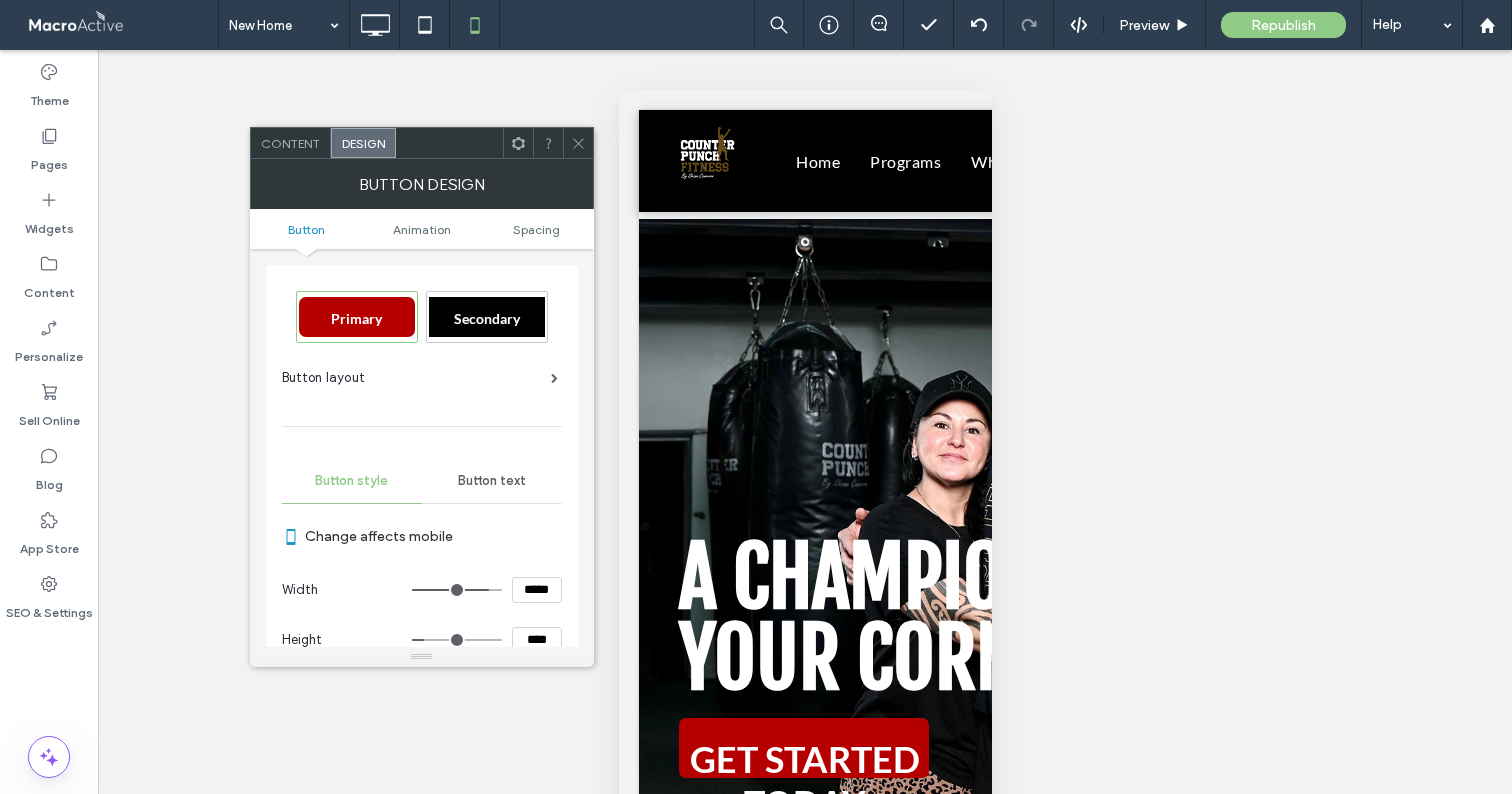 click on "*****" at bounding box center (537, 590) 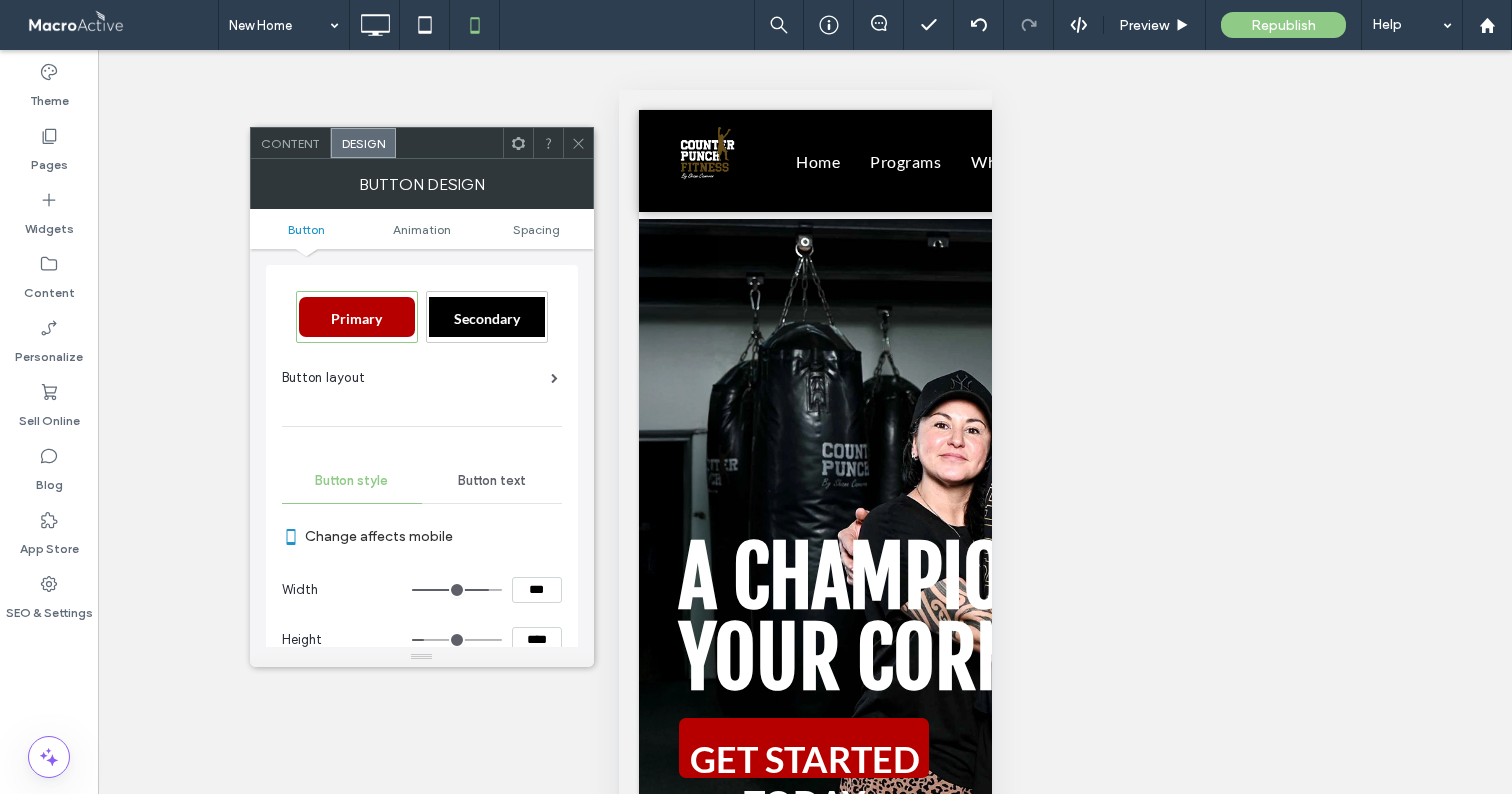 type on "*****" 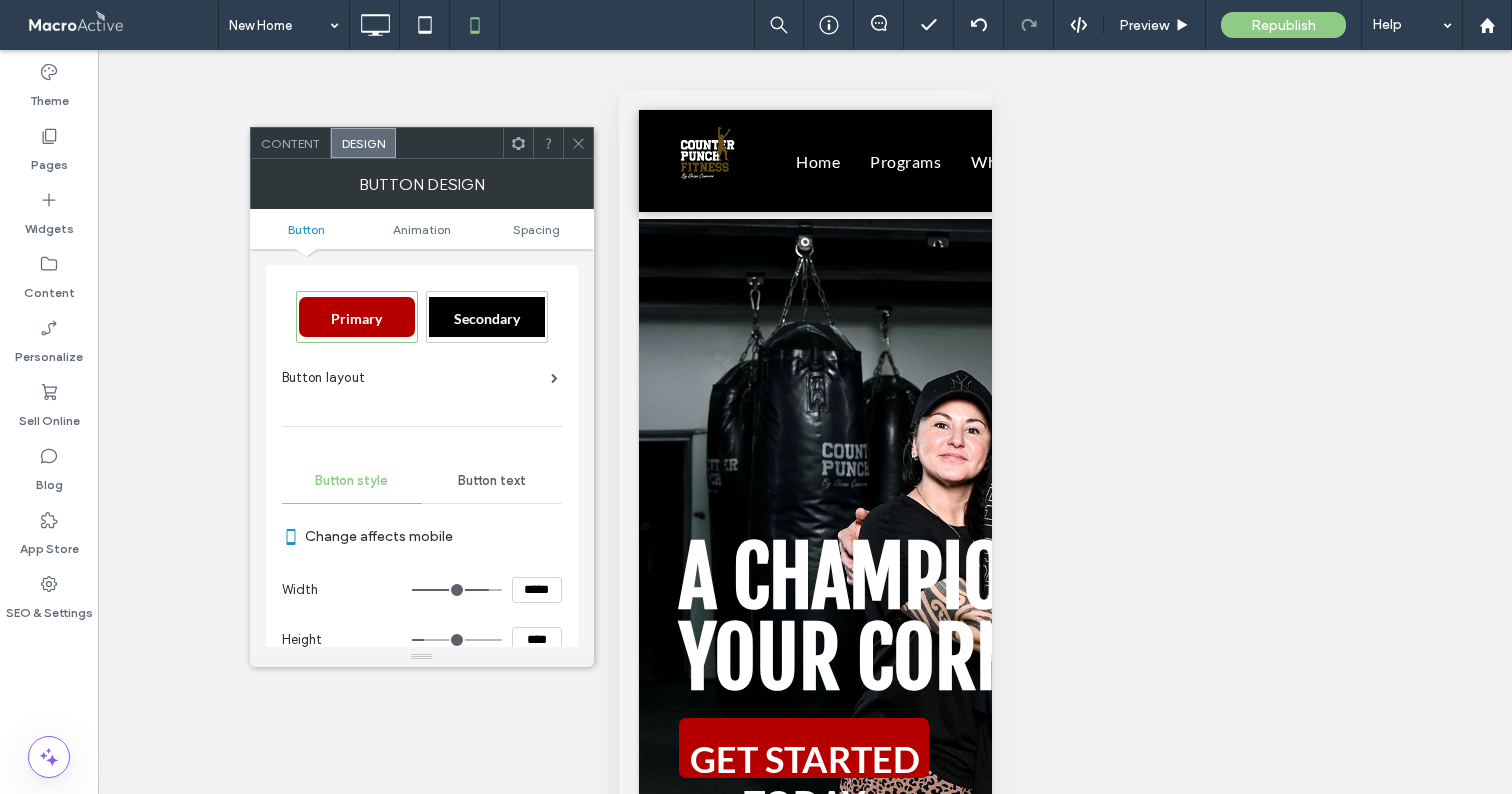 type on "***" 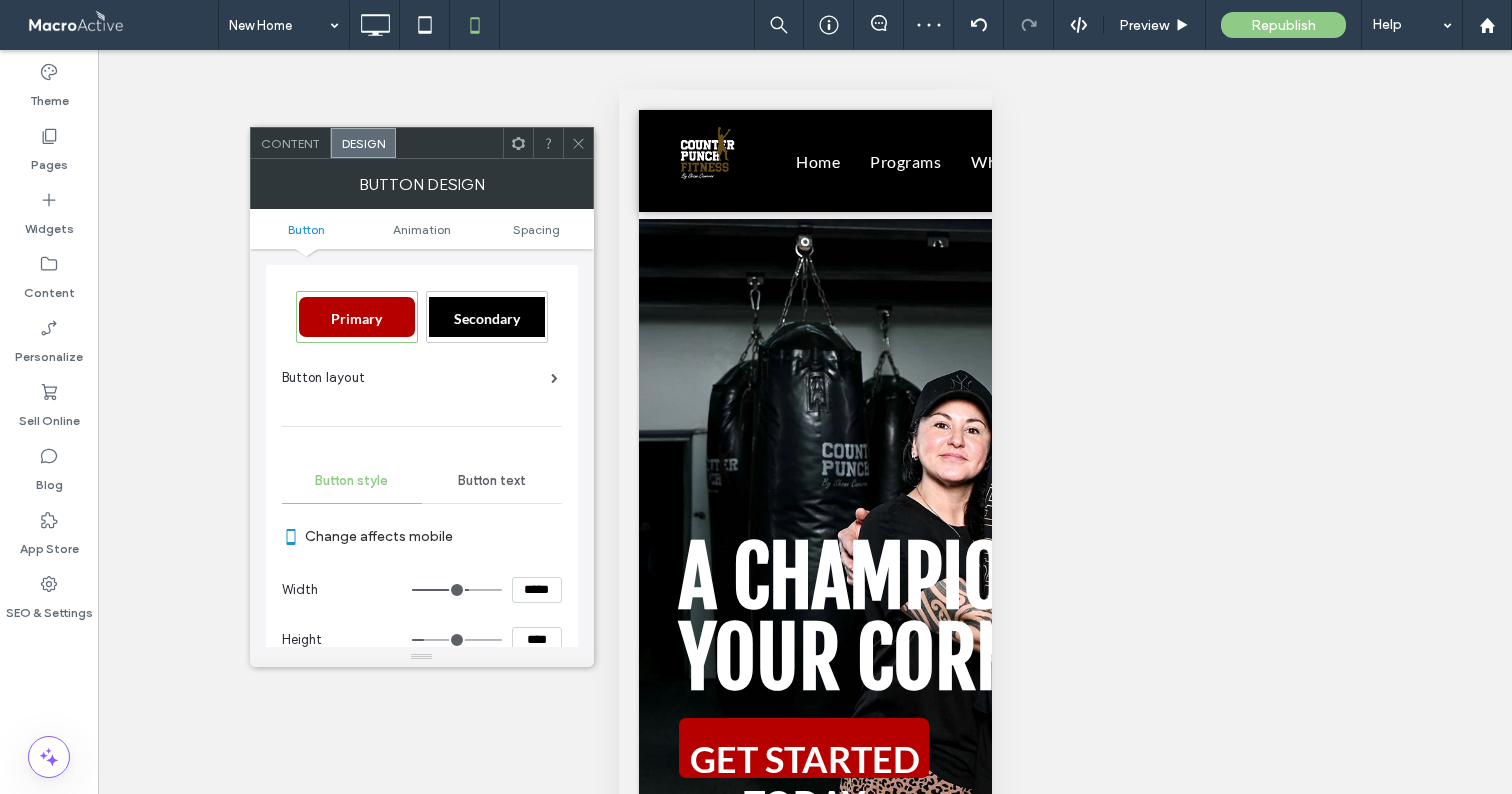 click on "****" at bounding box center (537, 640) 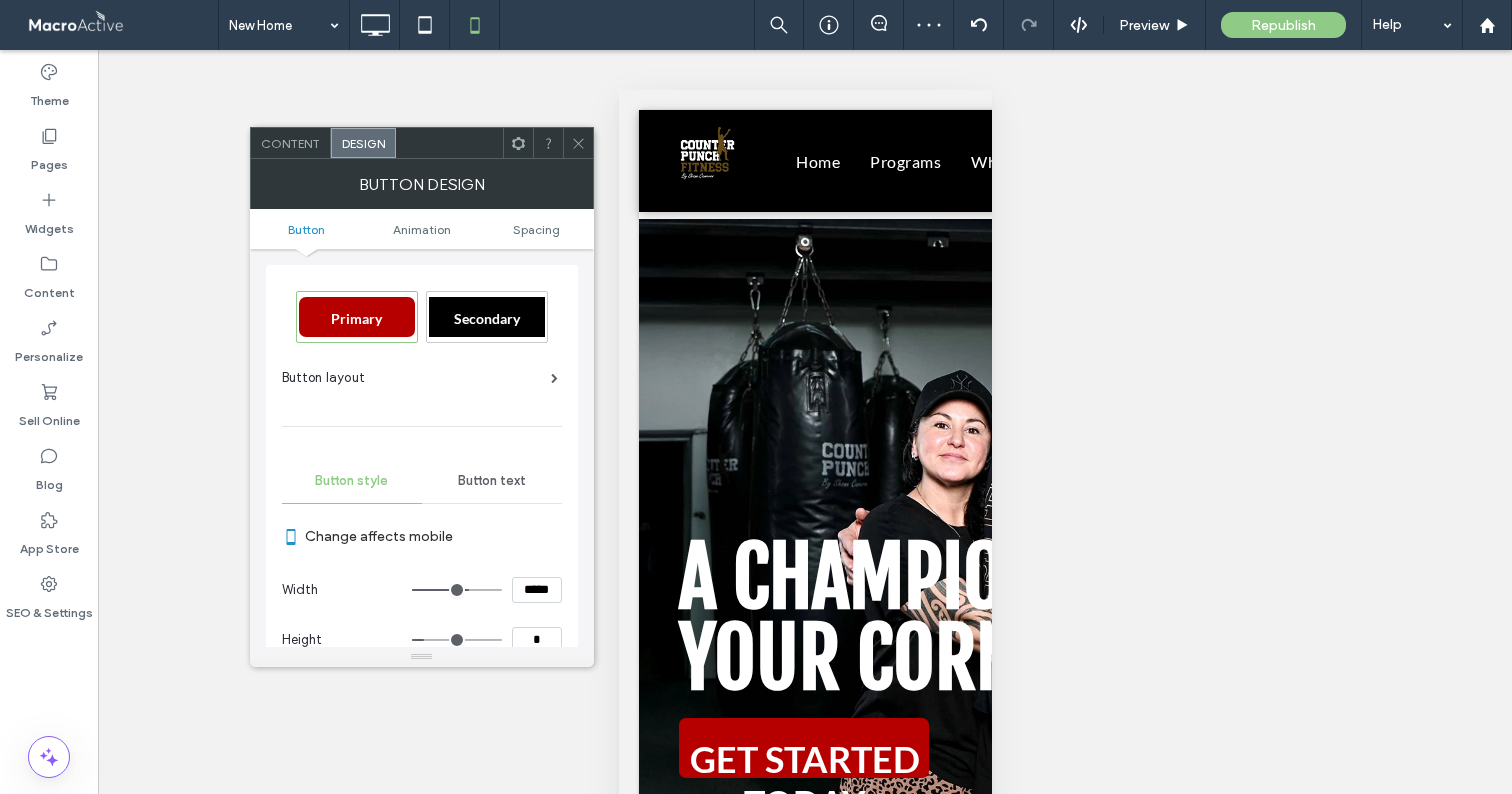 scroll, scrollTop: 1, scrollLeft: 0, axis: vertical 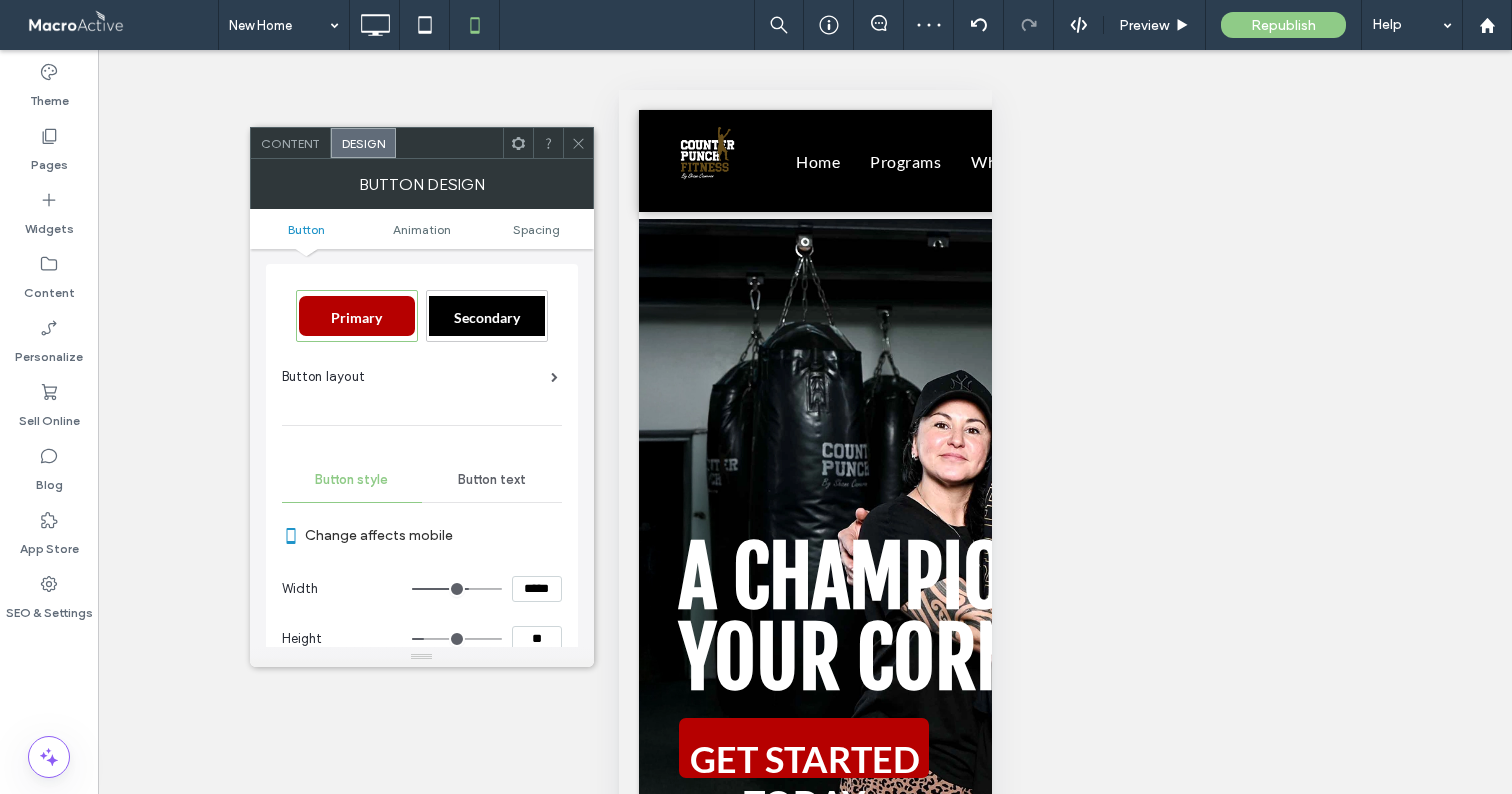 type on "****" 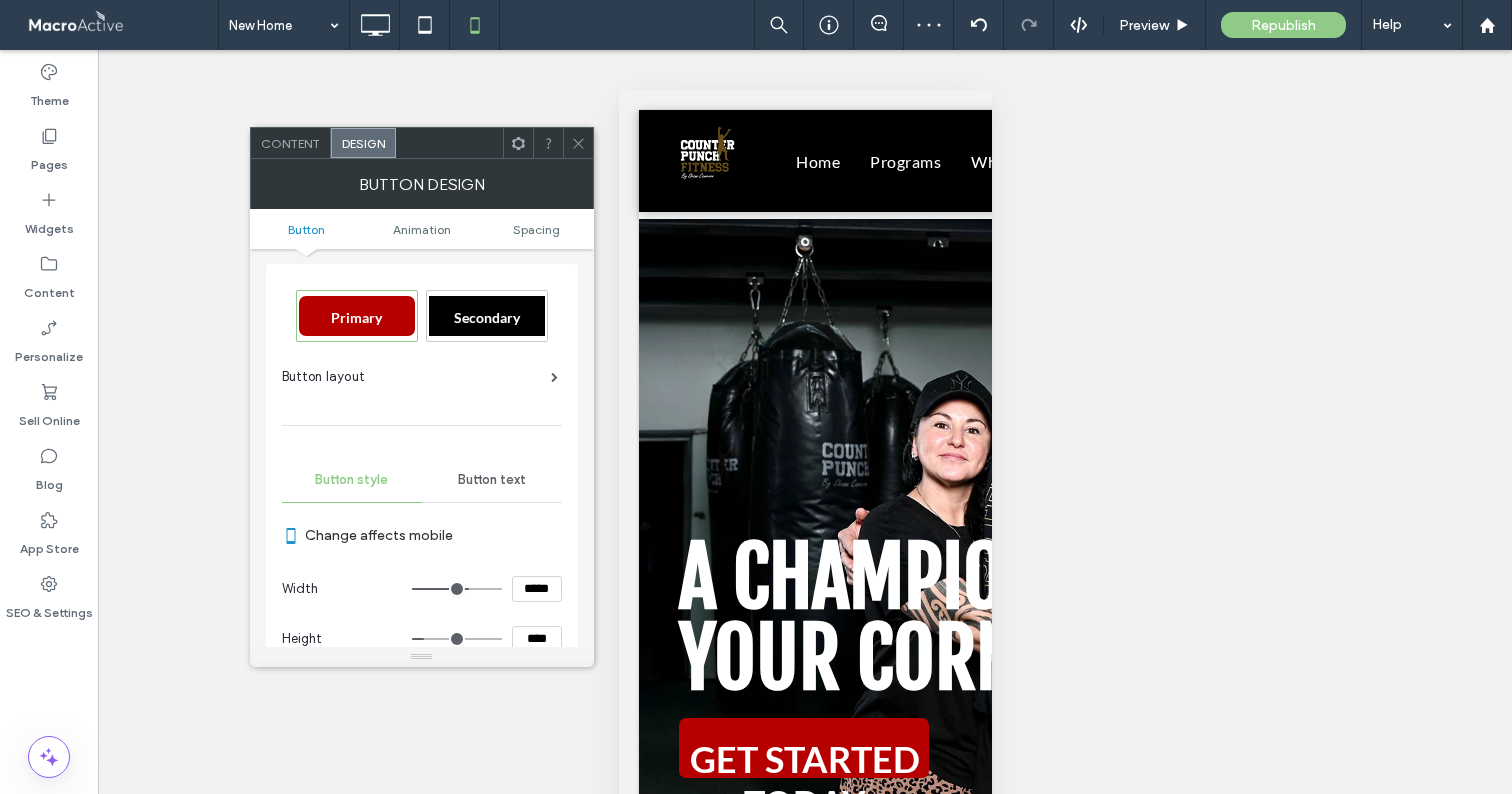 type on "**" 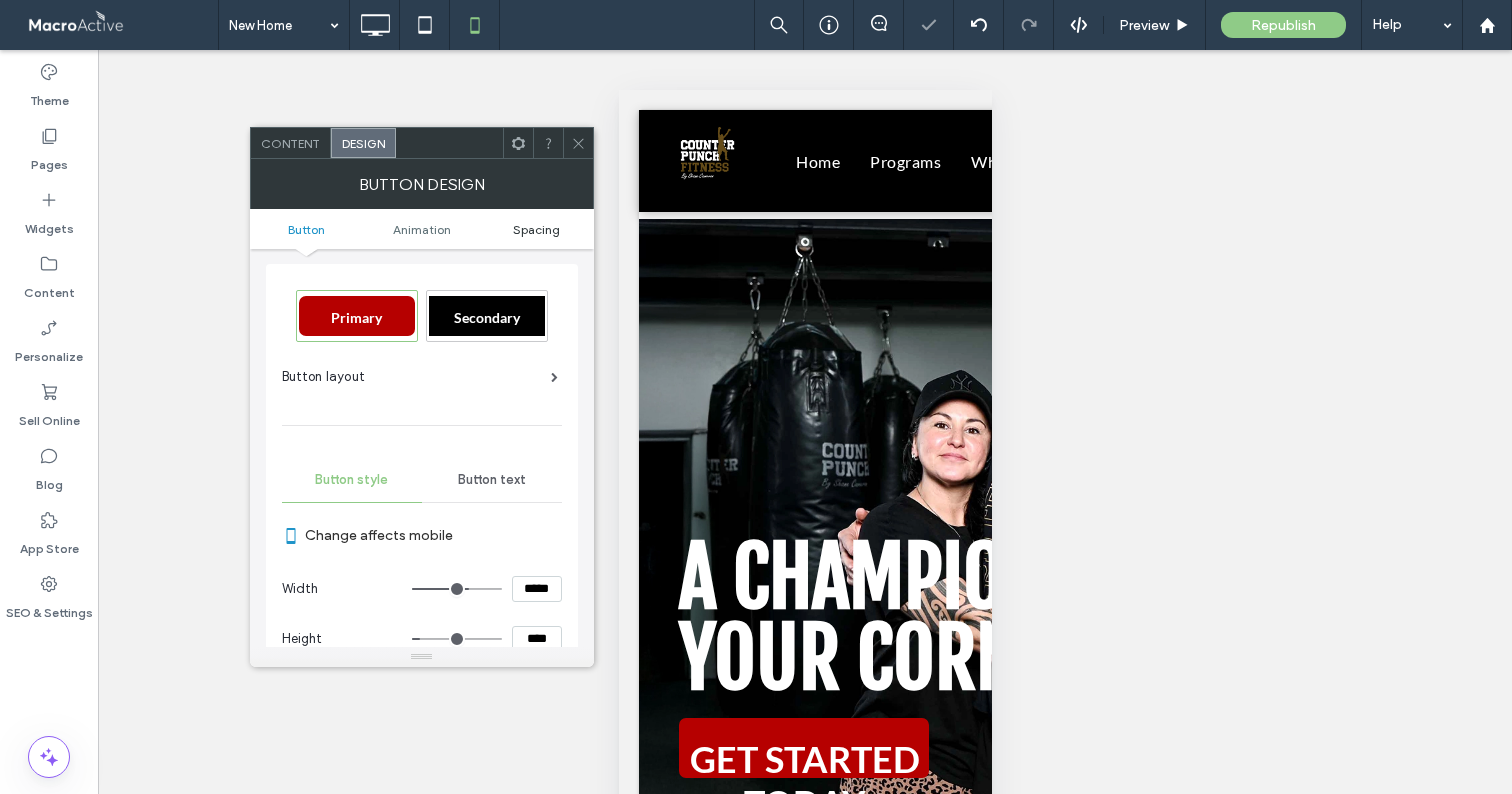 click on "Spacing" at bounding box center [536, 229] 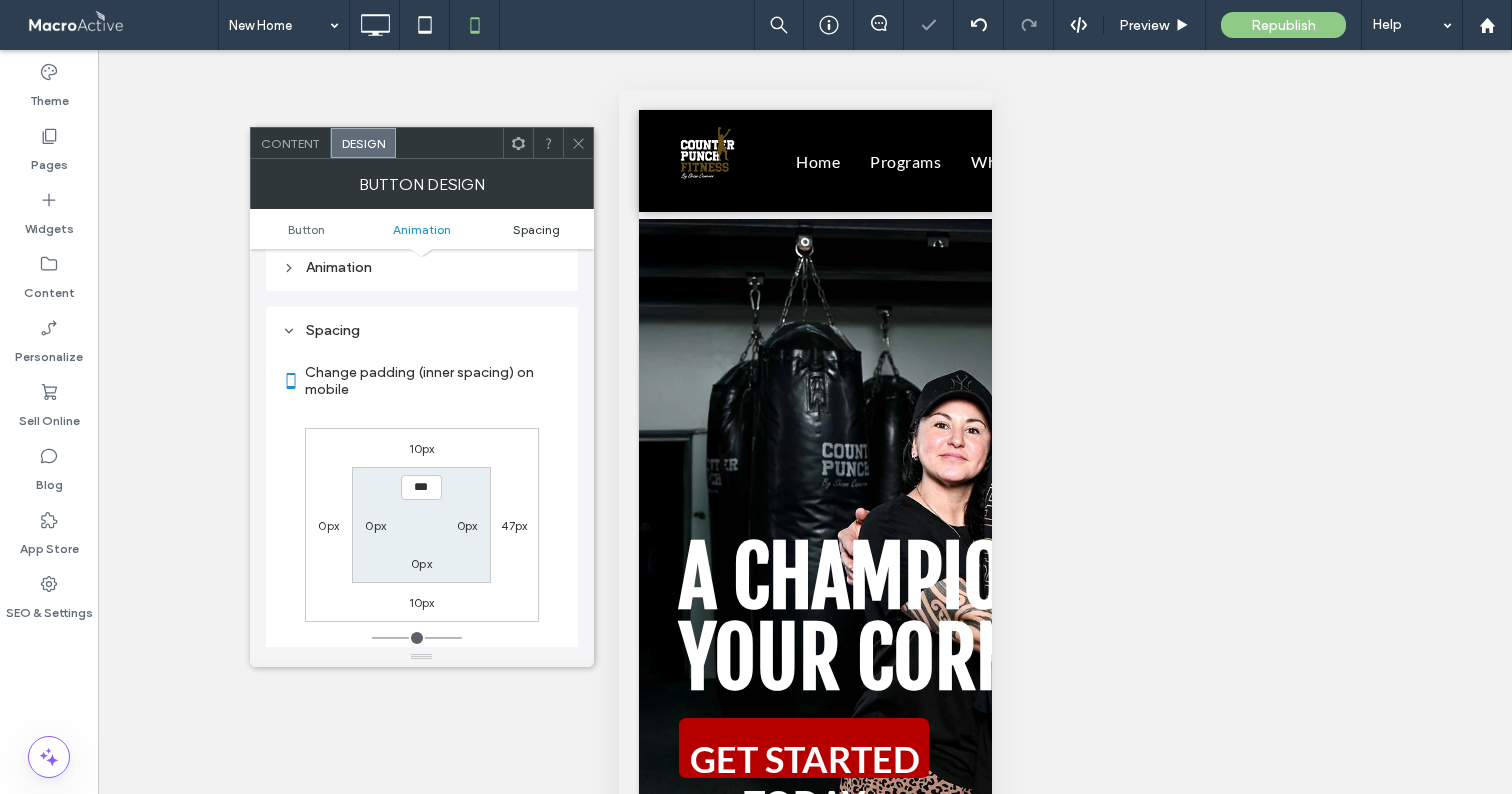 scroll, scrollTop: 939, scrollLeft: 0, axis: vertical 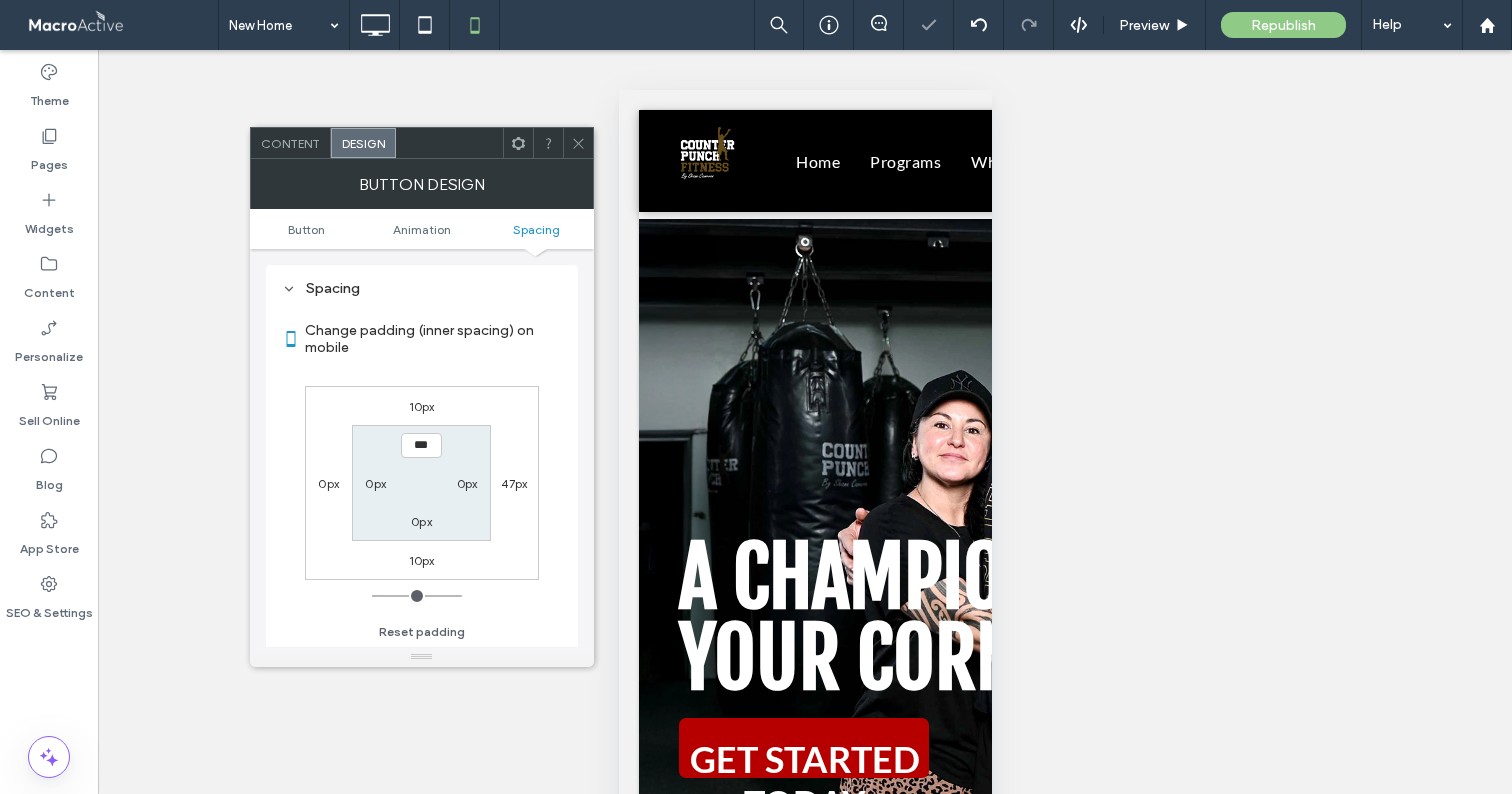 click 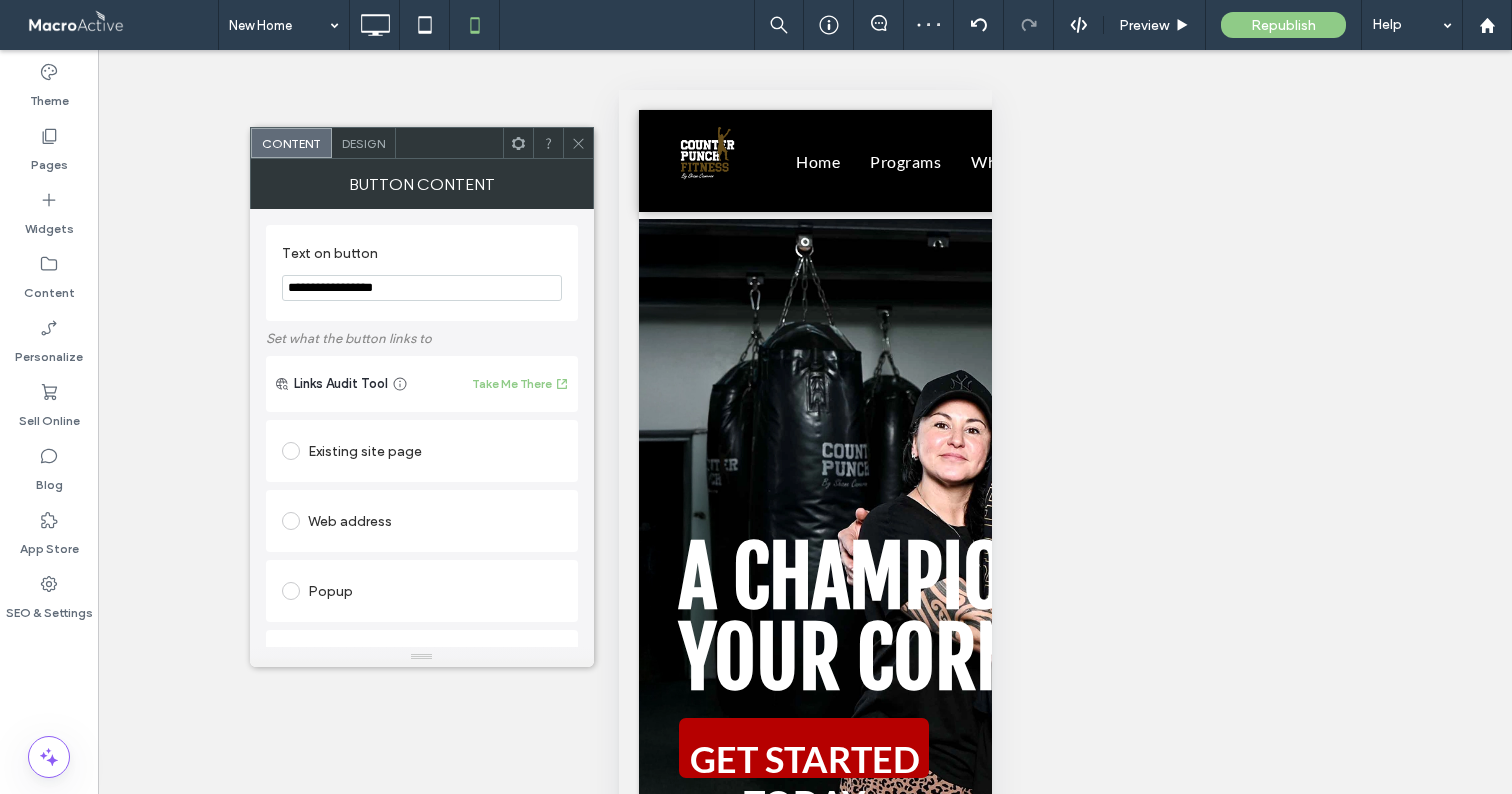click on "Button Content" at bounding box center (422, 184) 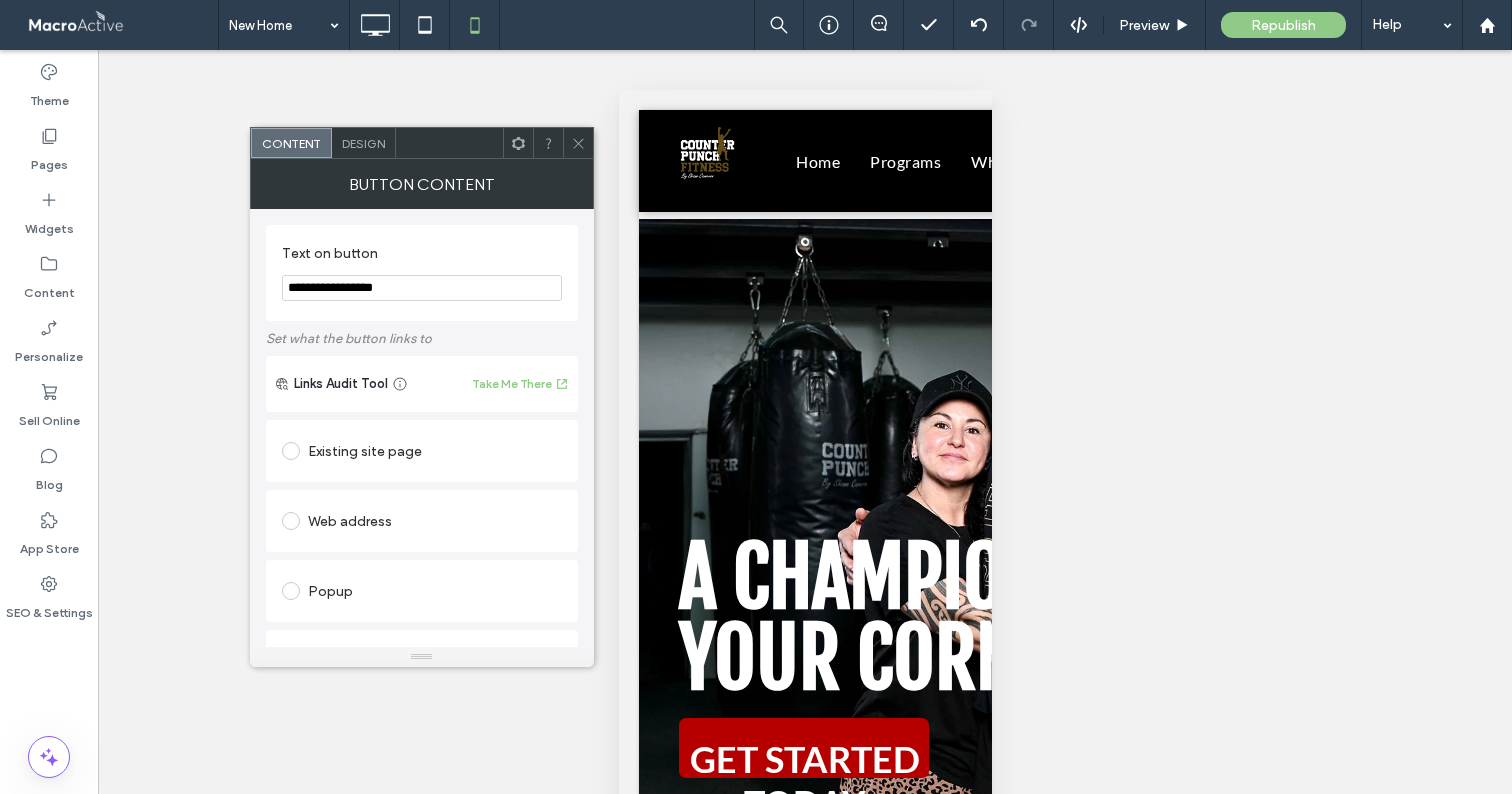 click on "Design" at bounding box center [364, 143] 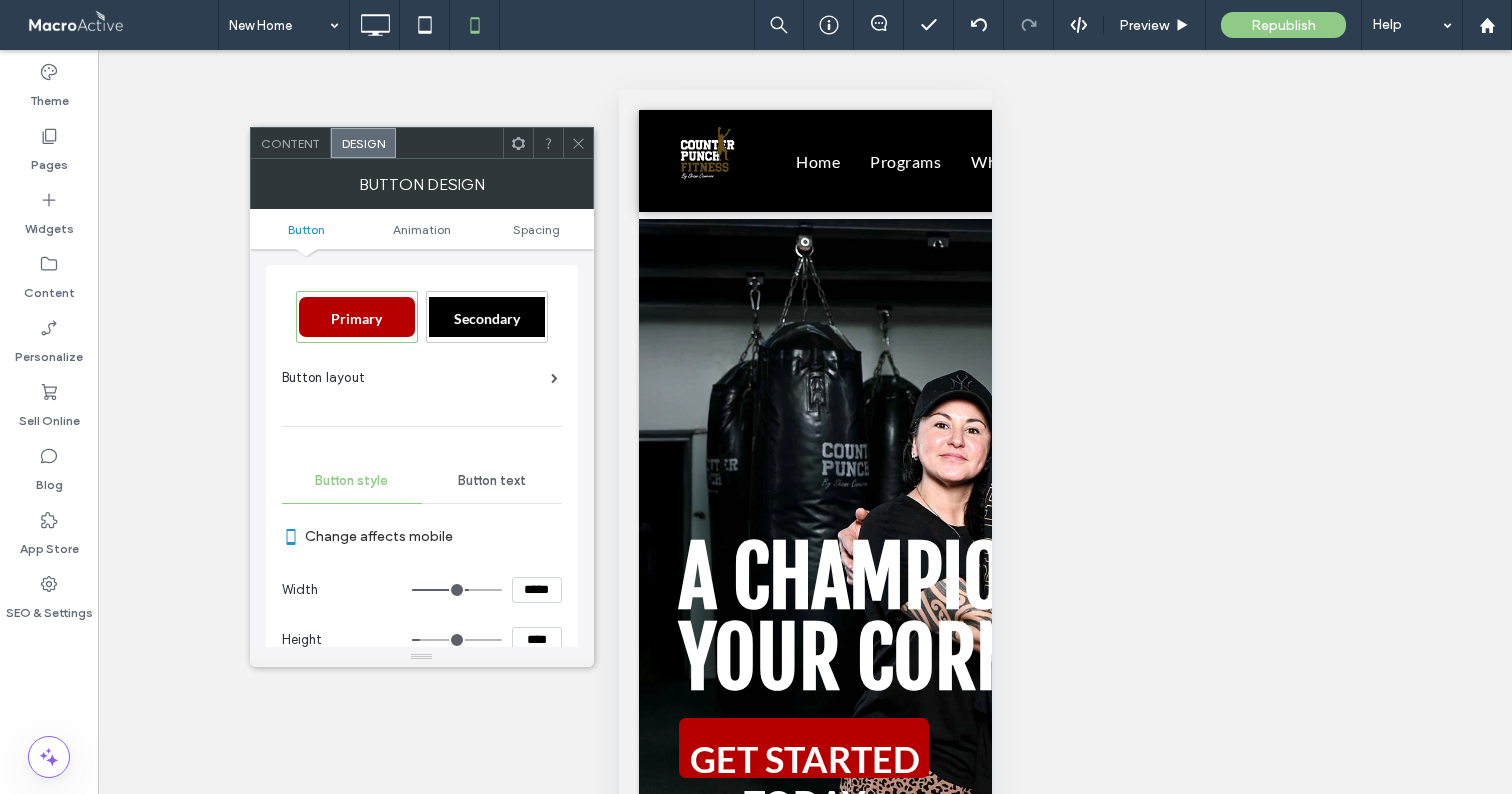 click on "Primary" at bounding box center (356, 318) 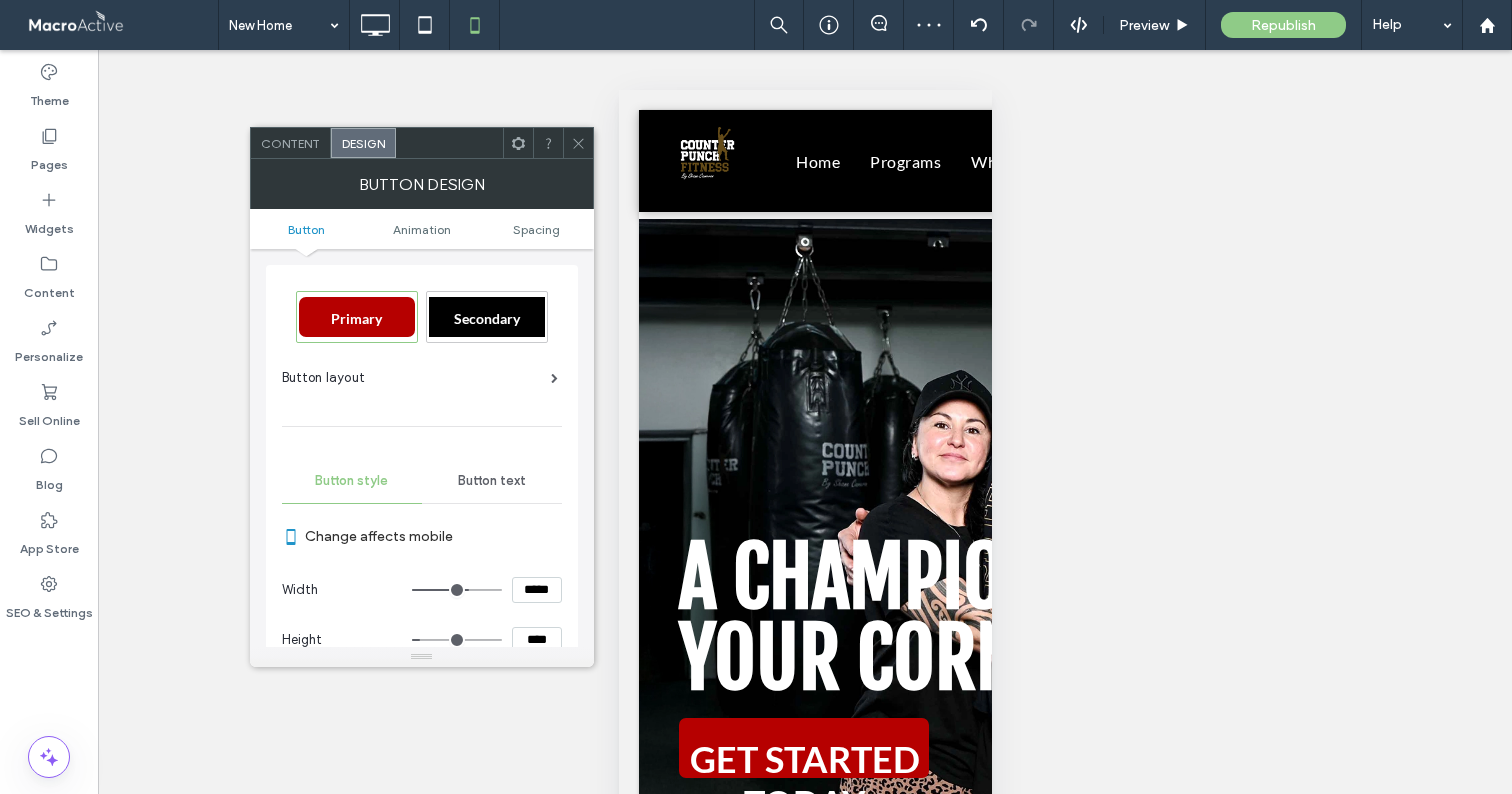 click on "****" at bounding box center [537, 640] 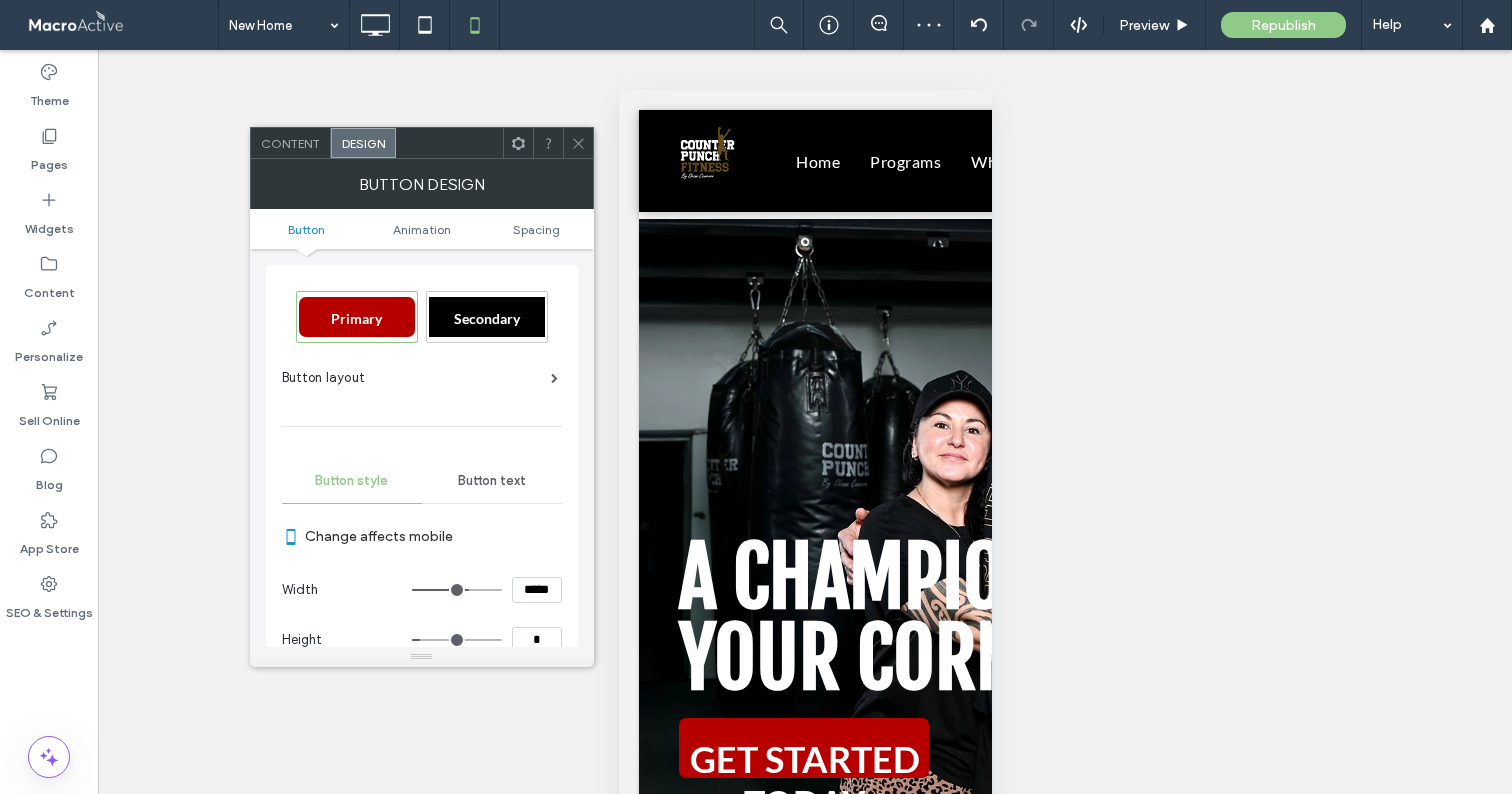 scroll, scrollTop: 1, scrollLeft: 0, axis: vertical 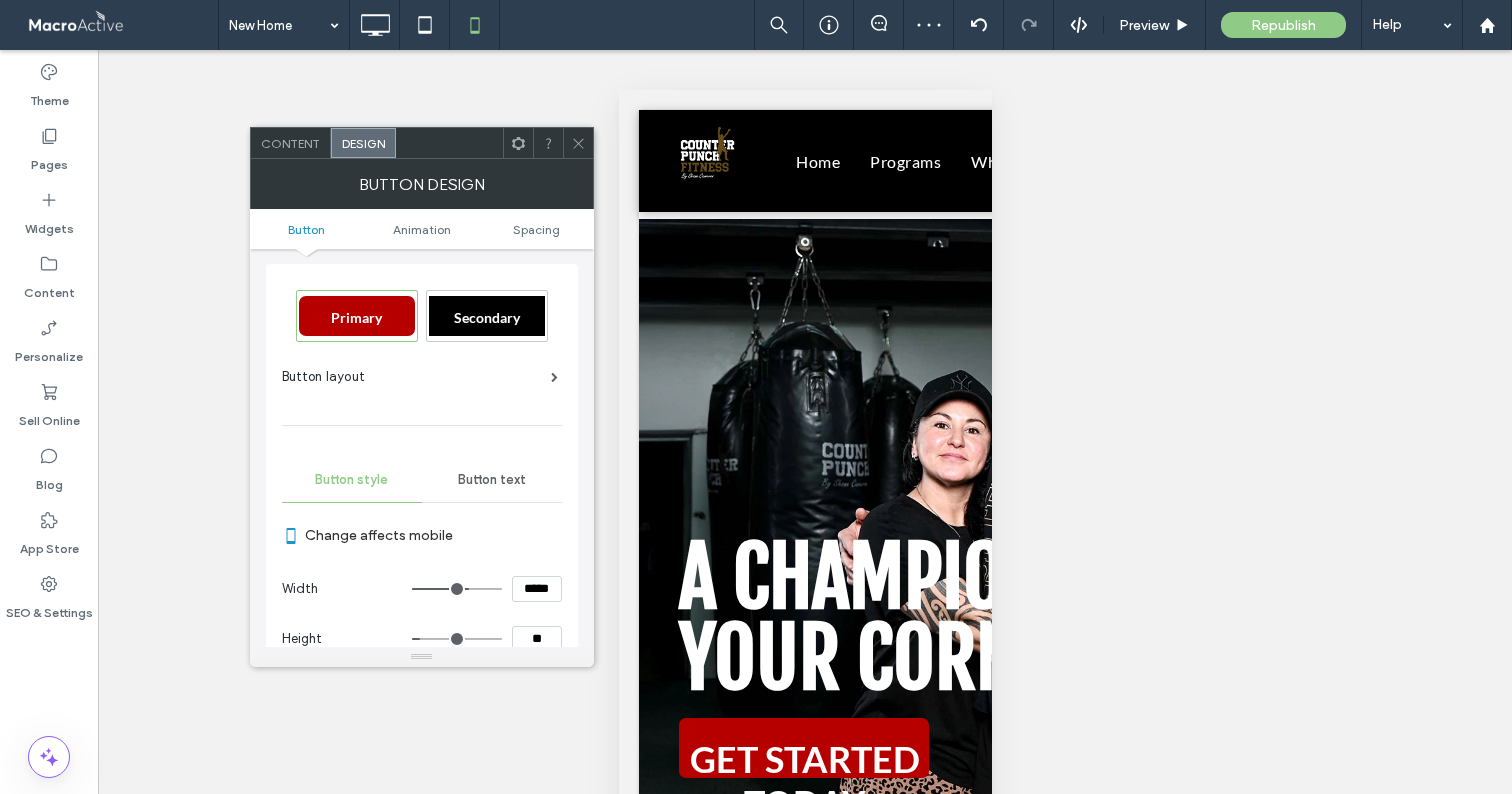 type on "****" 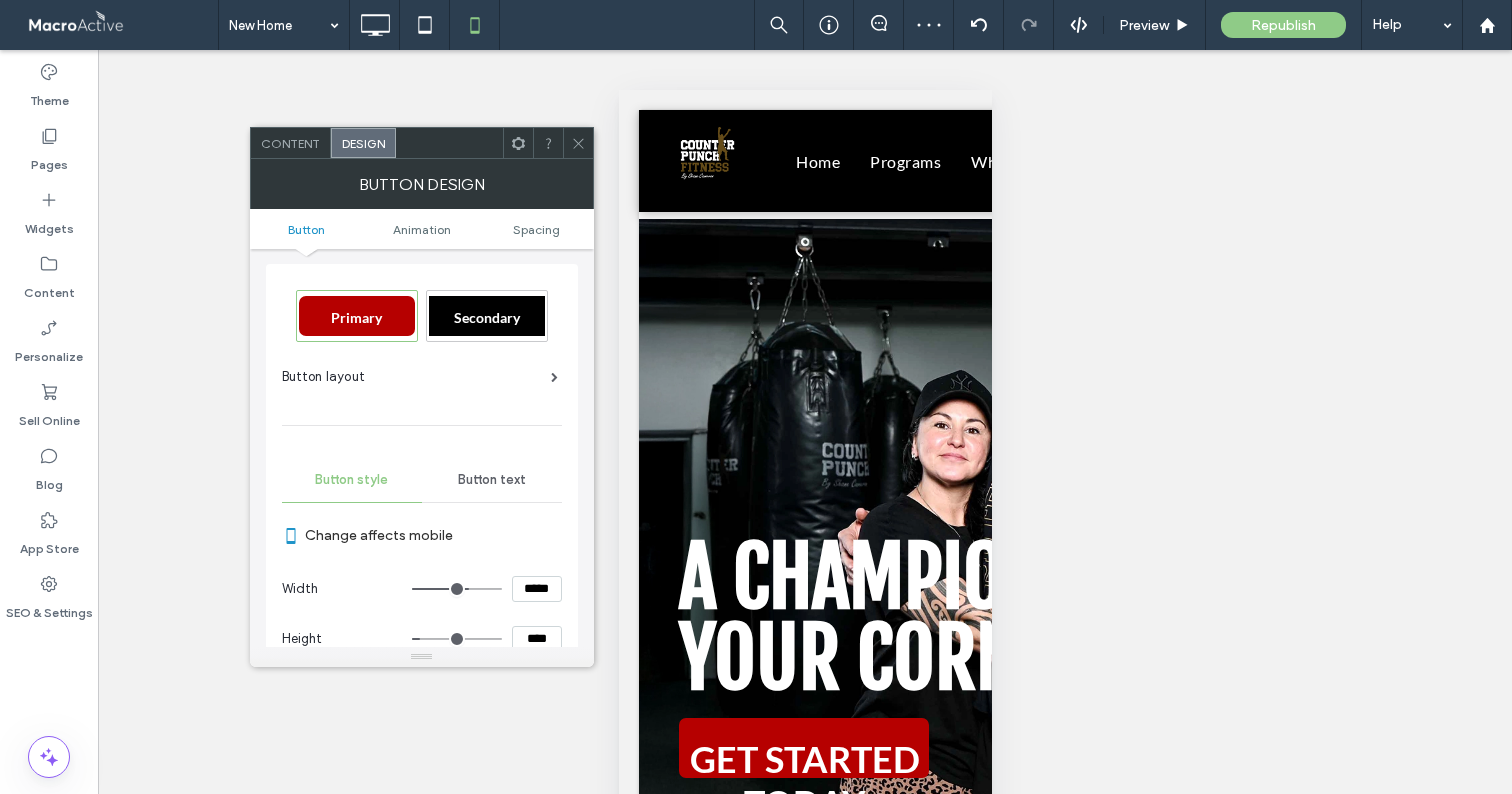type on "**" 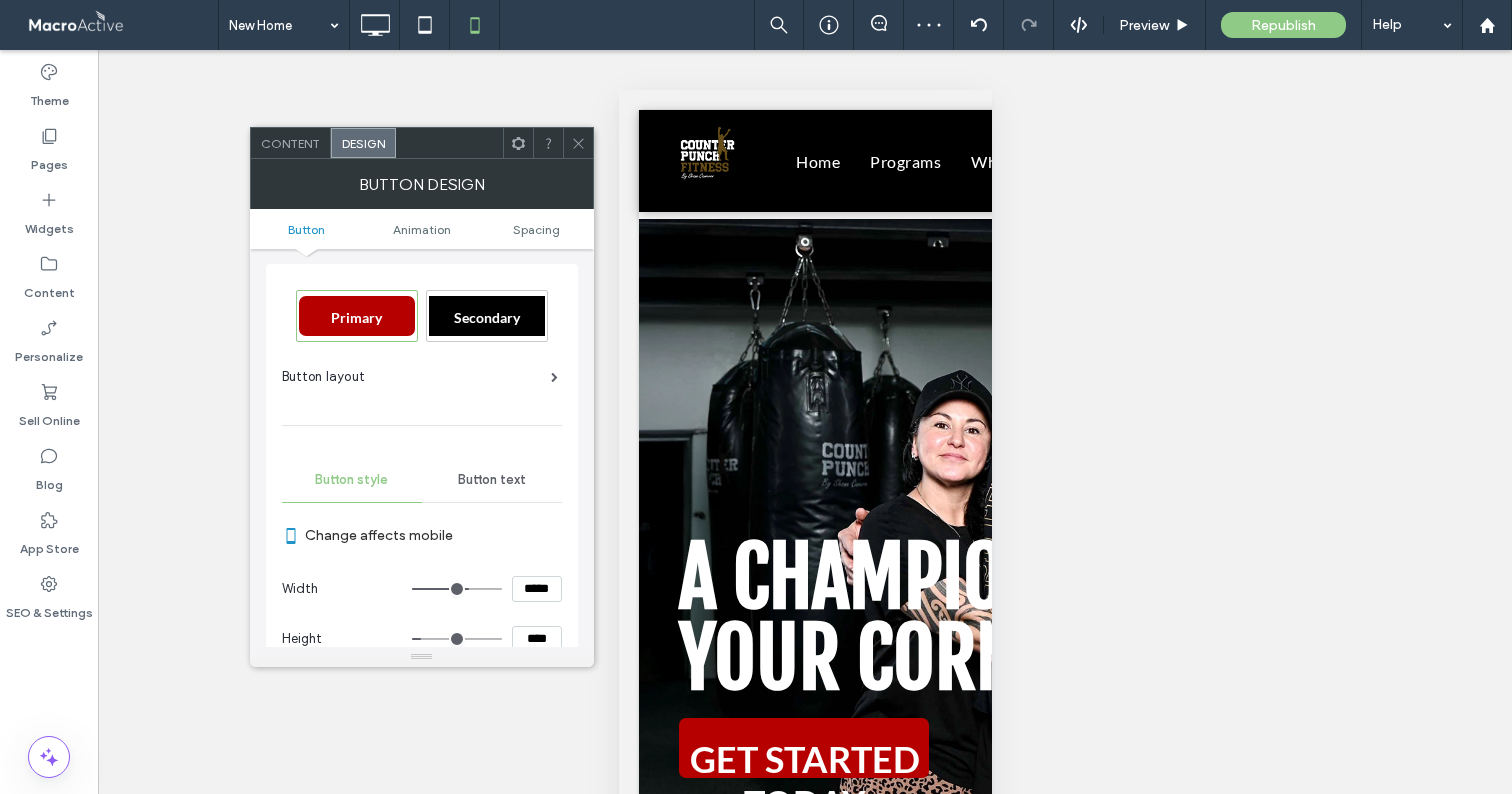 click 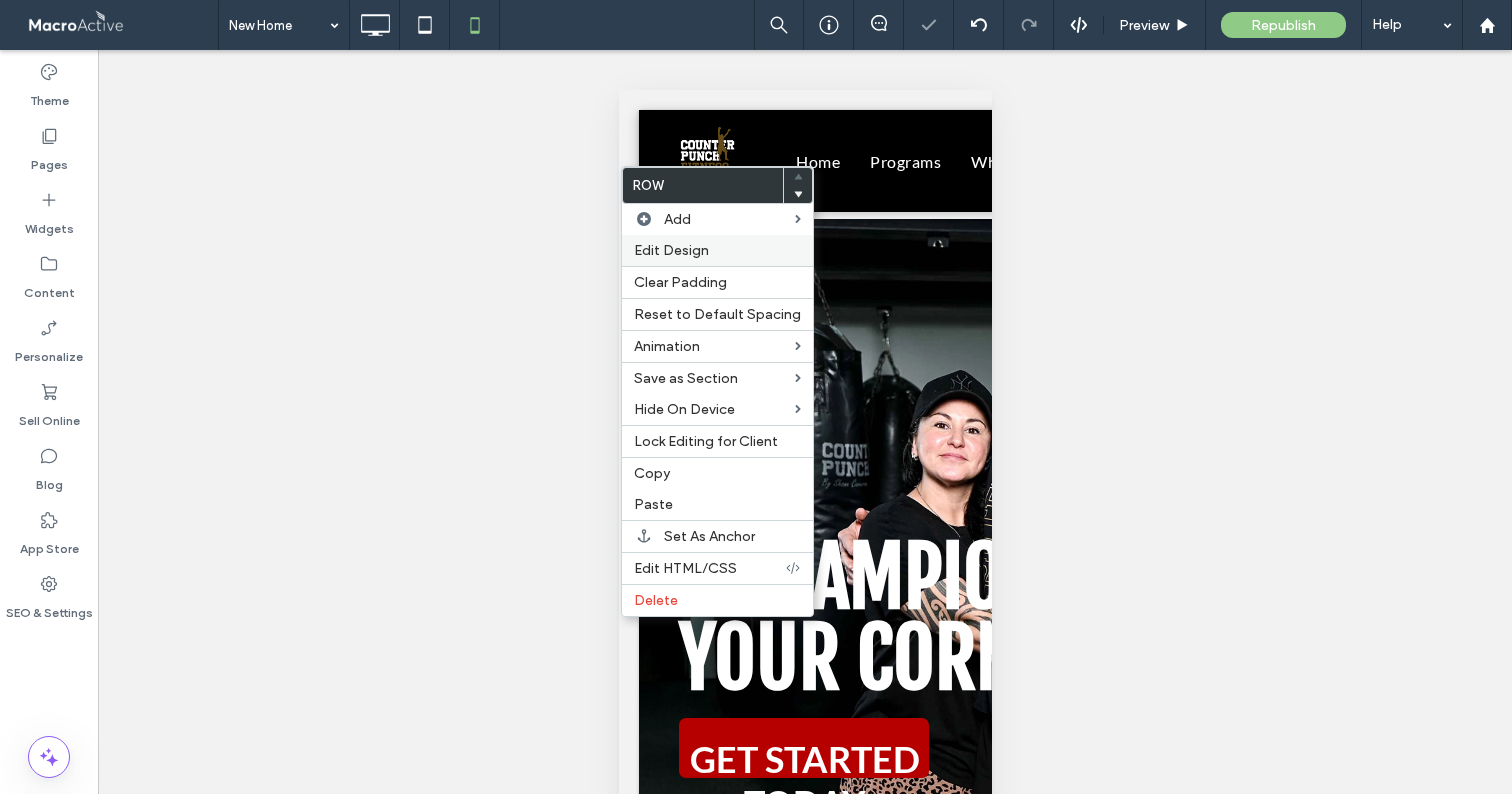 click on "Edit Design" at bounding box center (671, 250) 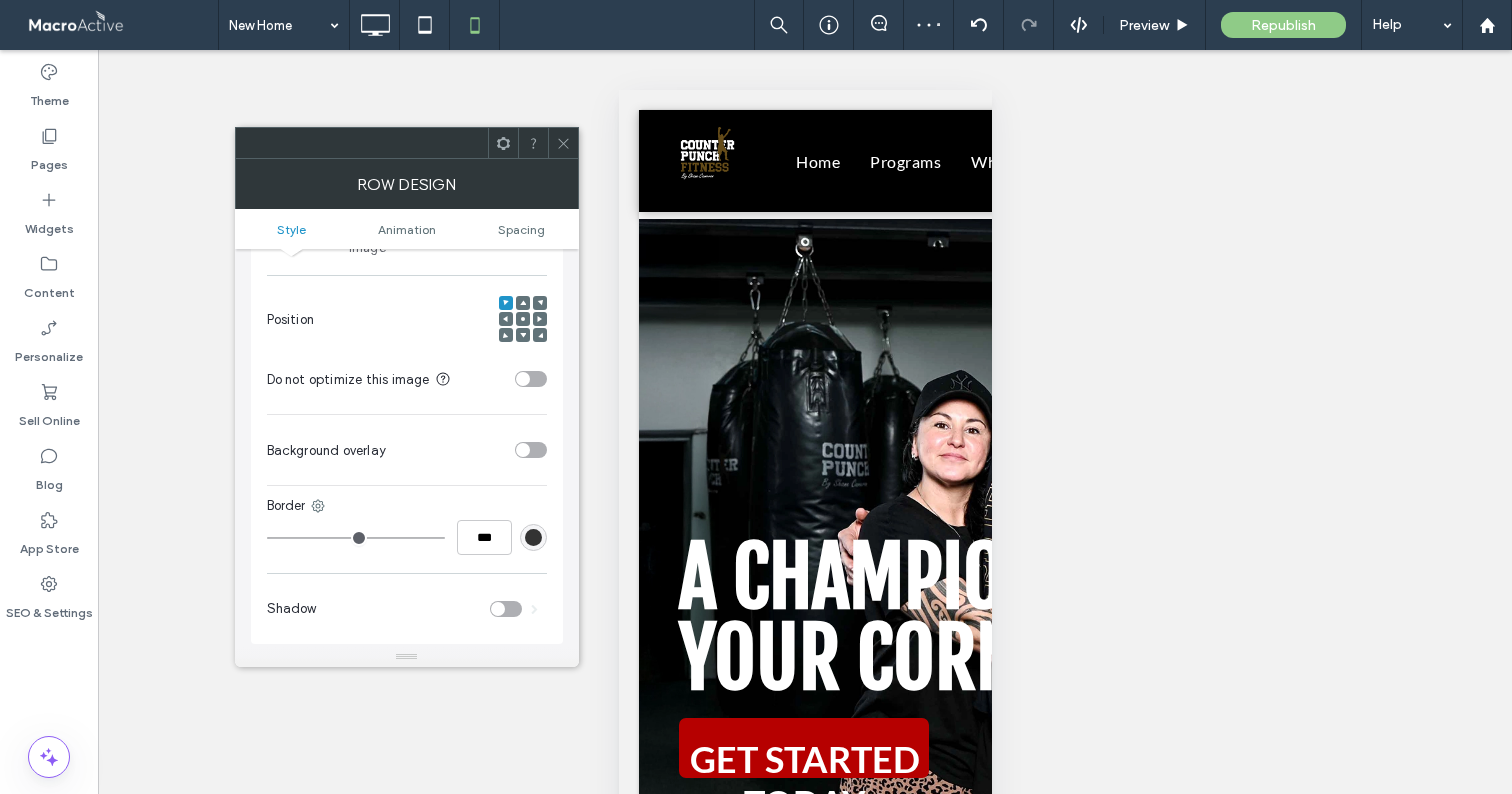 scroll, scrollTop: 513, scrollLeft: 0, axis: vertical 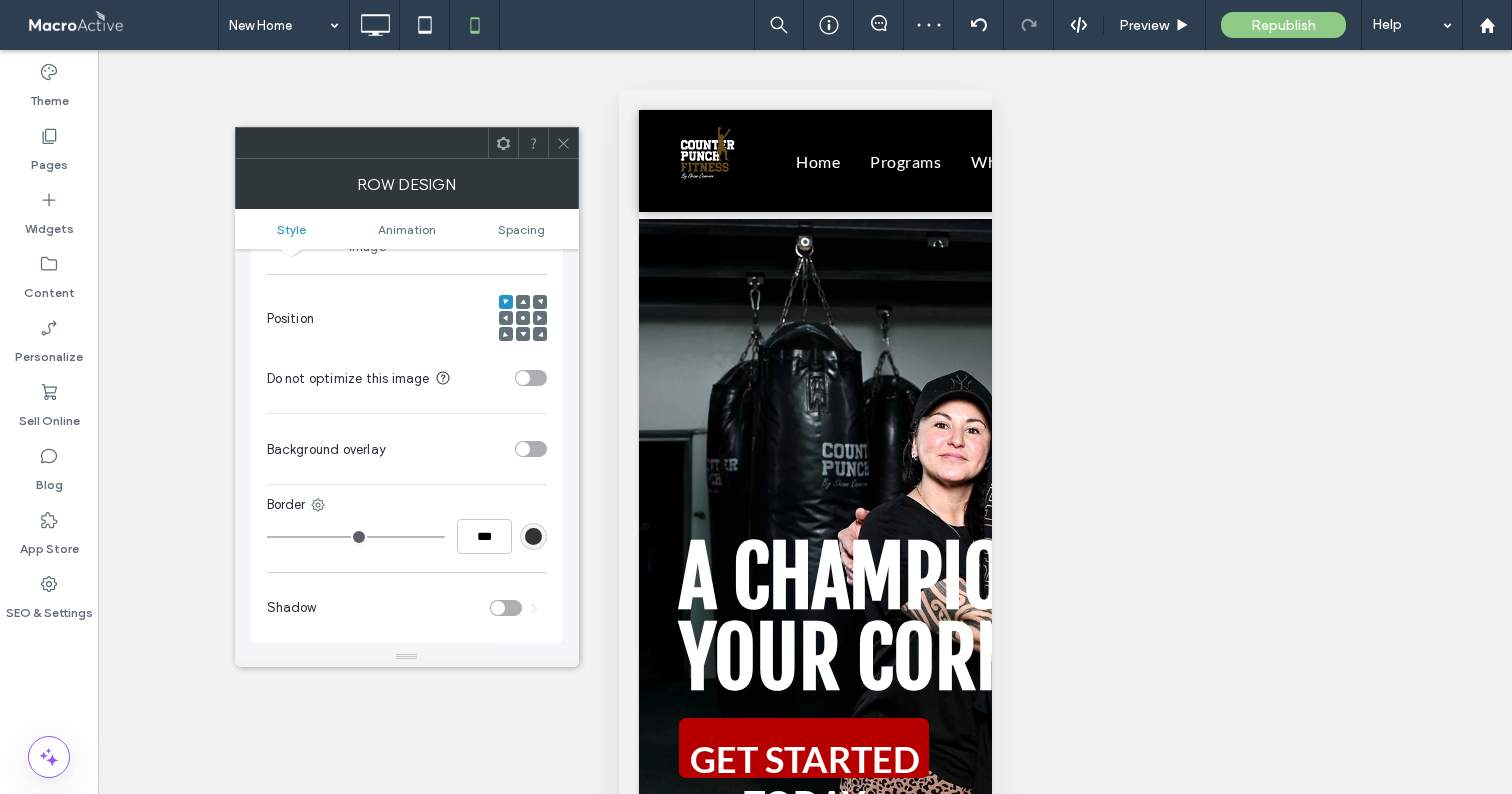 click at bounding box center [523, 302] 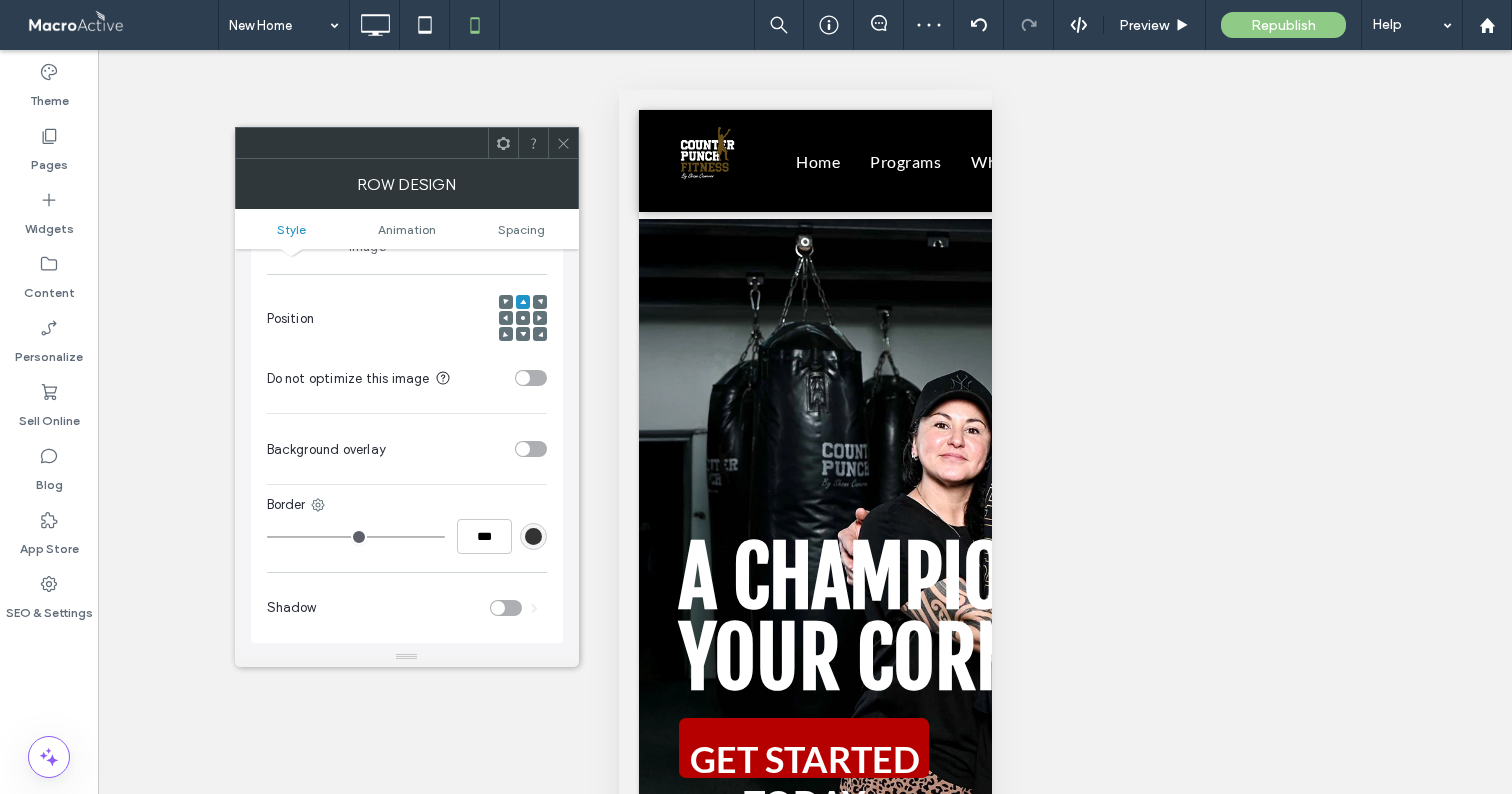 click 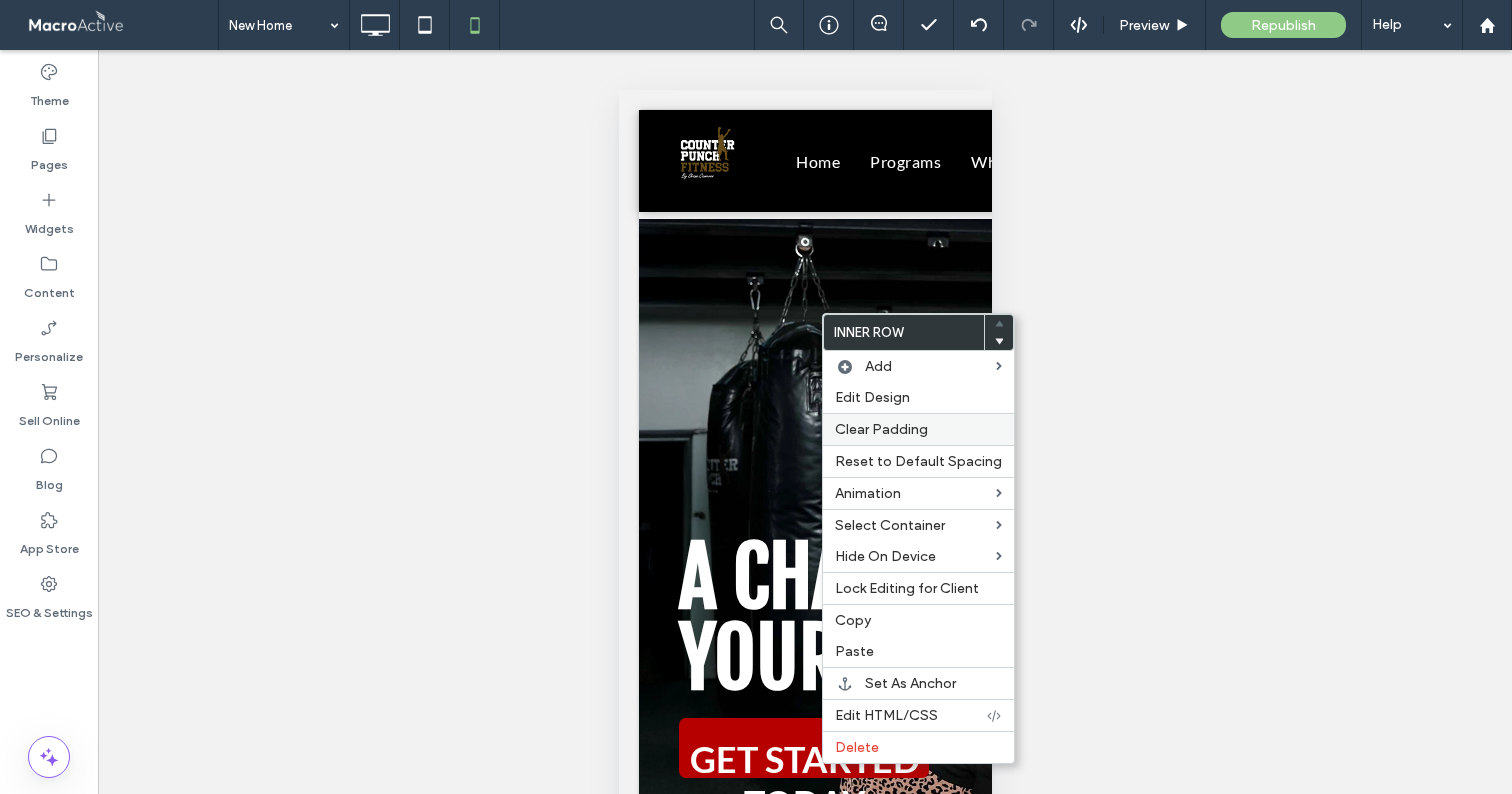 click on "Clear Padding" at bounding box center [881, 429] 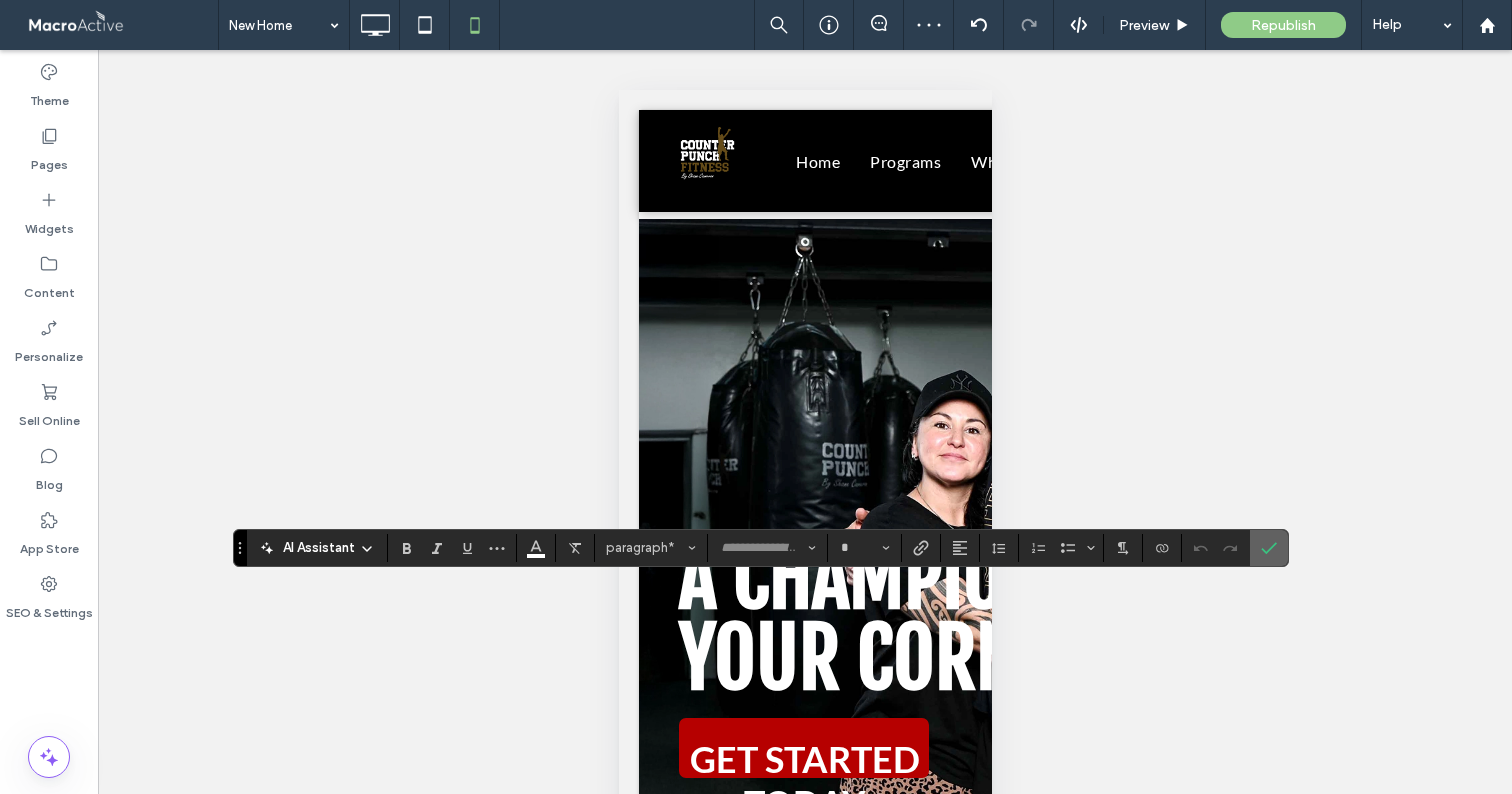 click 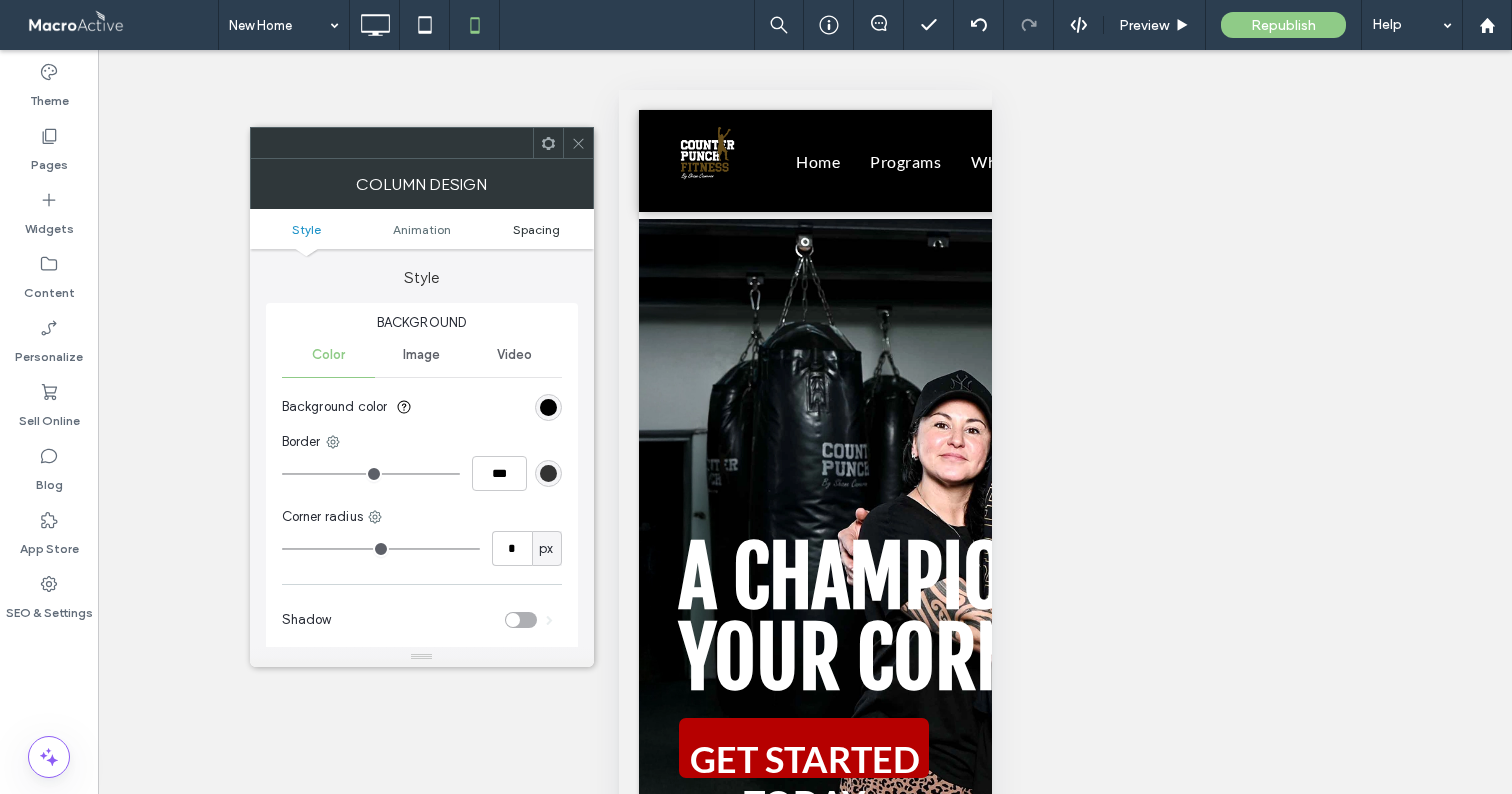 click on "Spacing" at bounding box center [536, 229] 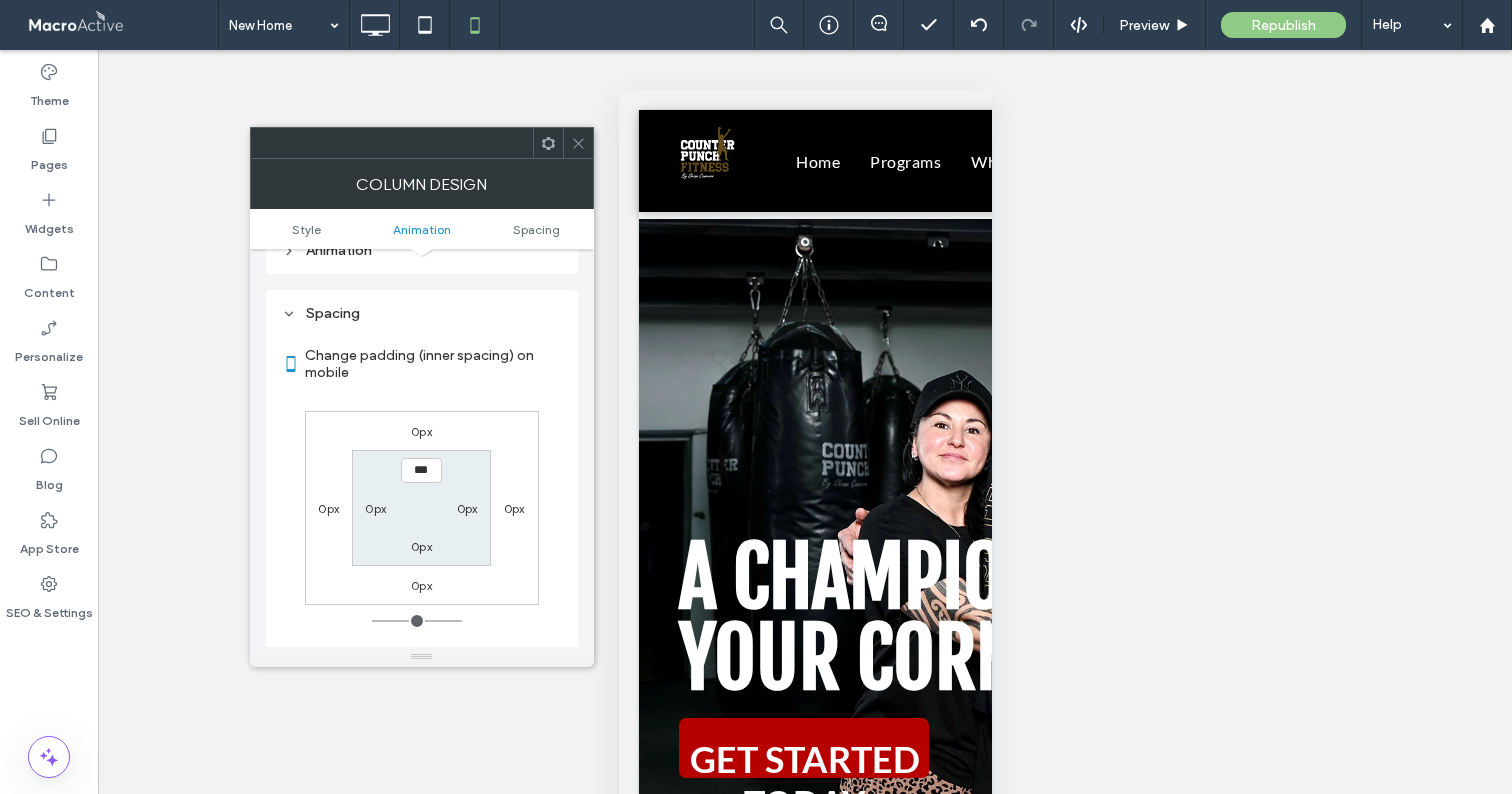 scroll, scrollTop: 470, scrollLeft: 0, axis: vertical 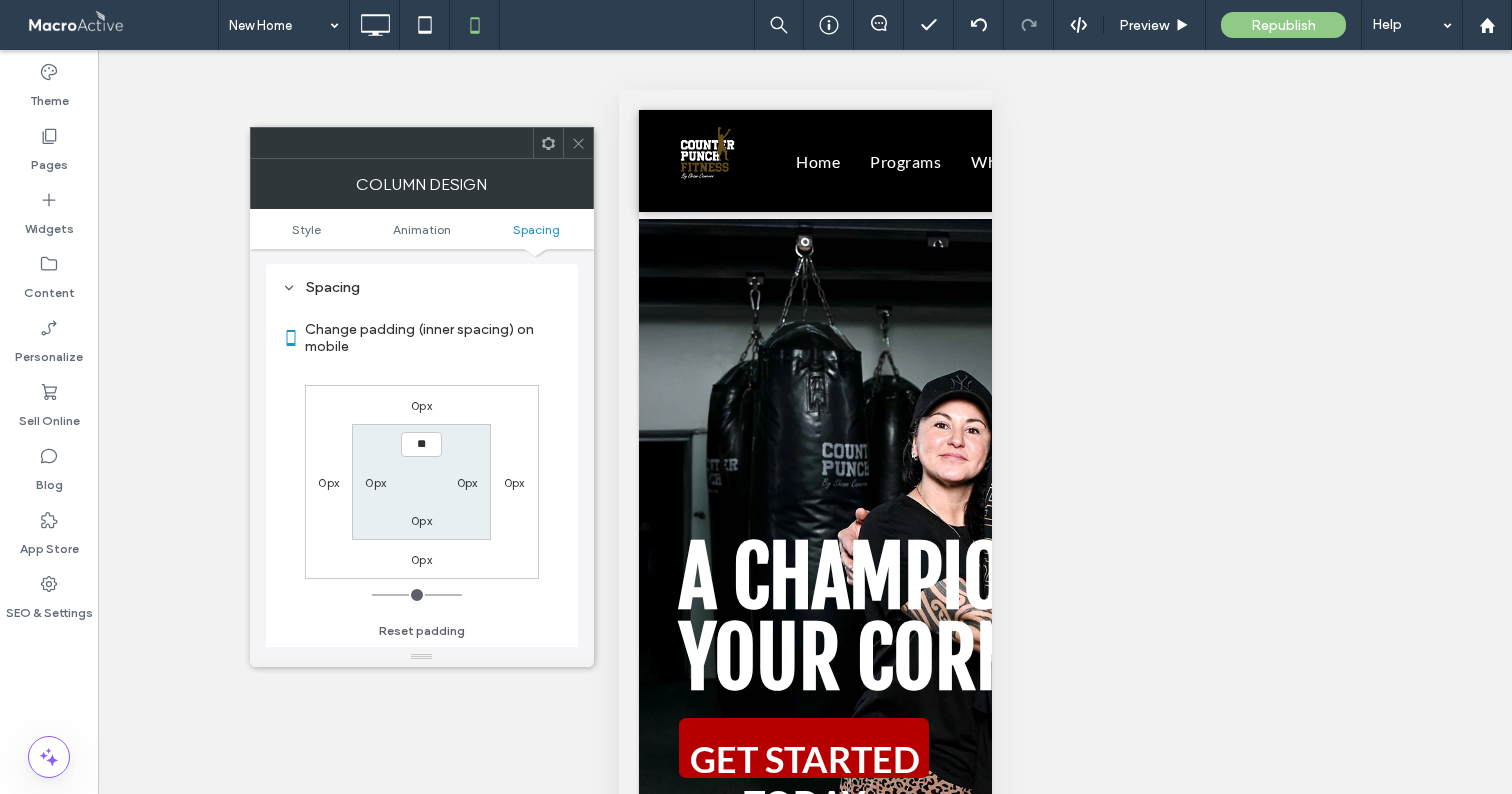 type on "****" 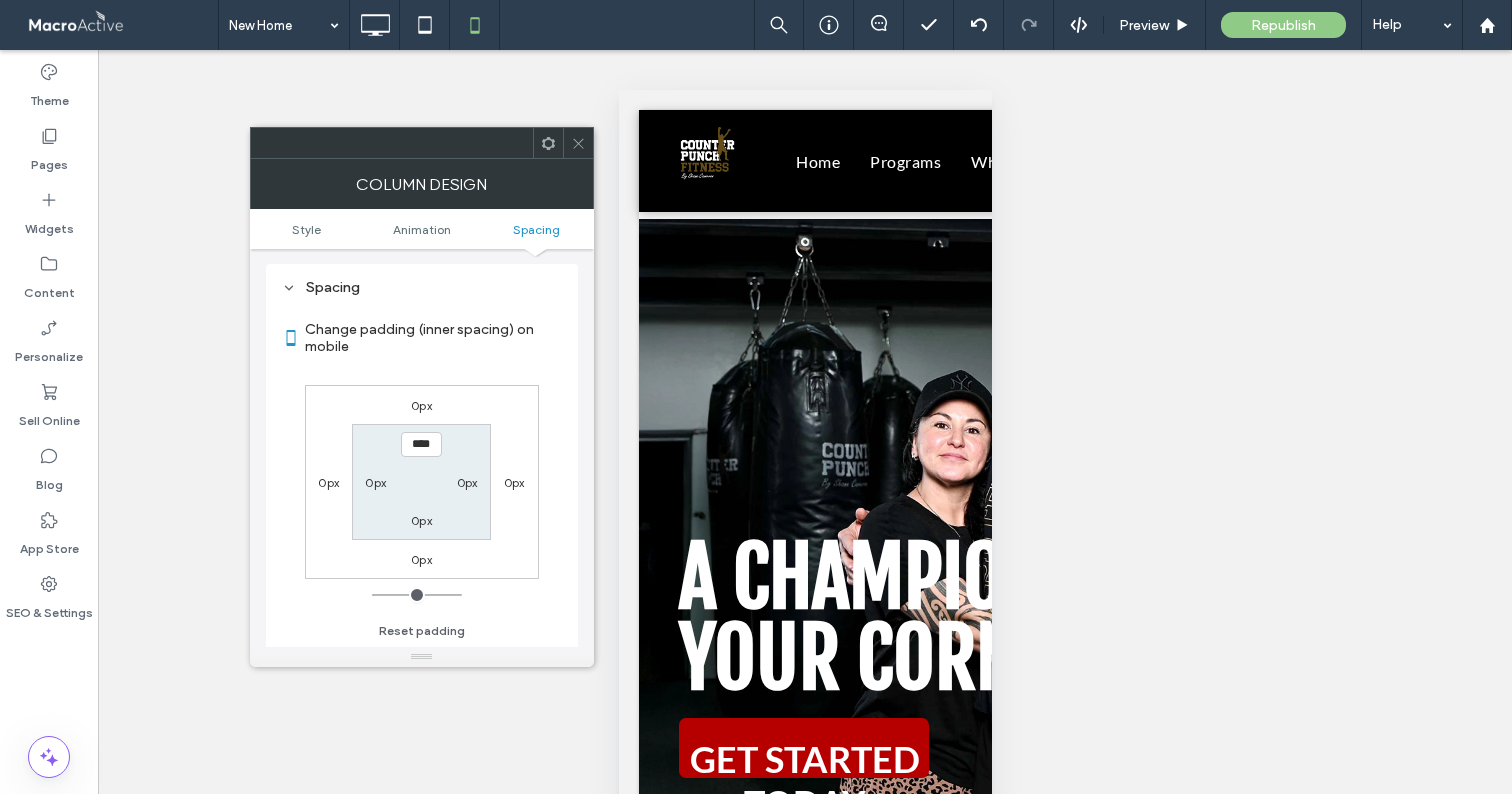 click on "0px" at bounding box center (467, 482) 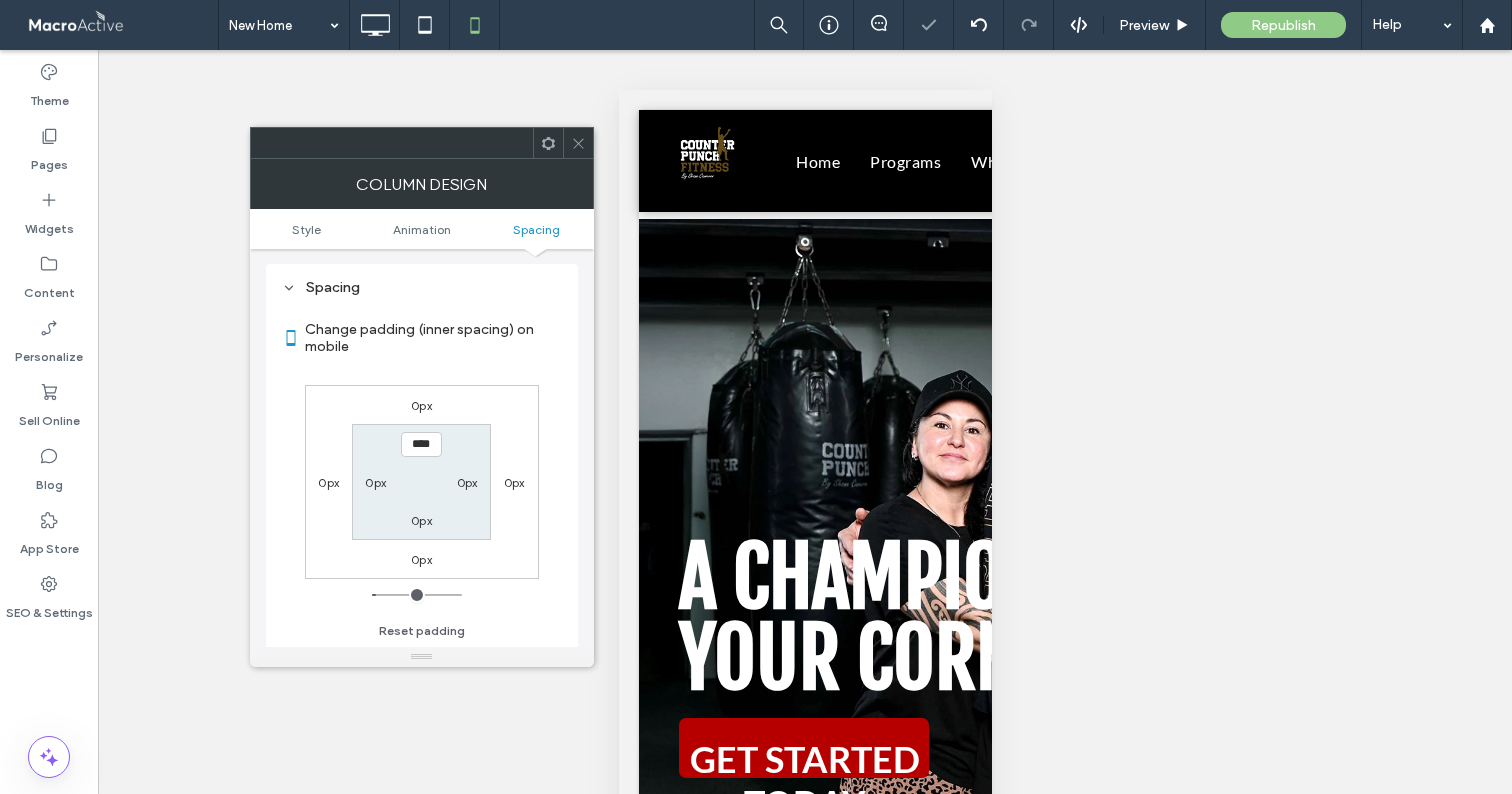 click on "0px" at bounding box center (467, 482) 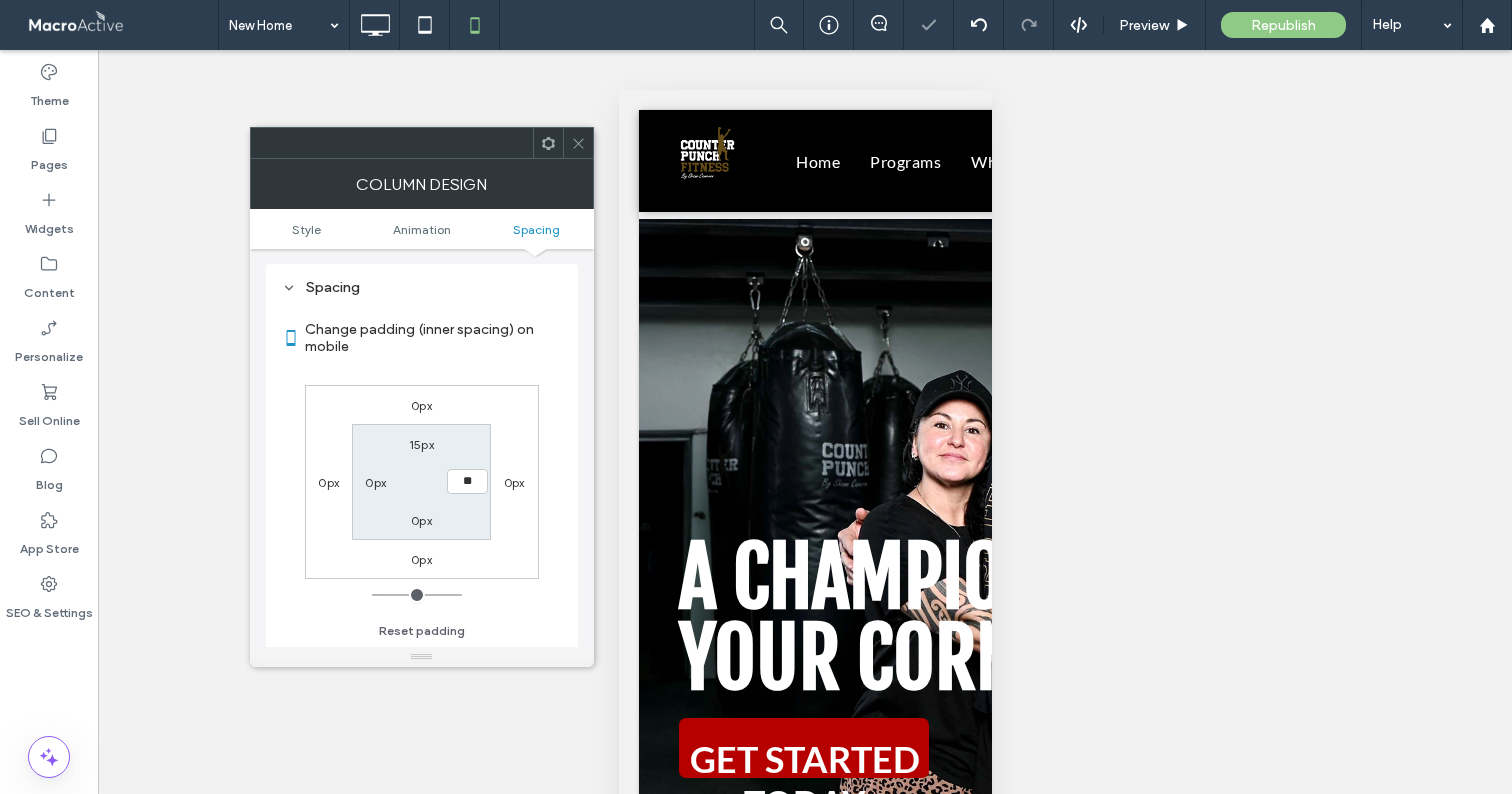 type on "**" 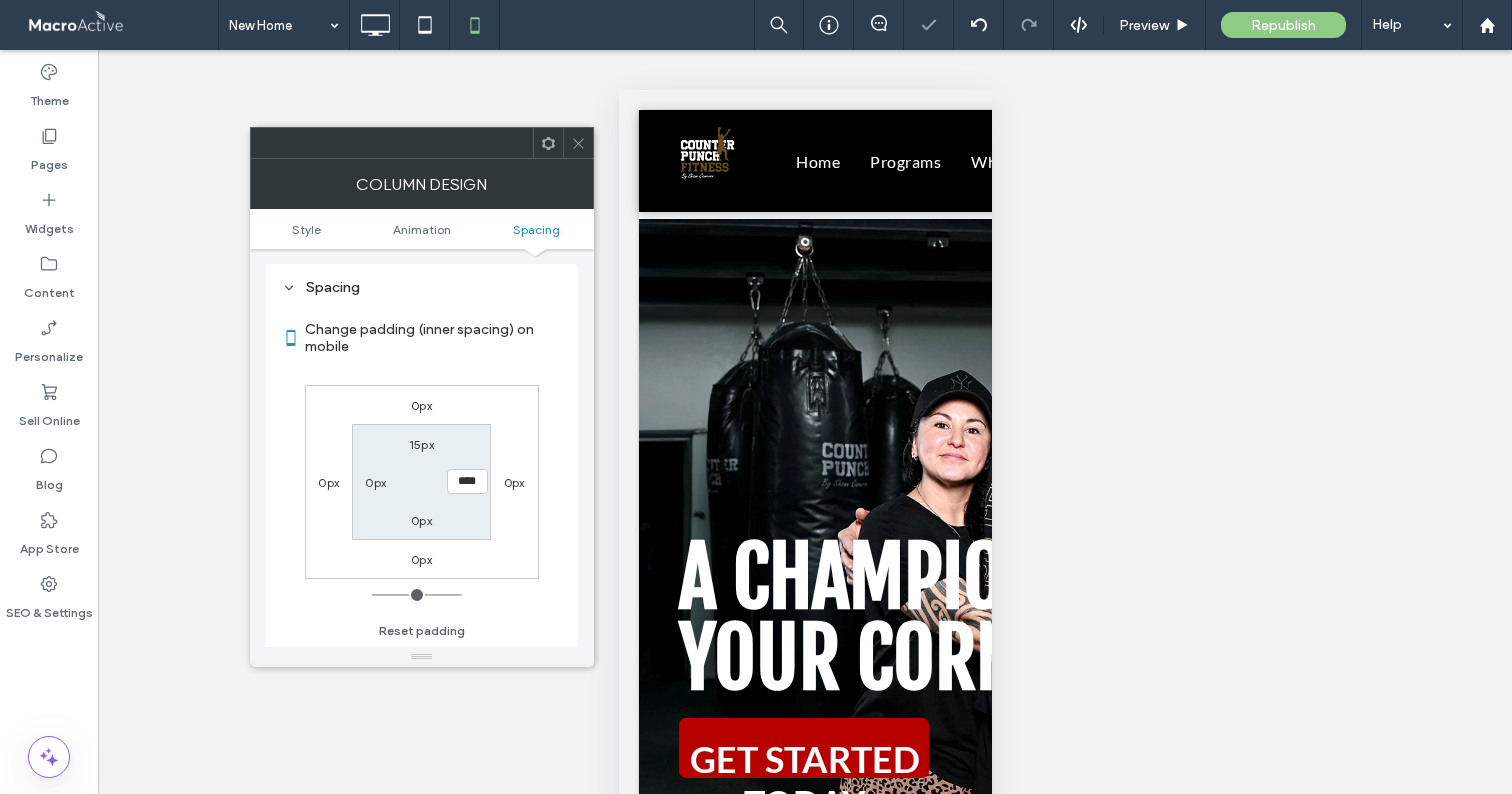 click on "0px" at bounding box center [421, 520] 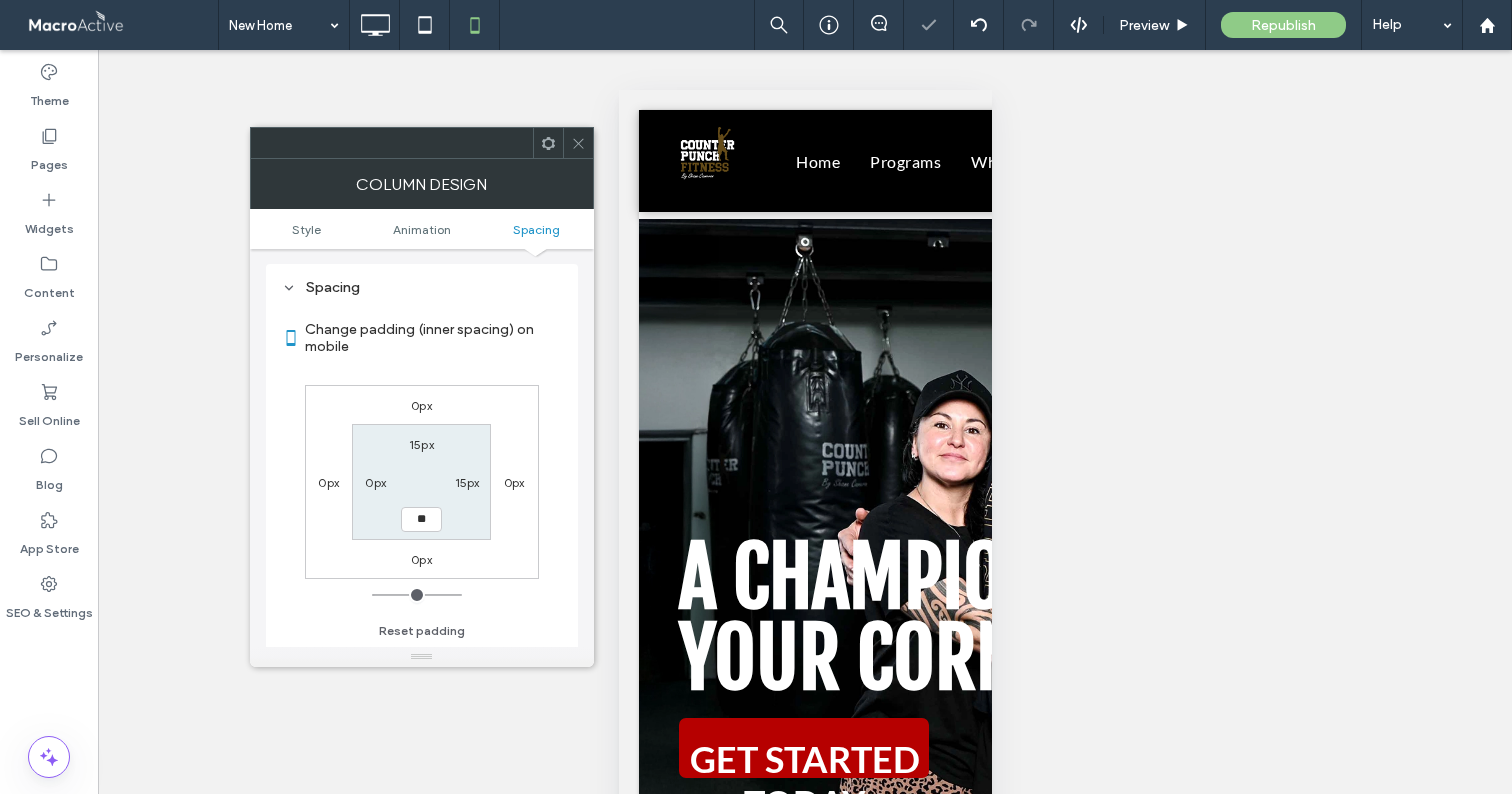 type on "**" 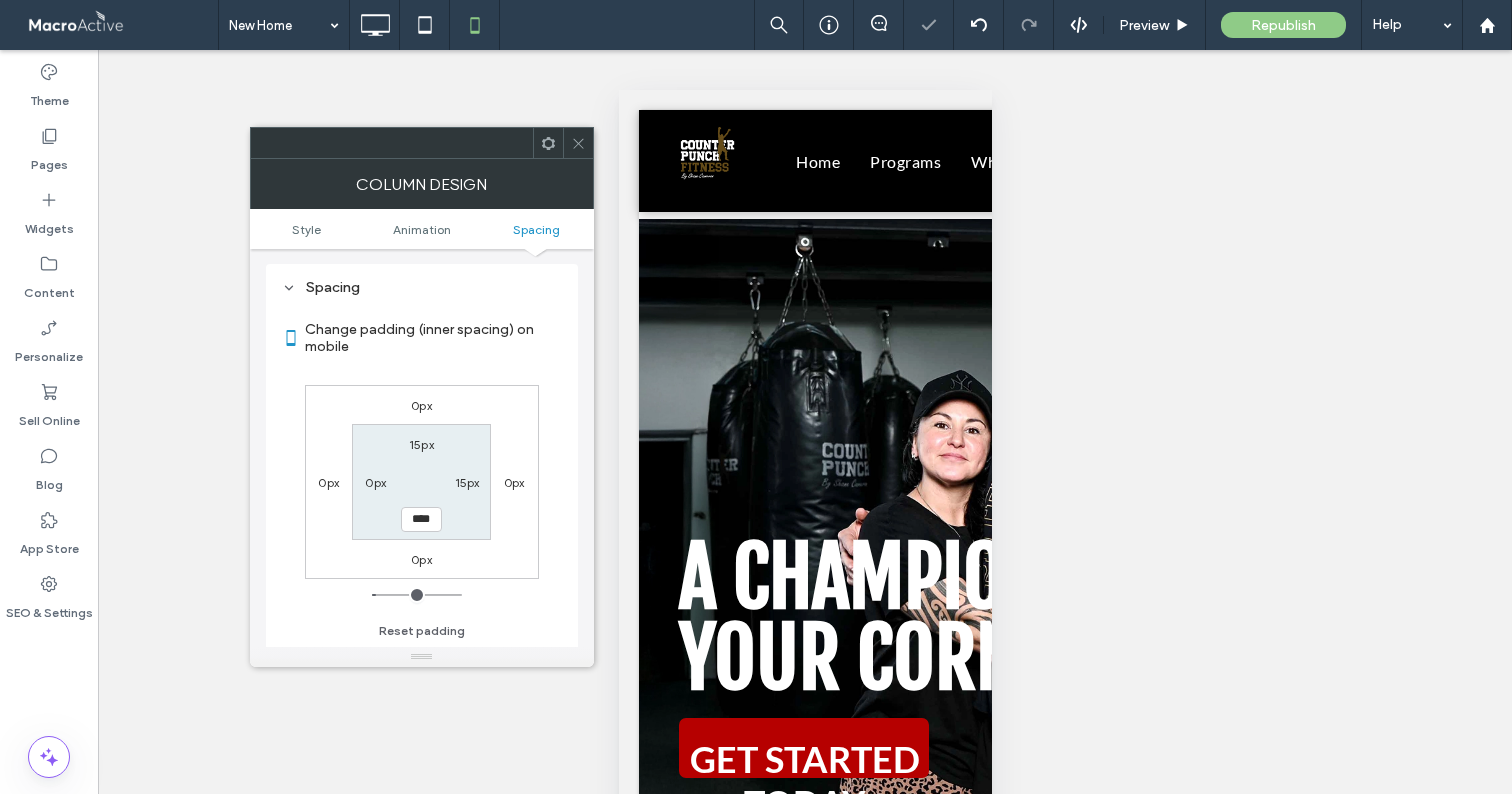 click on "0px" at bounding box center [375, 482] 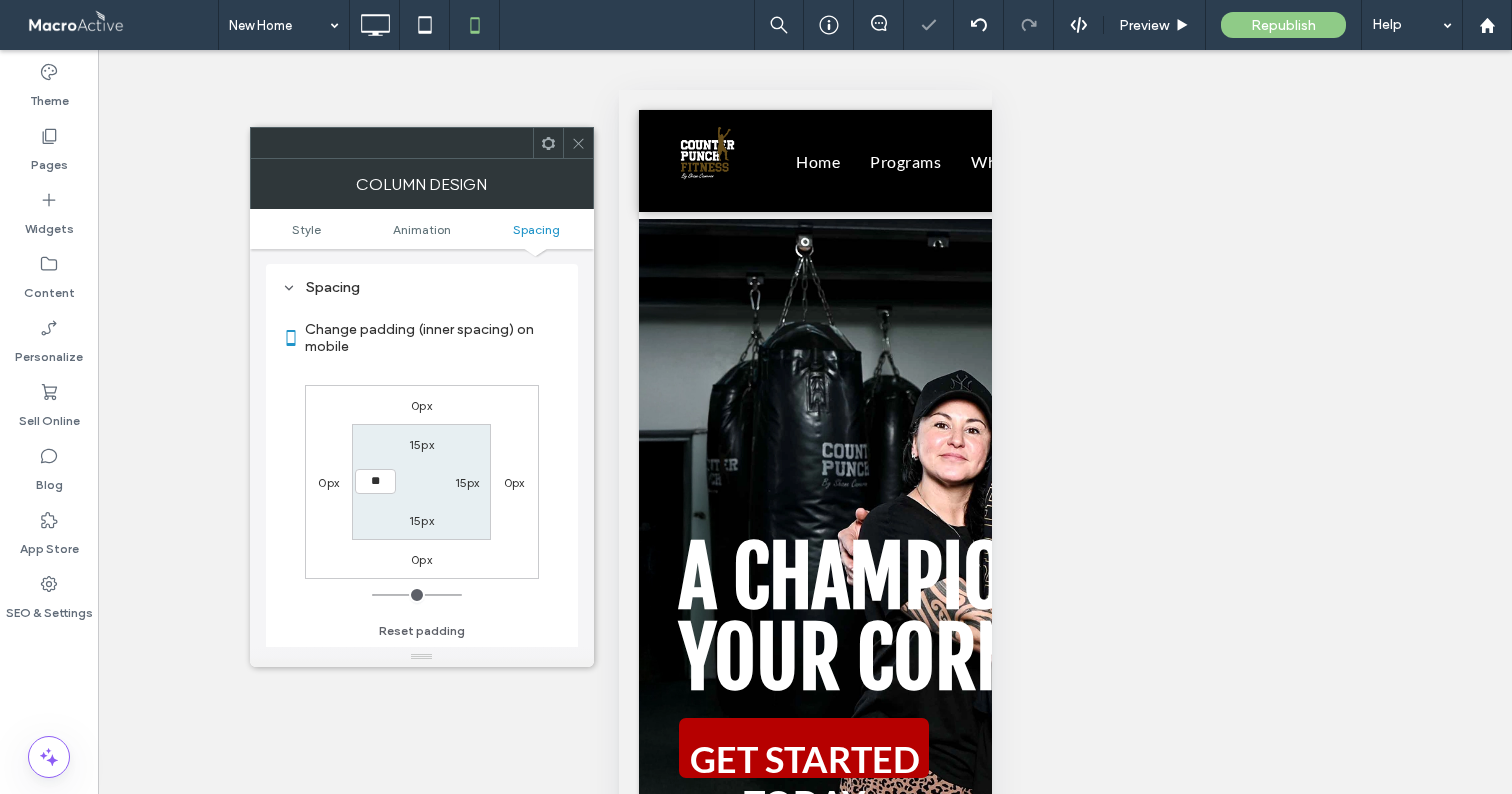 type on "**" 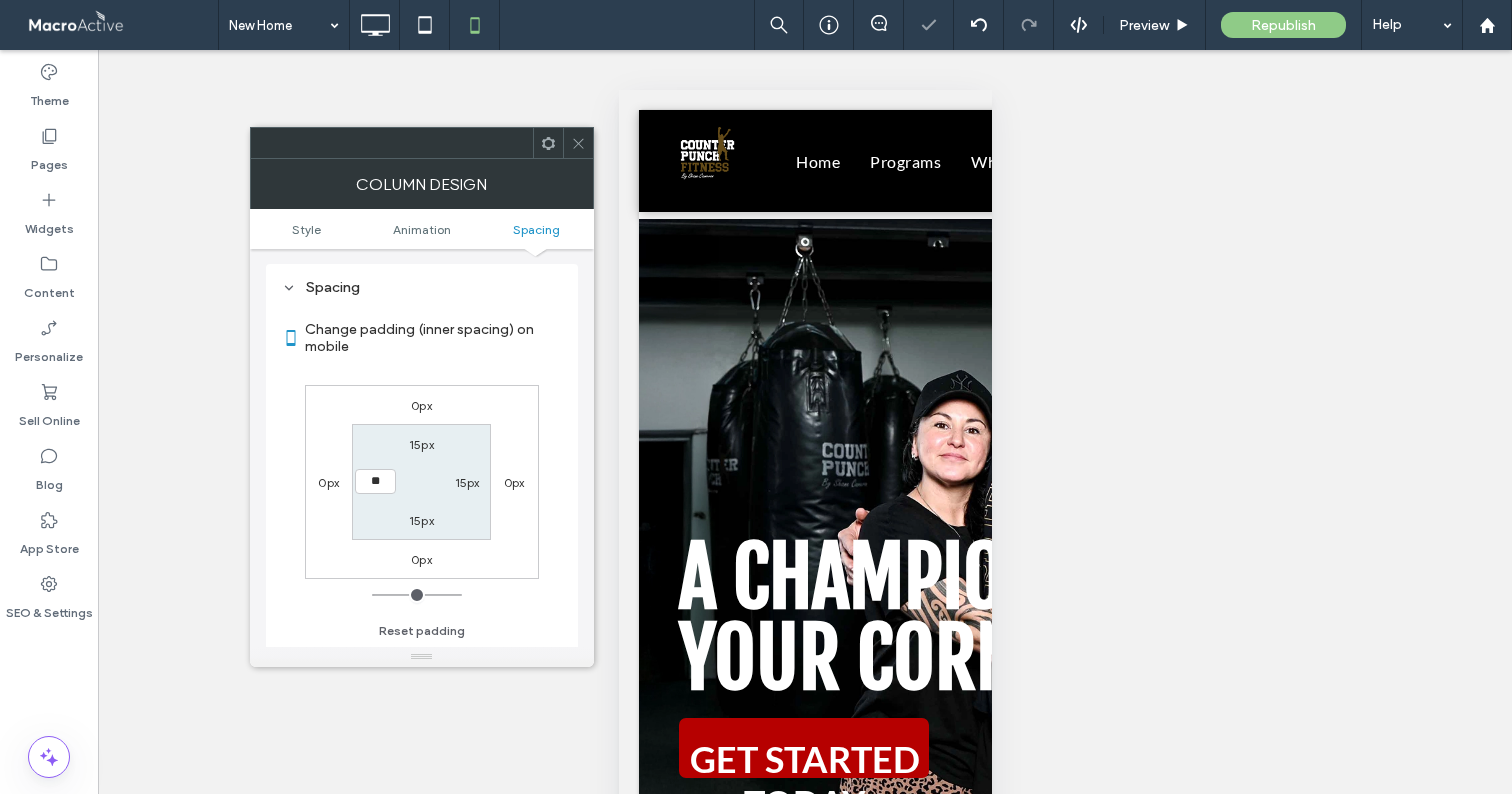 type on "**" 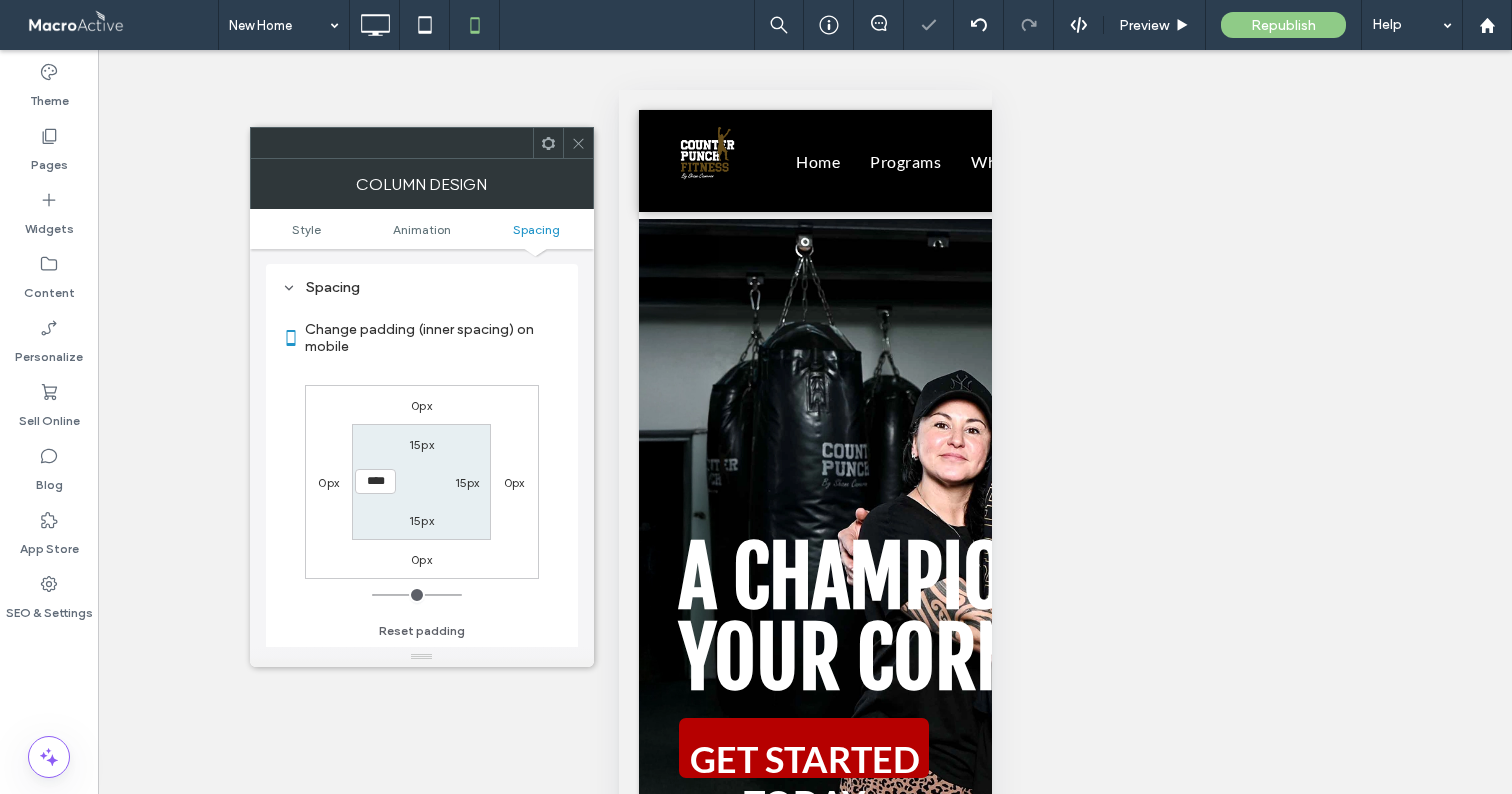 click on "15px 15px 15px ****" at bounding box center (421, 481) 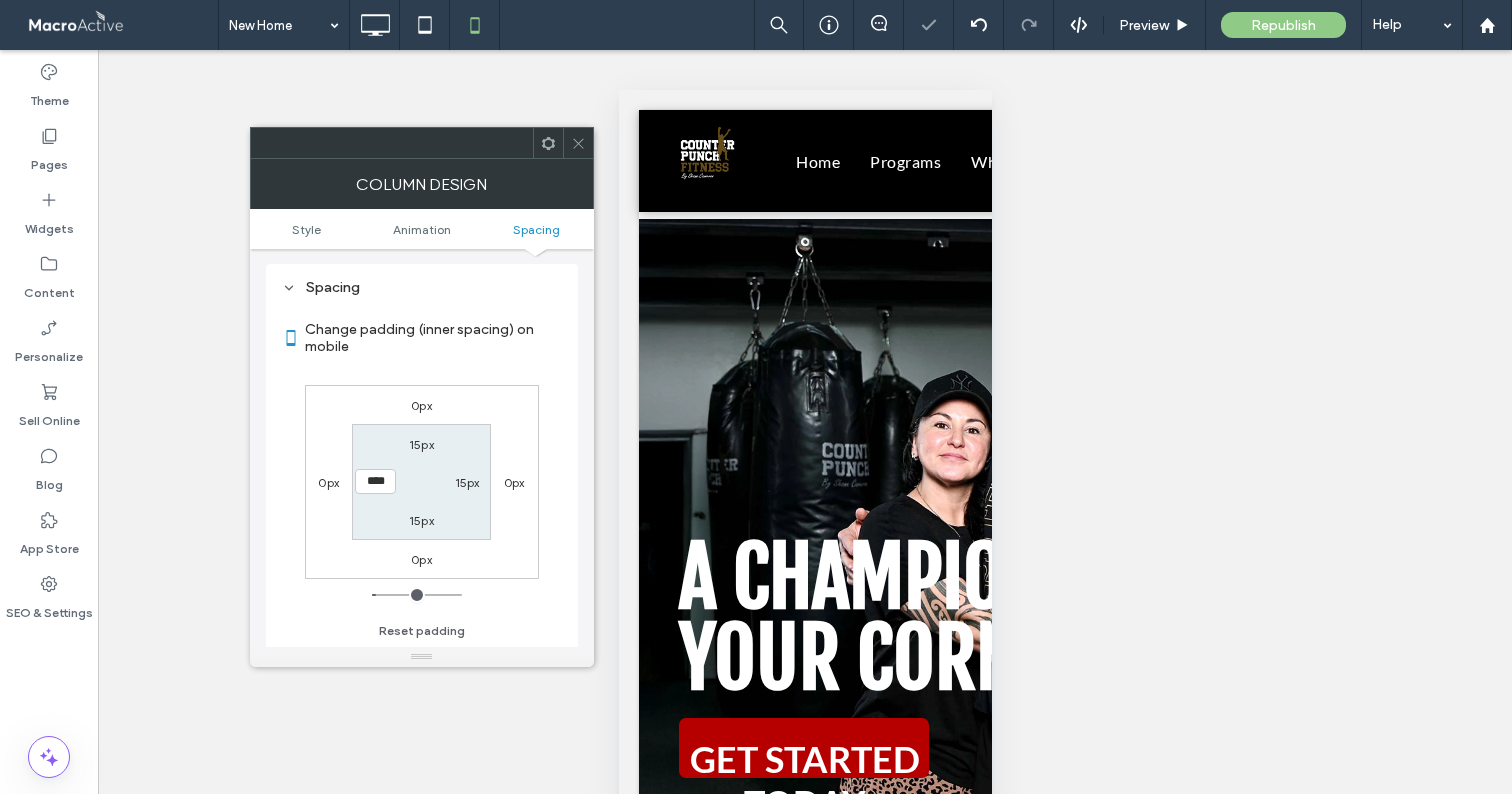 click on "15px" at bounding box center [421, 444] 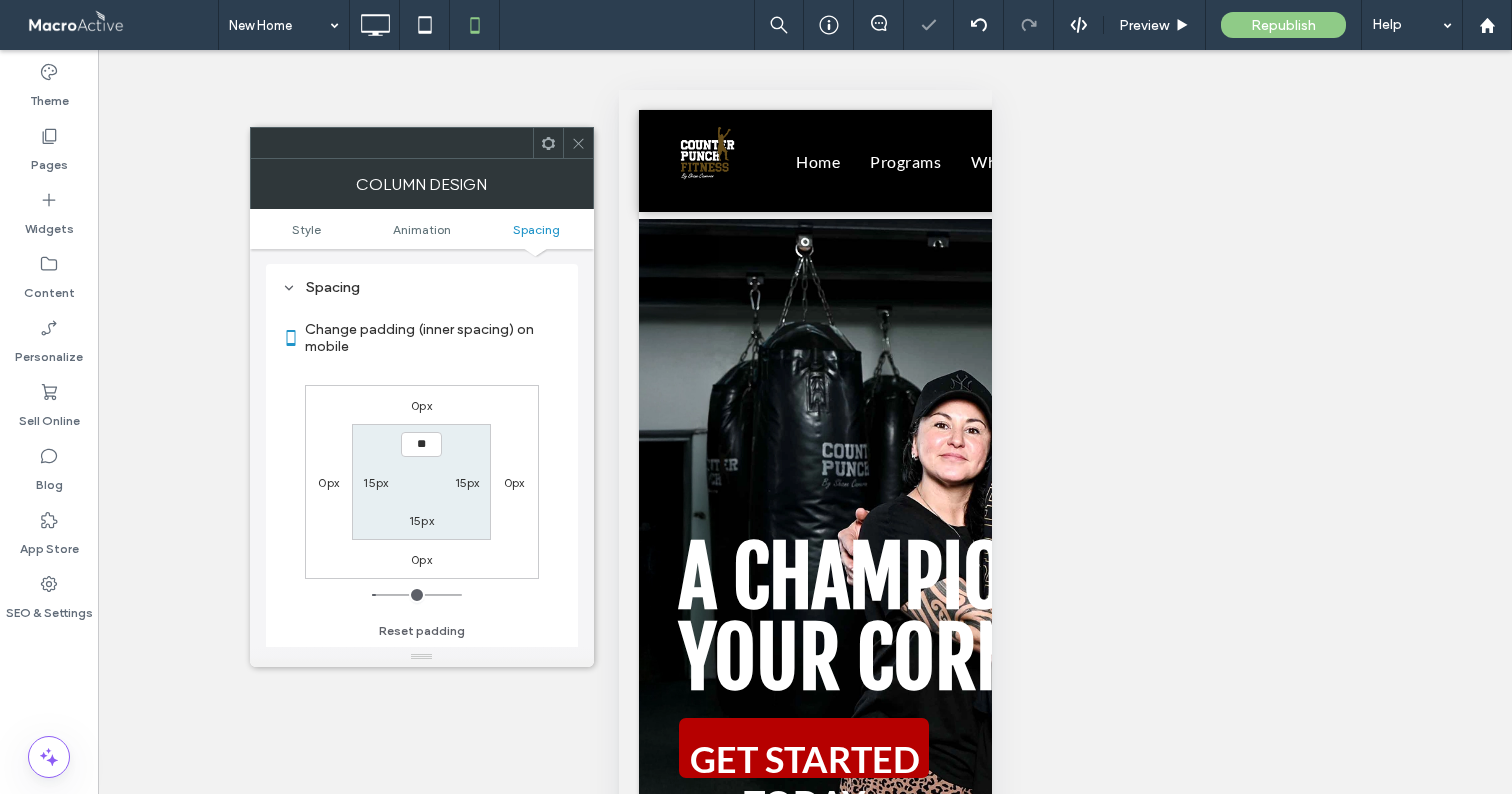 type on "**" 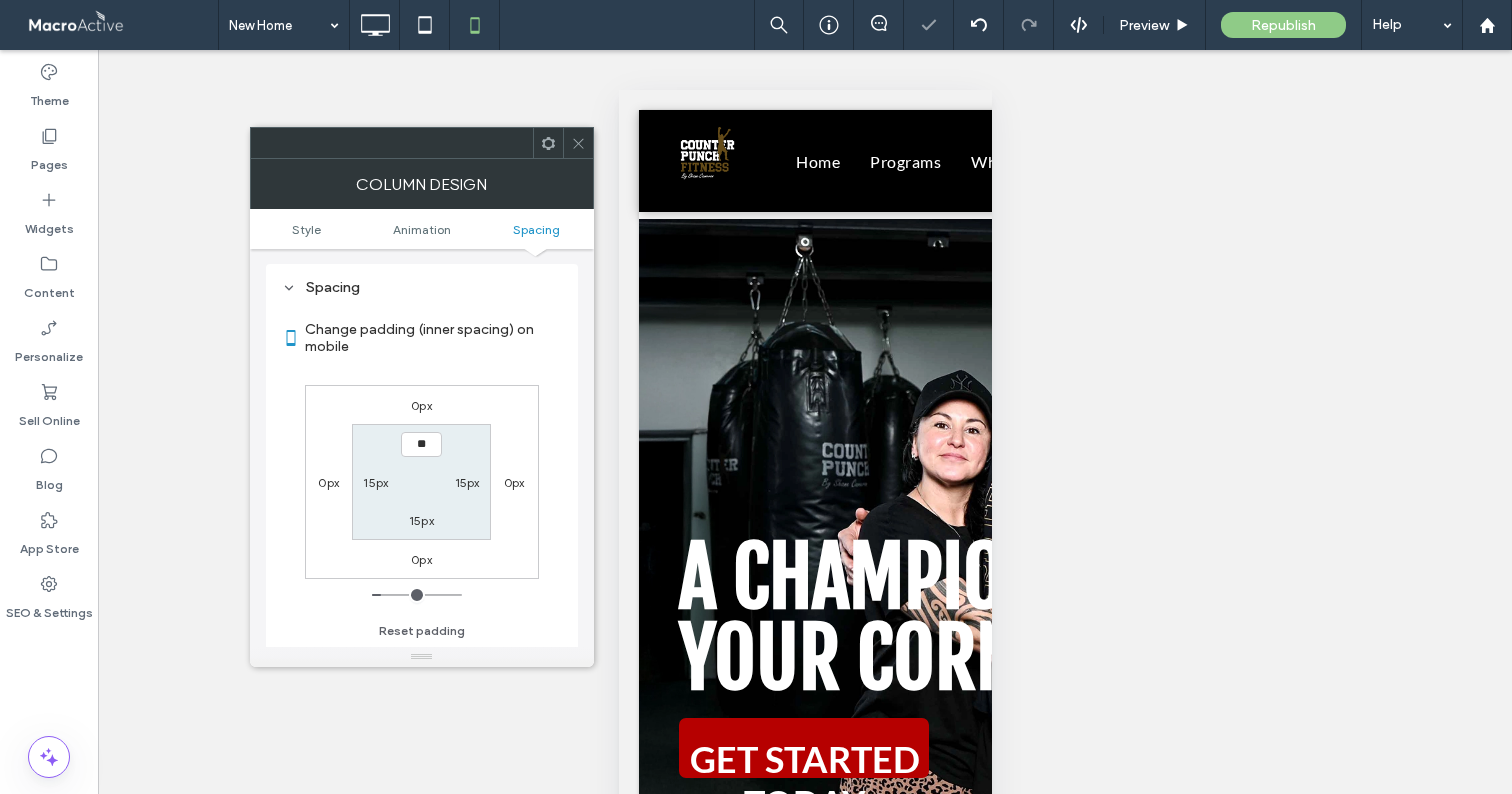 type on "**" 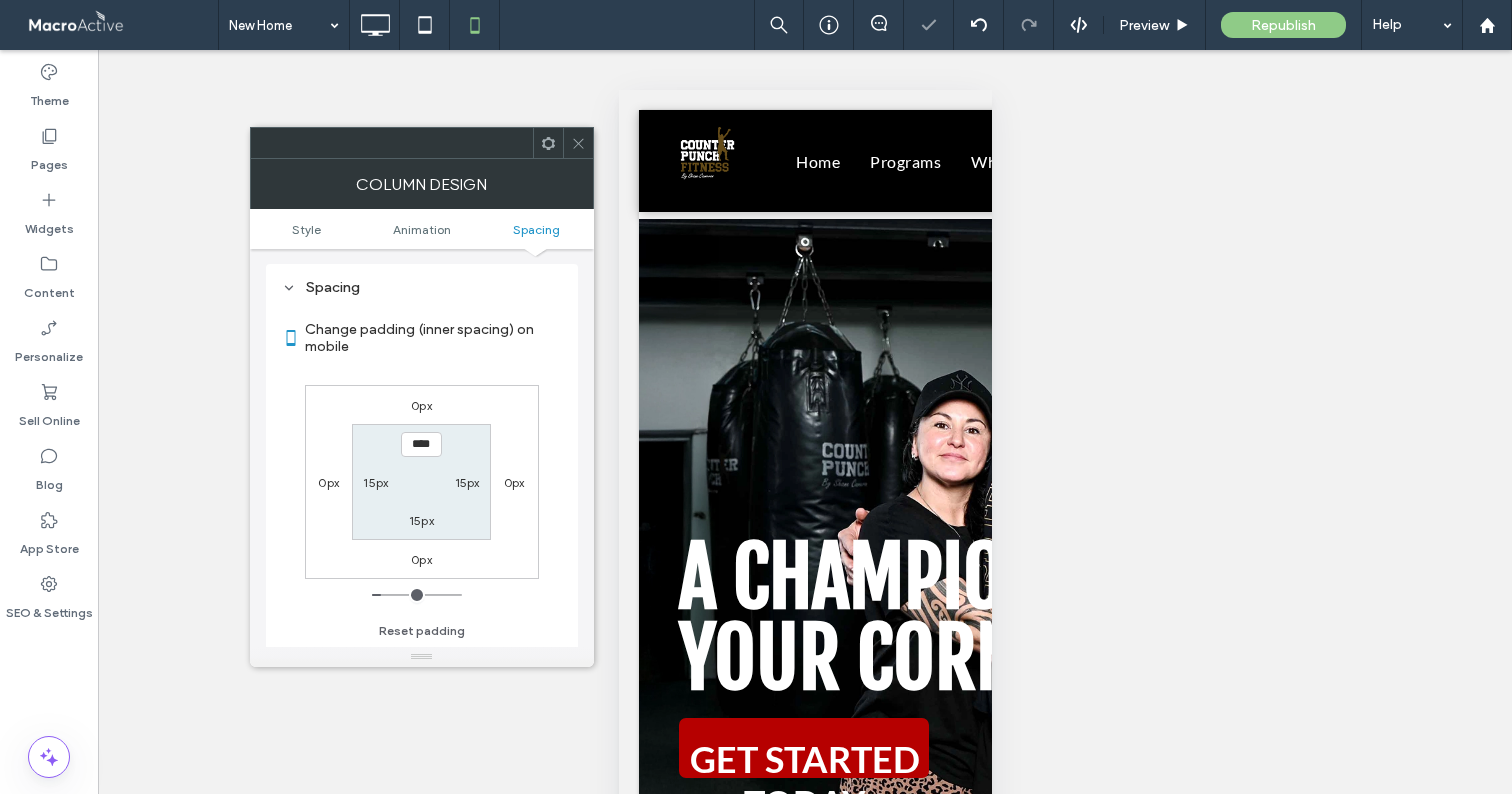 type on "**" 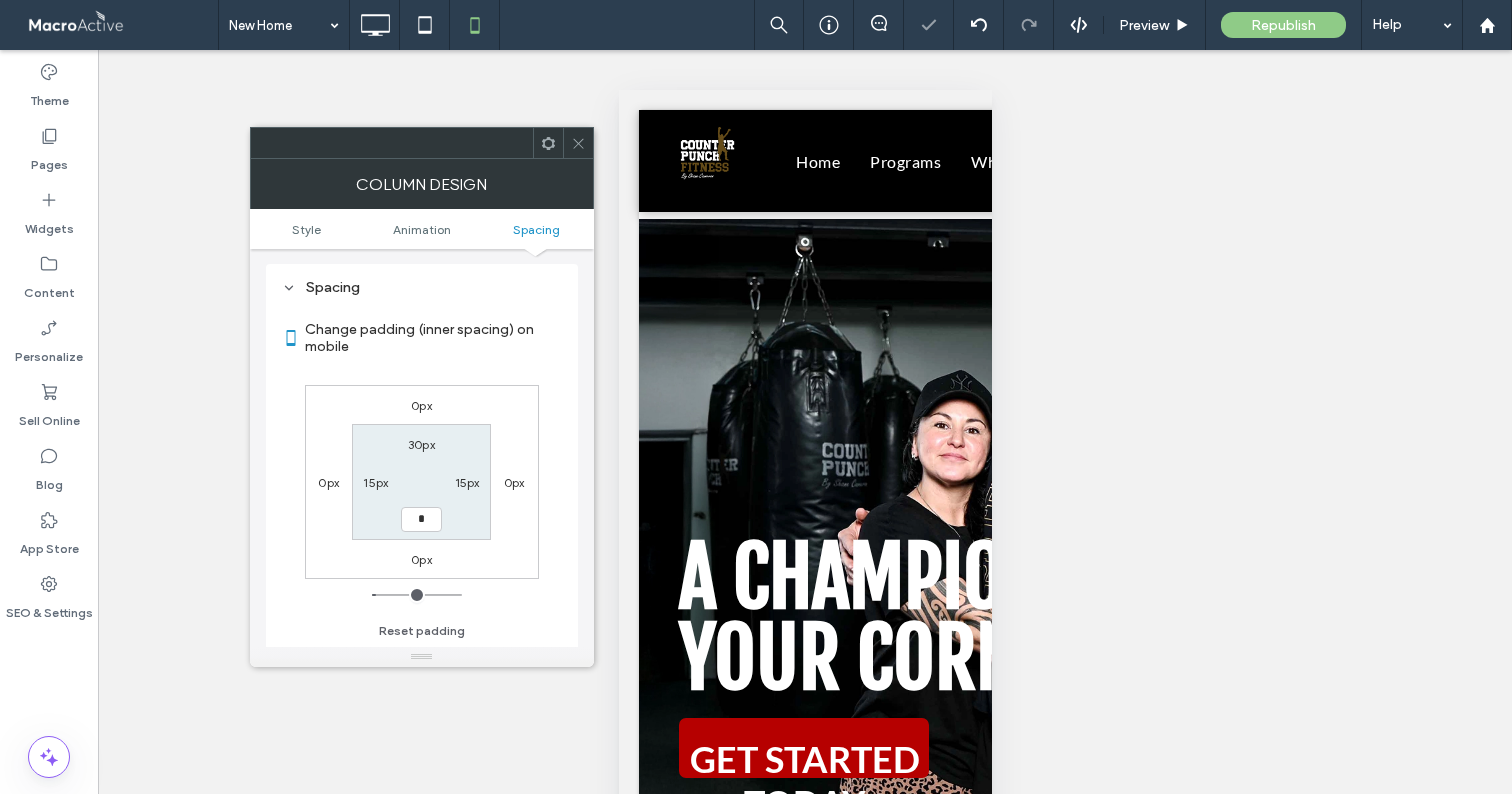 type on "*" 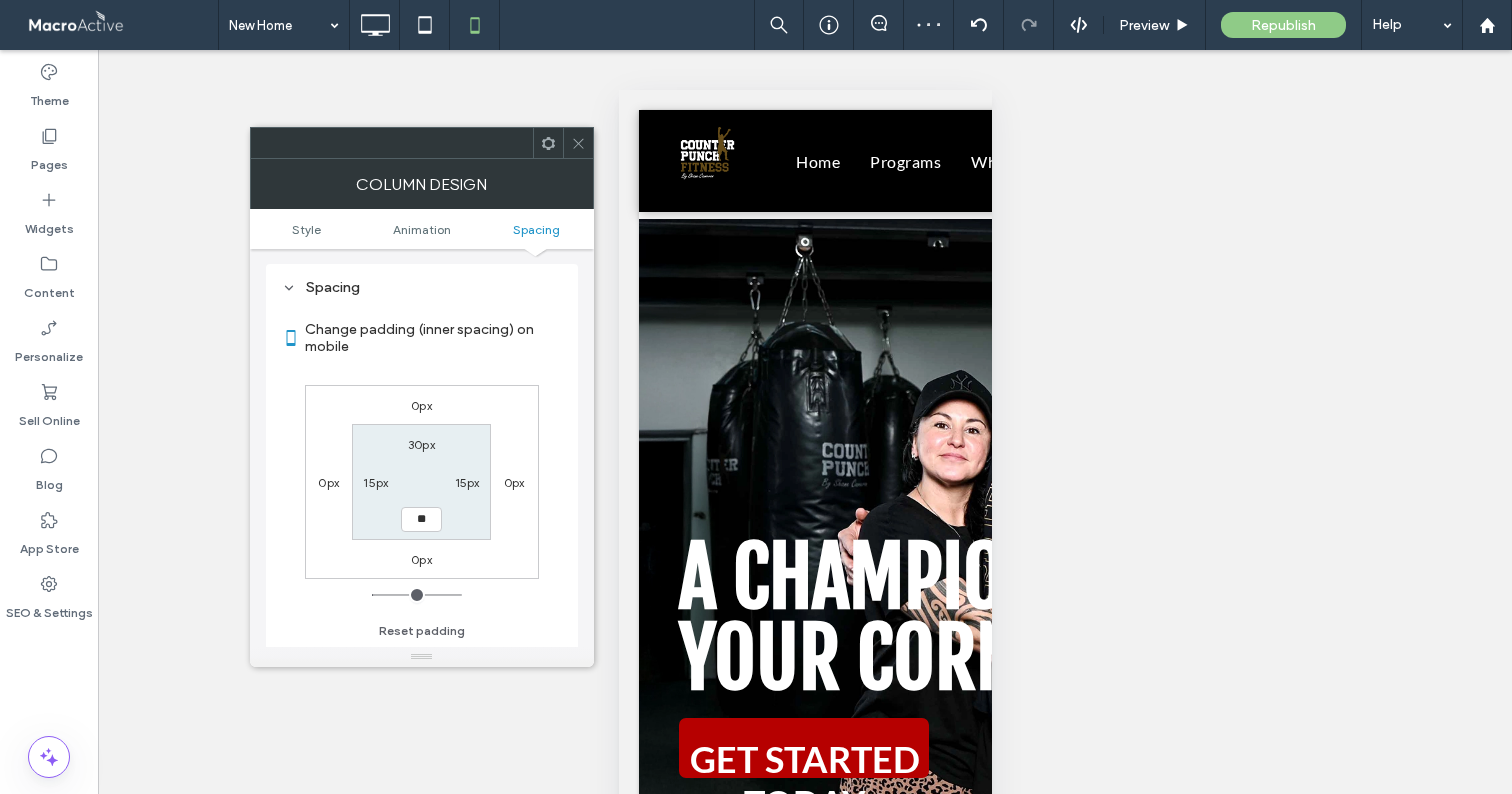 type on "**" 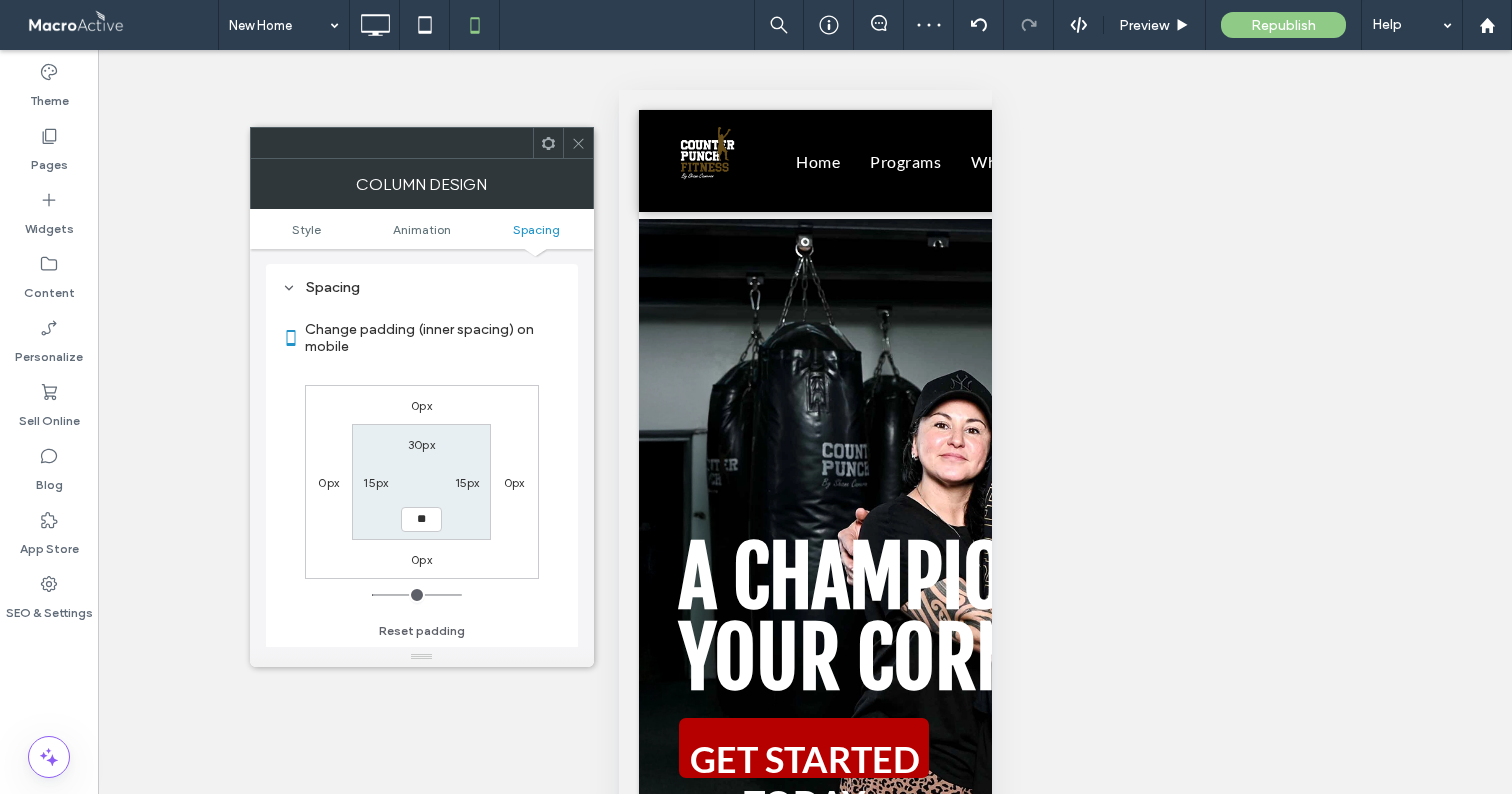 type on "**" 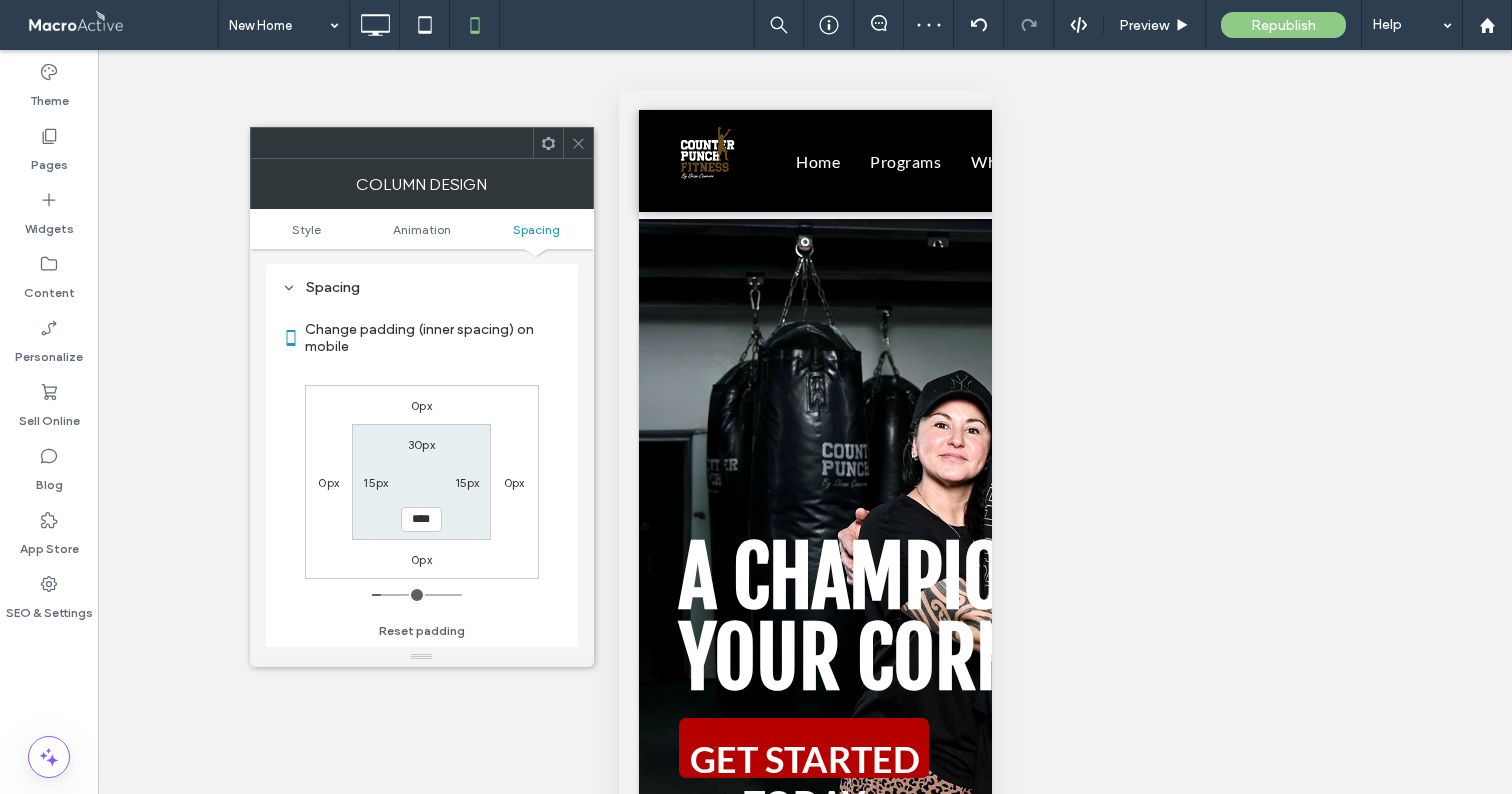 click on "15px" at bounding box center [467, 482] 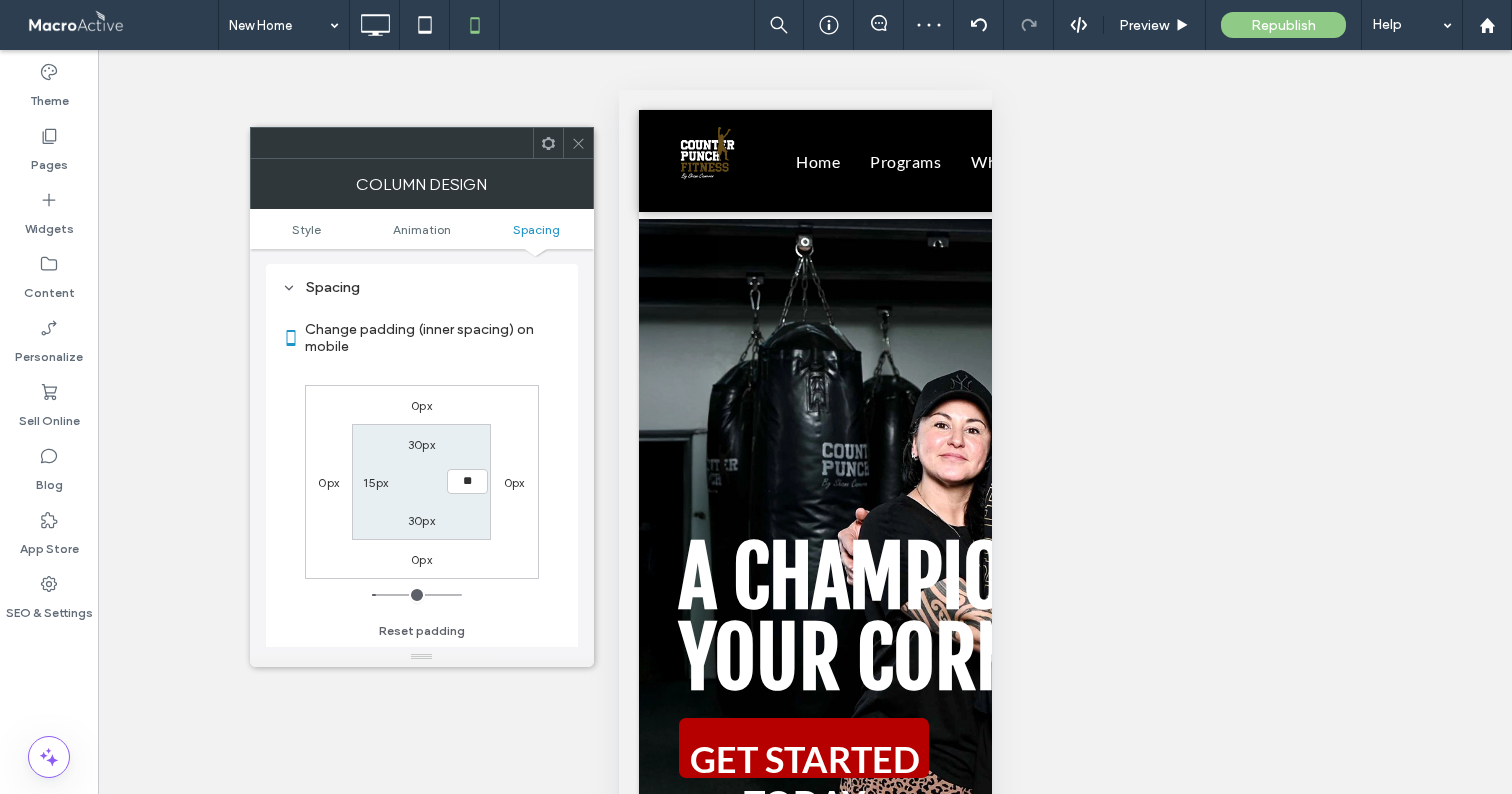 type on "**" 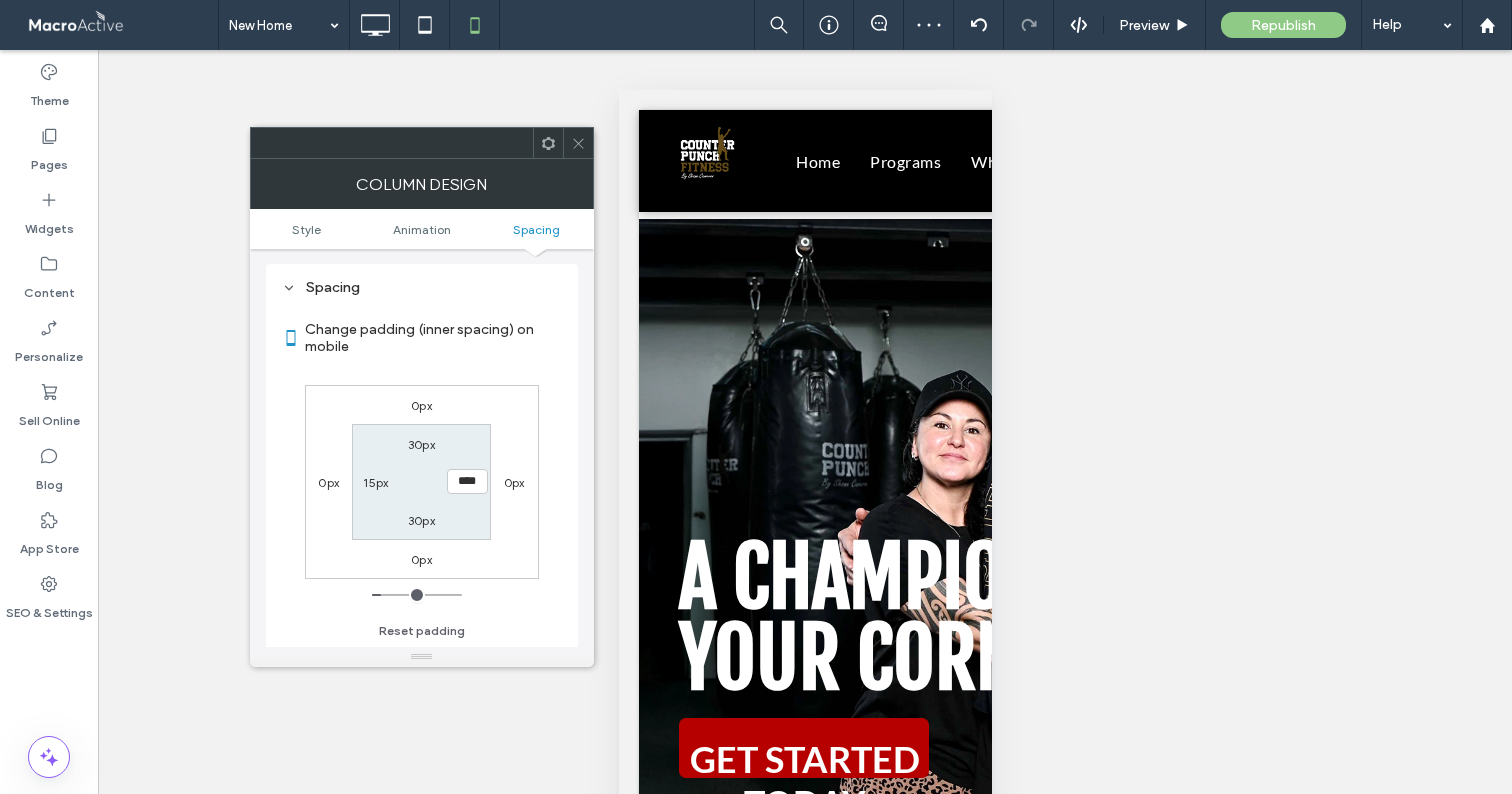 click on "15px" at bounding box center (375, 482) 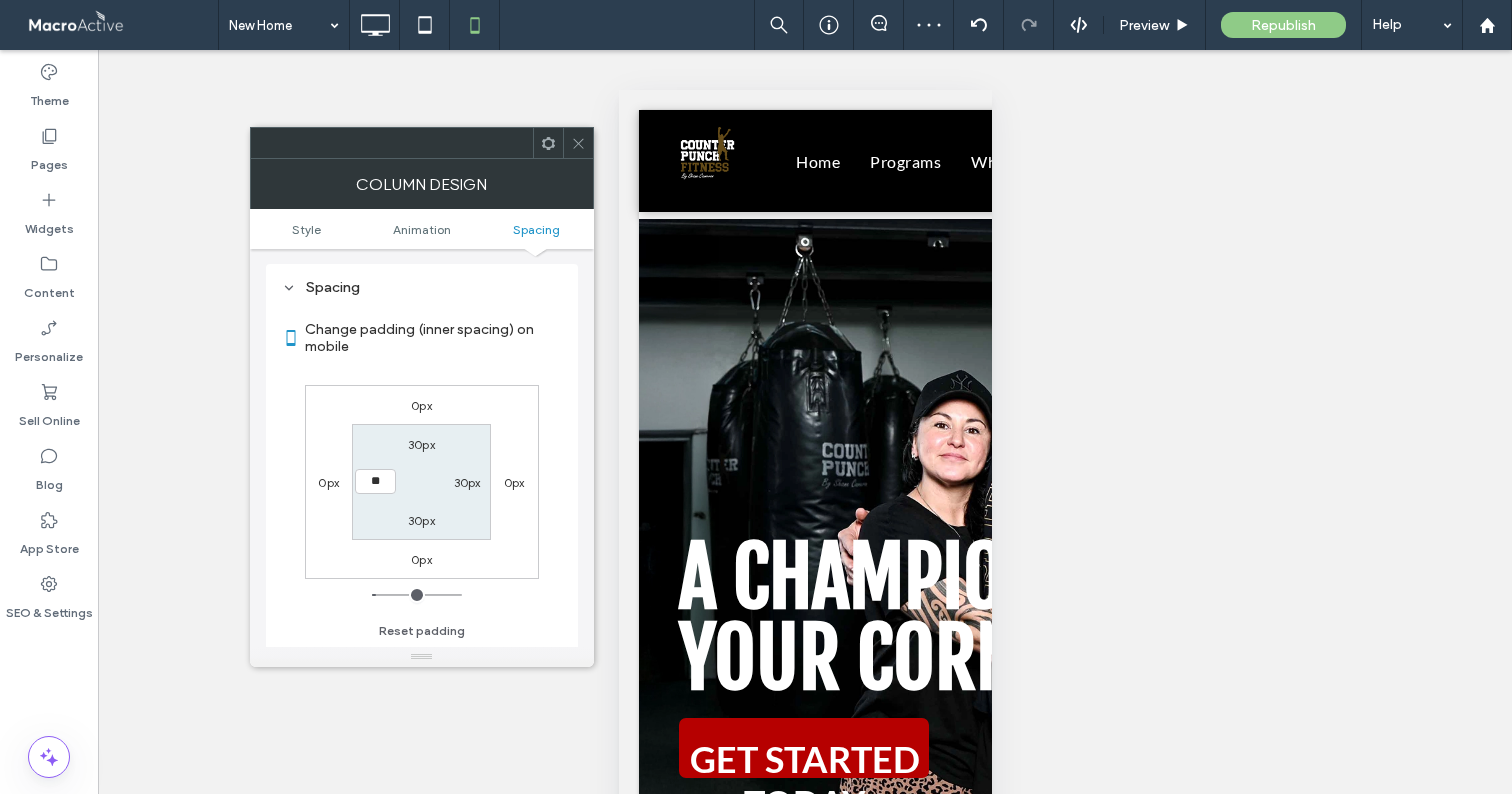 type on "**" 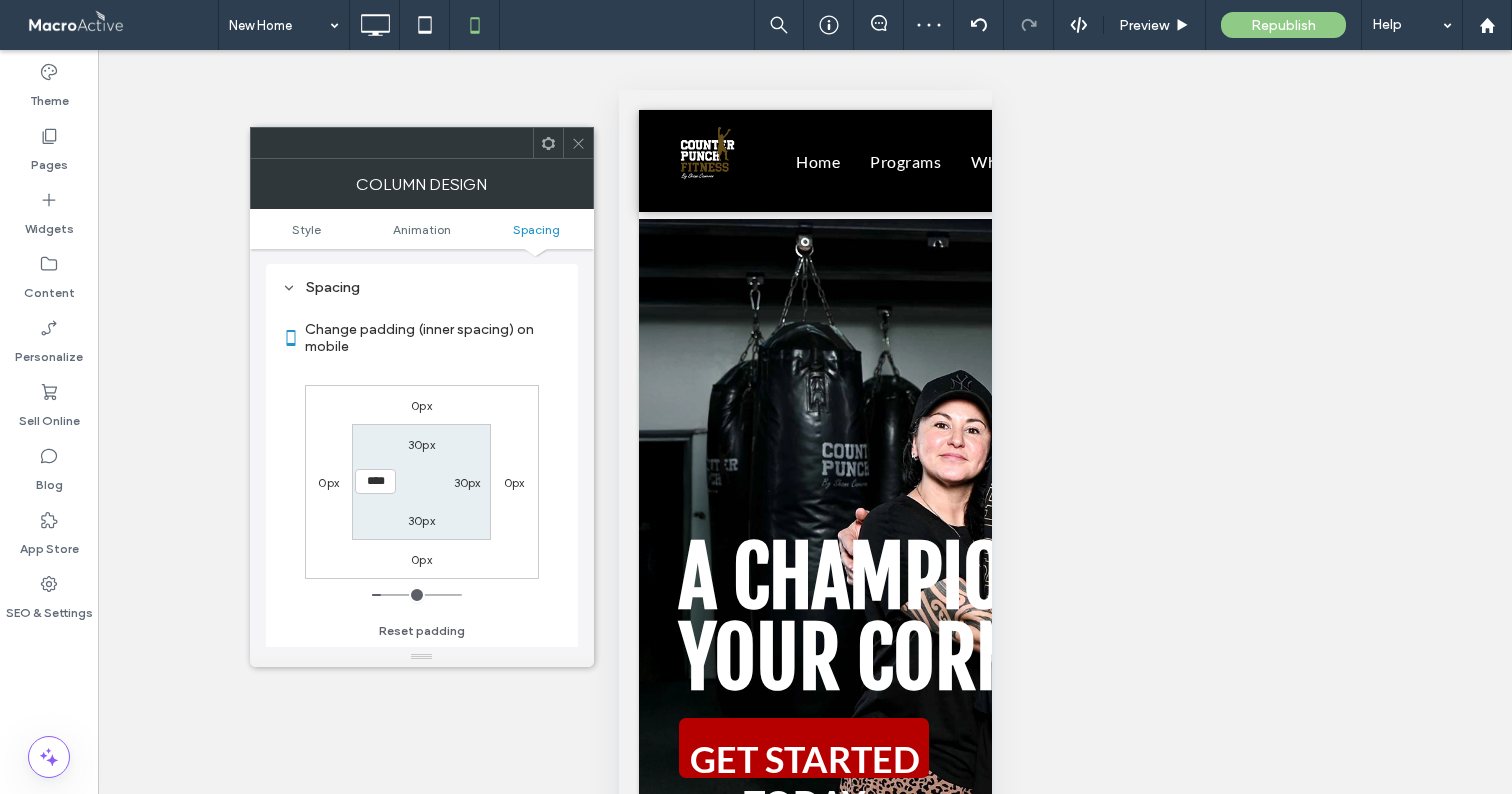 click 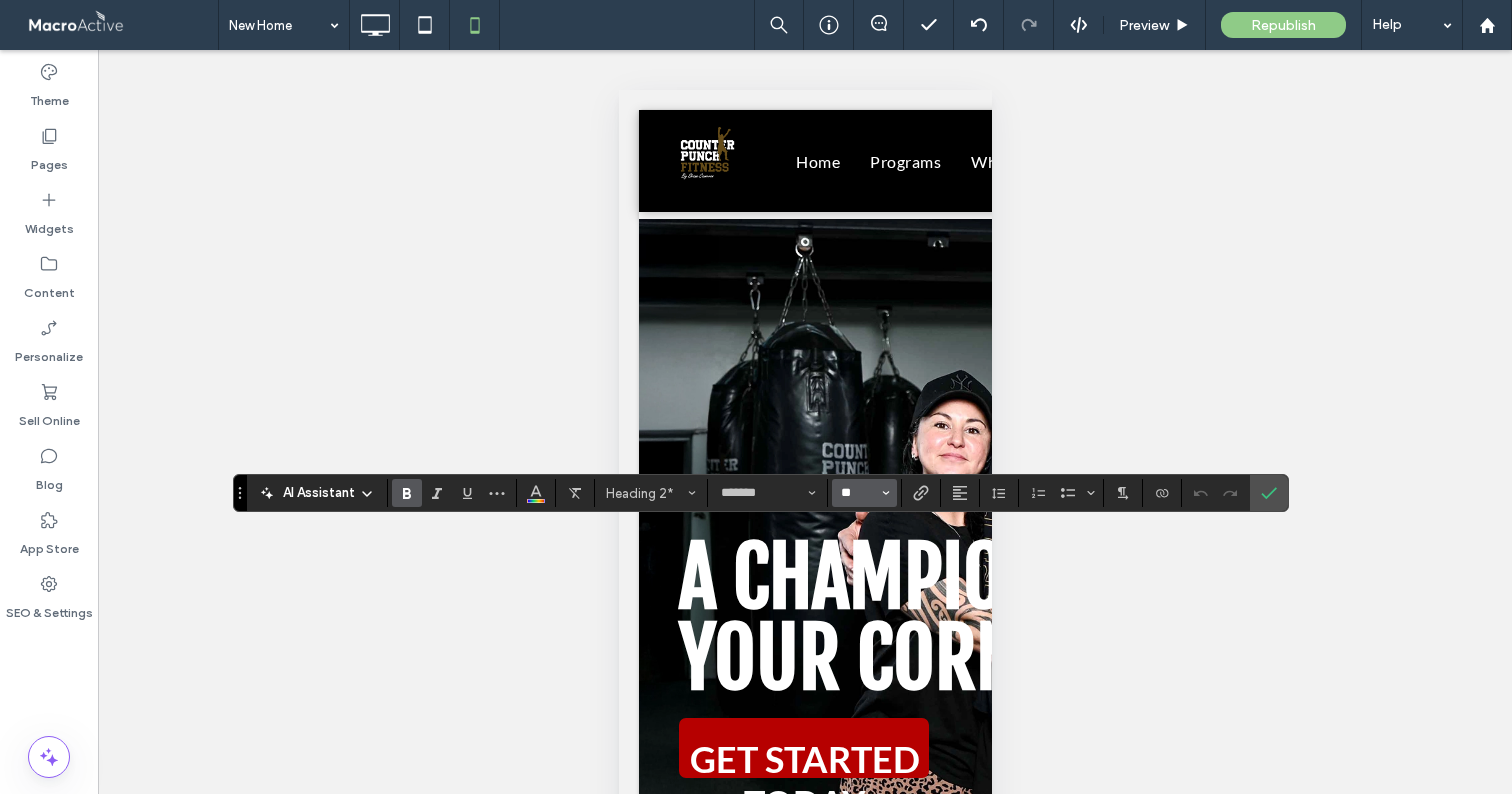 click on "**" at bounding box center (858, 493) 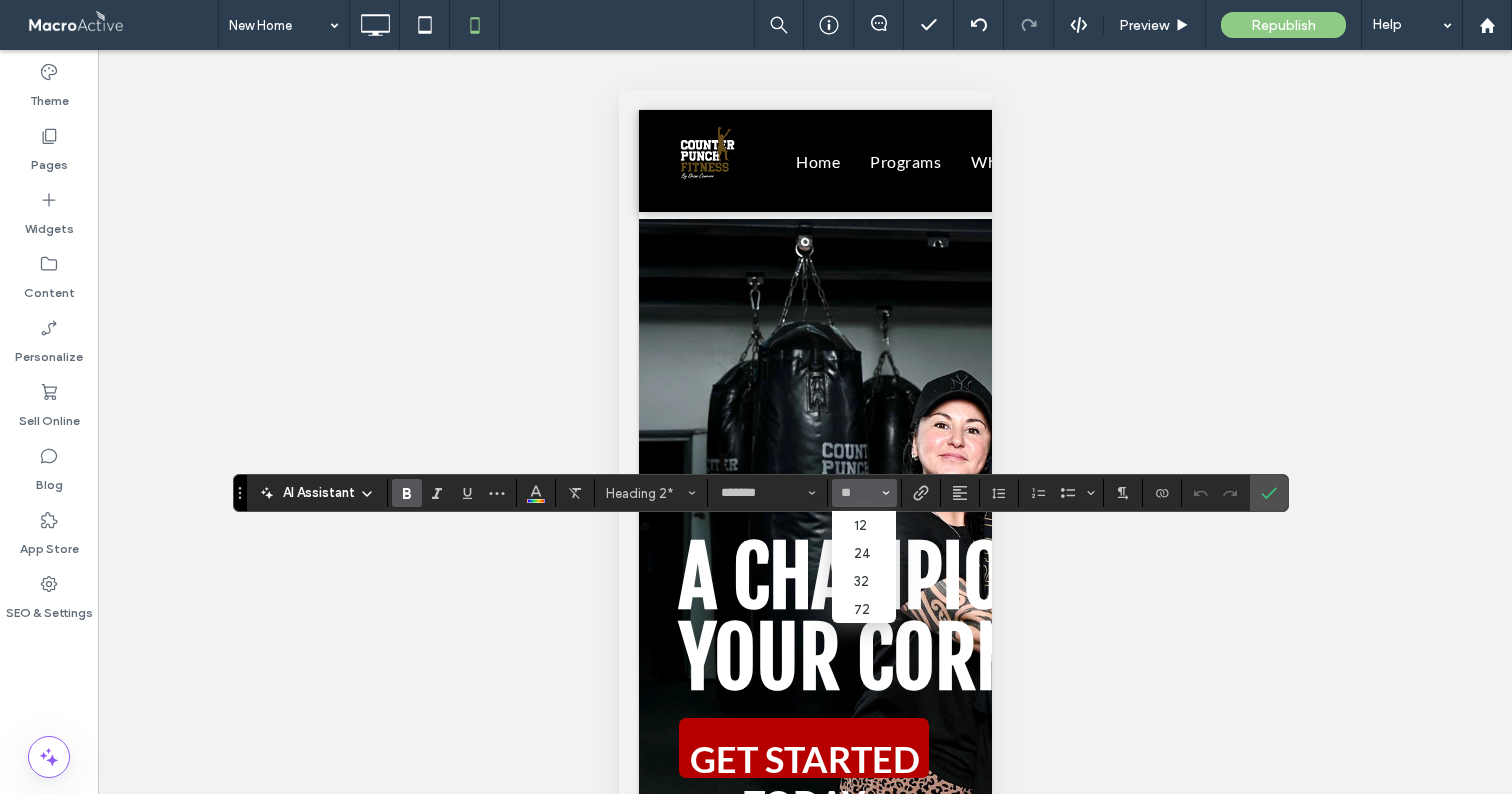 type on "**" 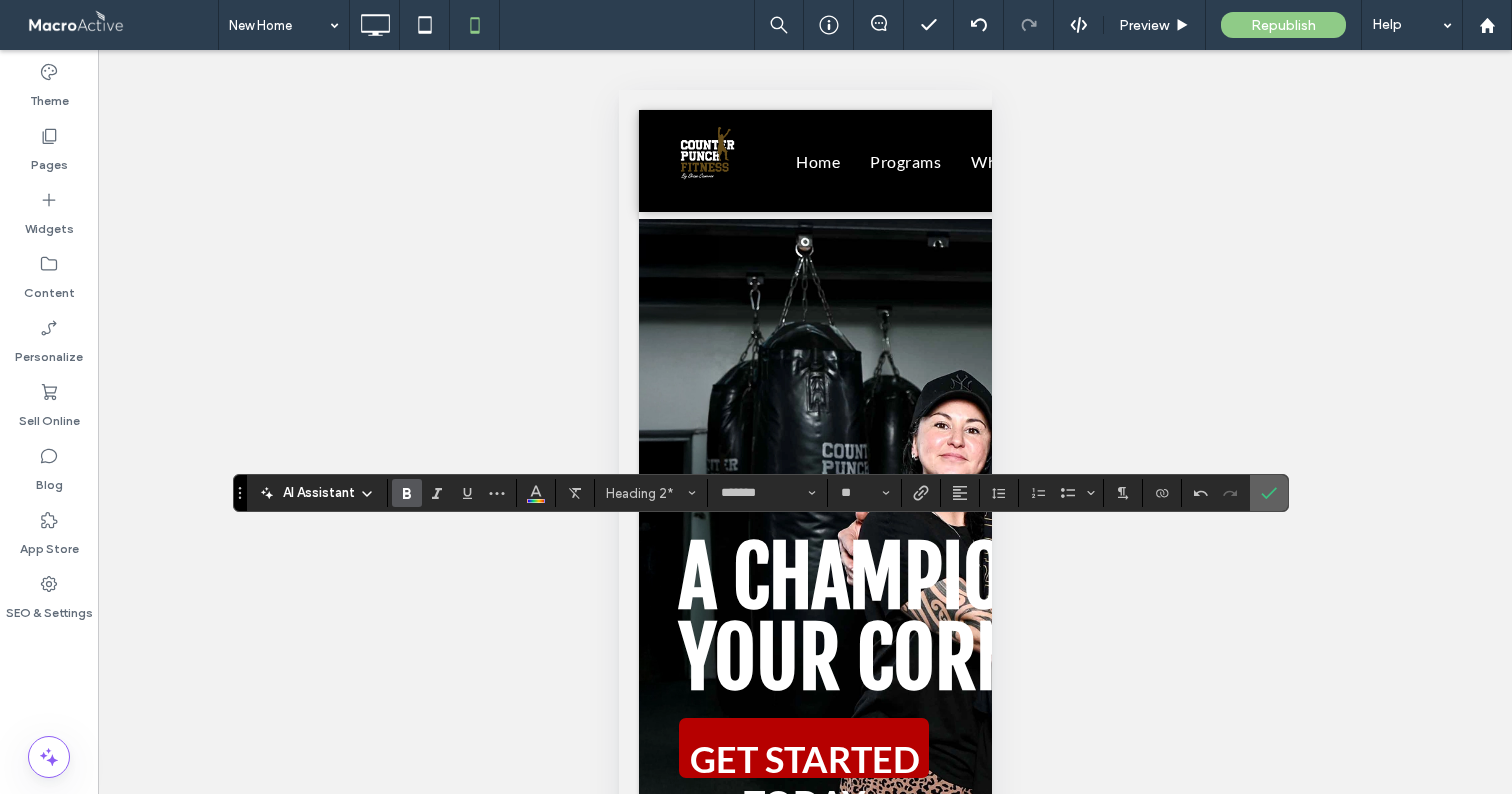 click 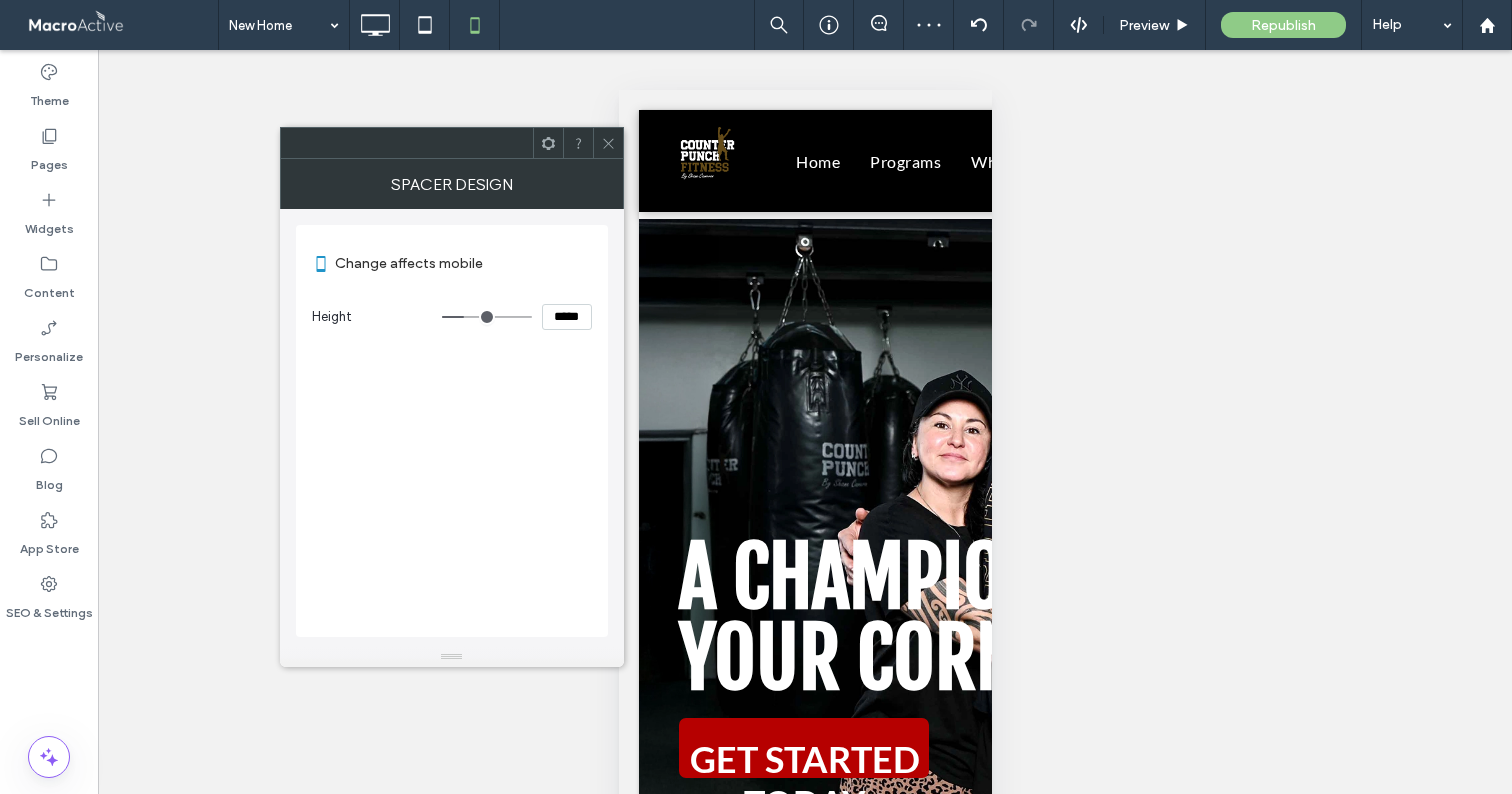 click on "*****" at bounding box center (567, 317) 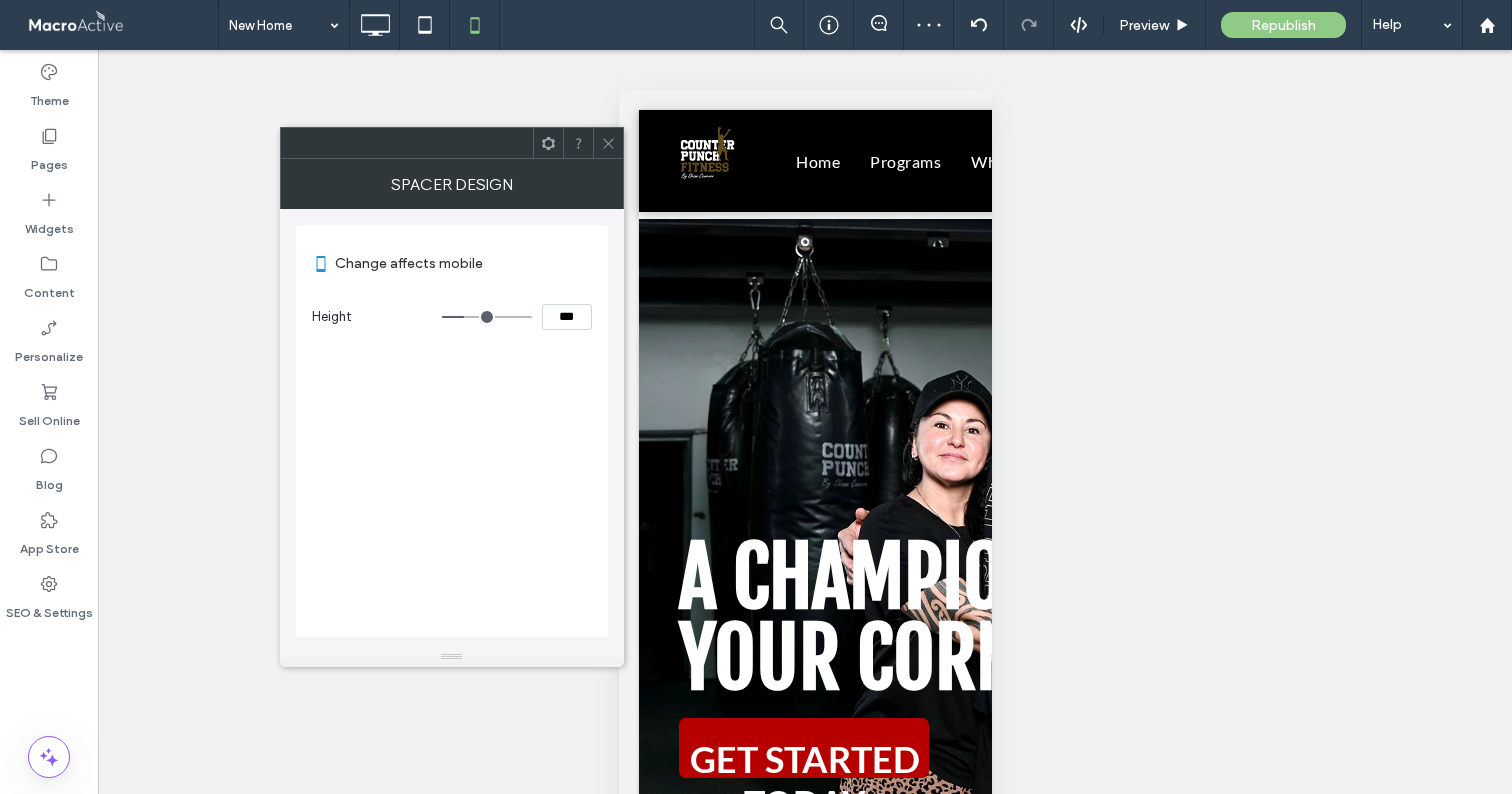 type on "*****" 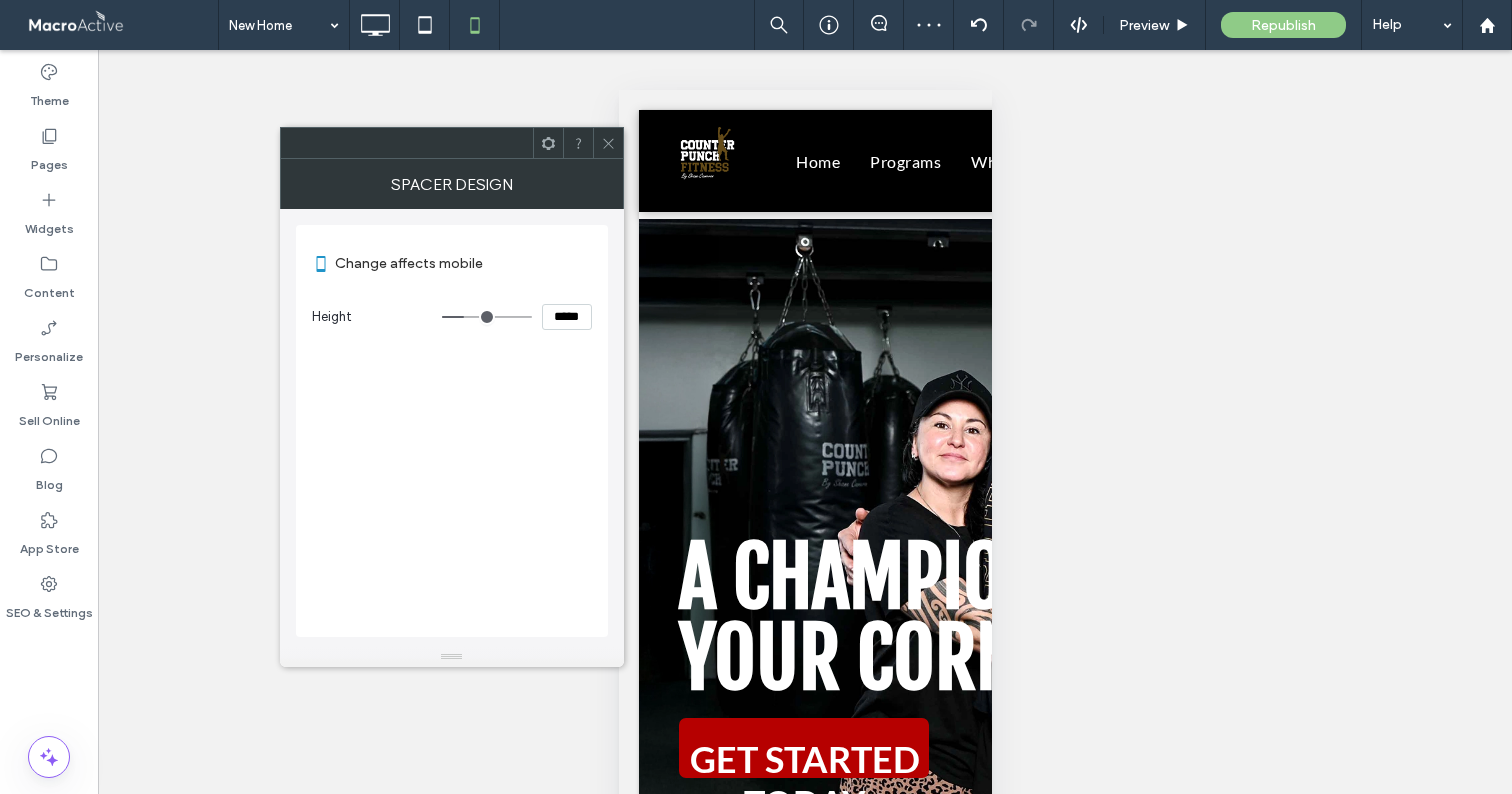 type on "***" 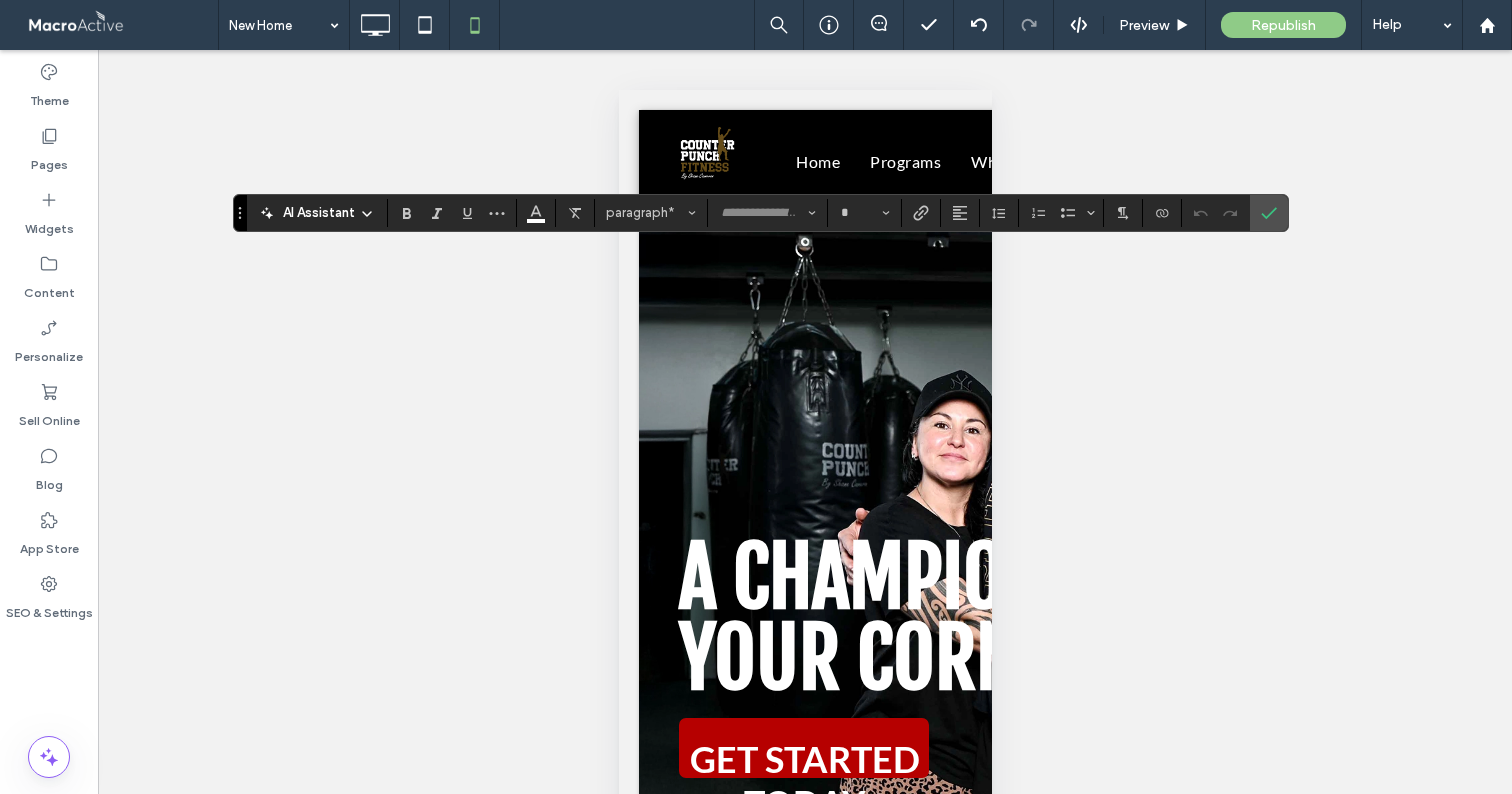 type on "**********" 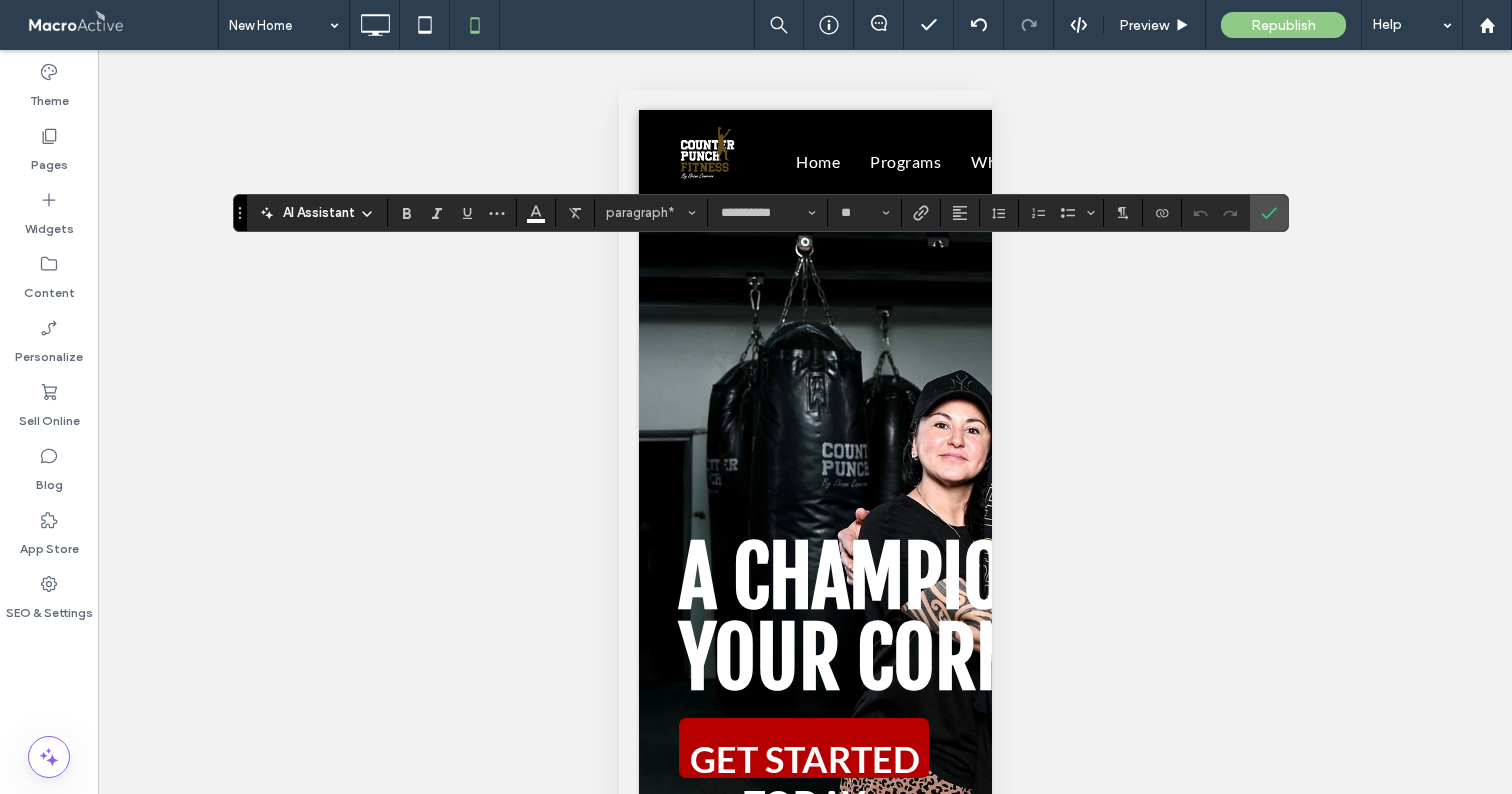 type 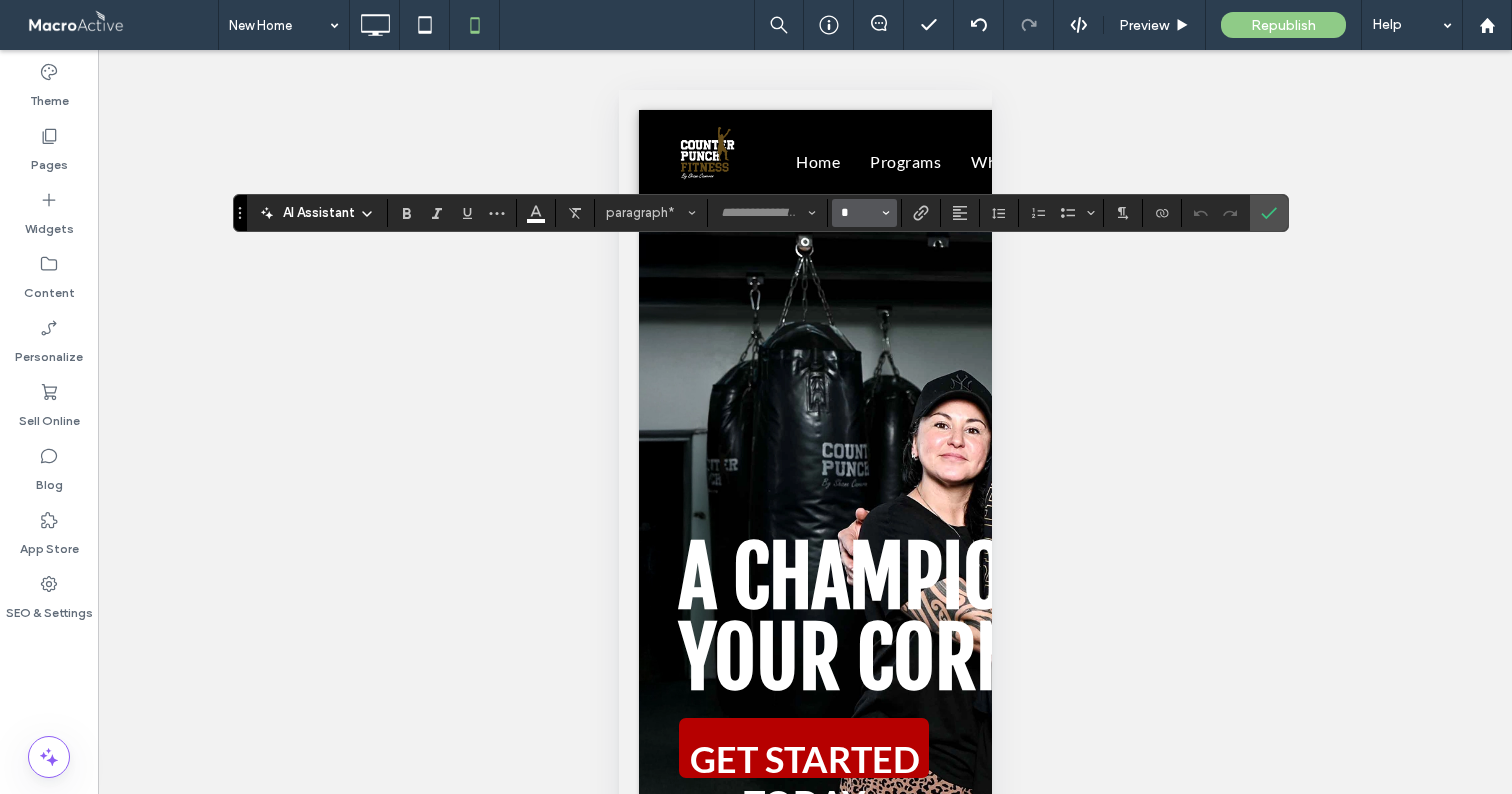 click on "*" at bounding box center (858, 213) 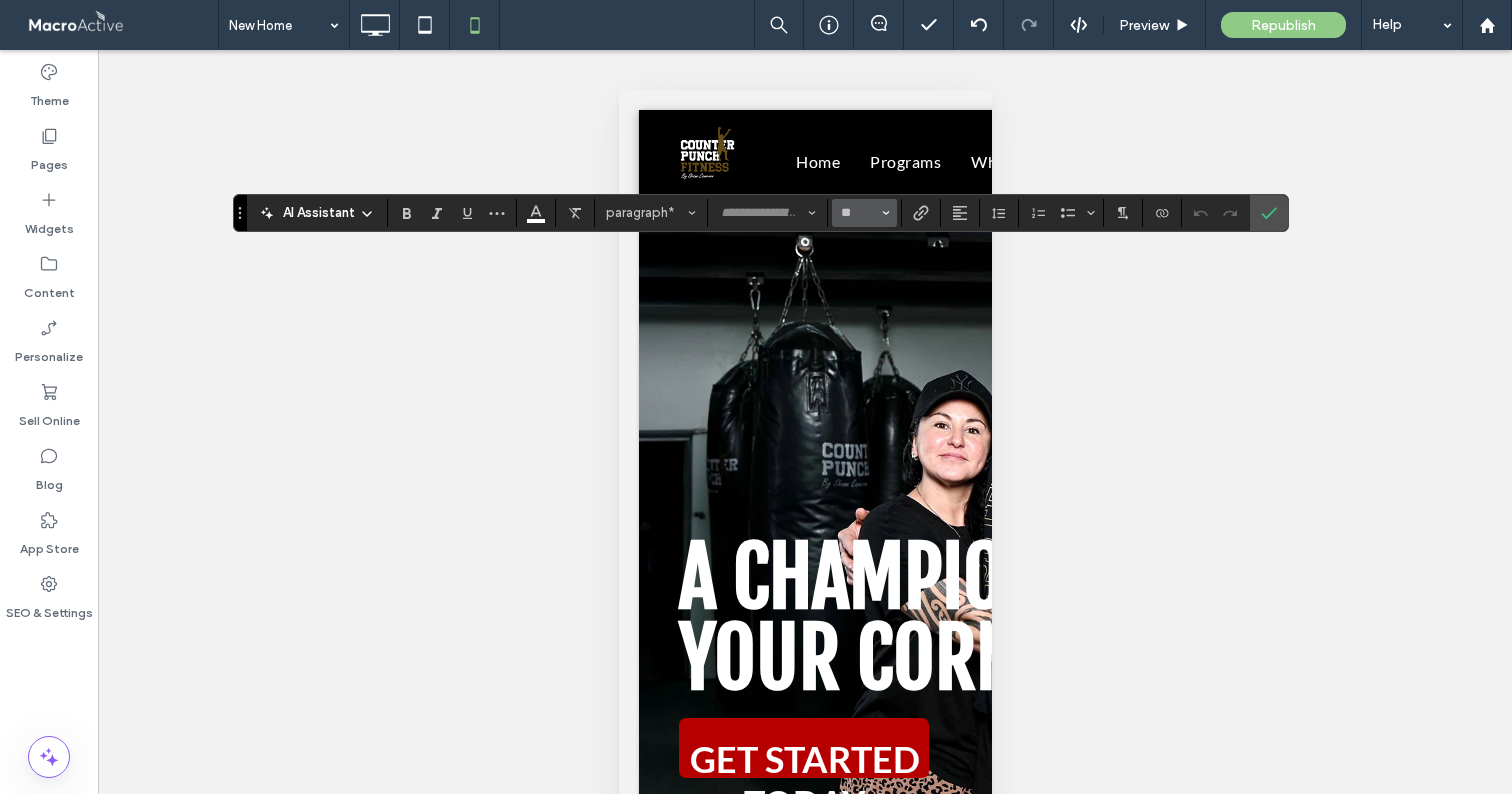 type on "**" 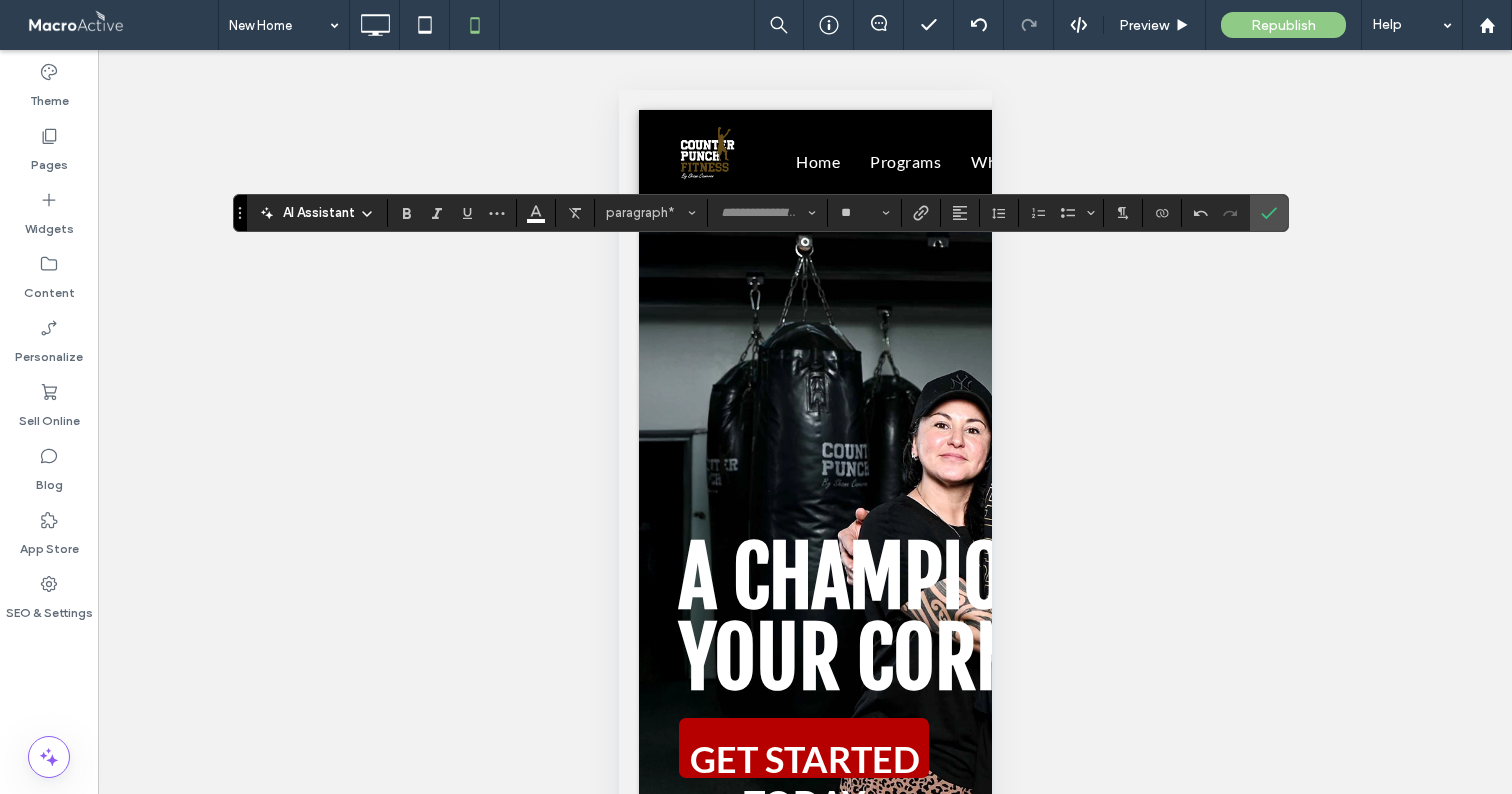 type on "**********" 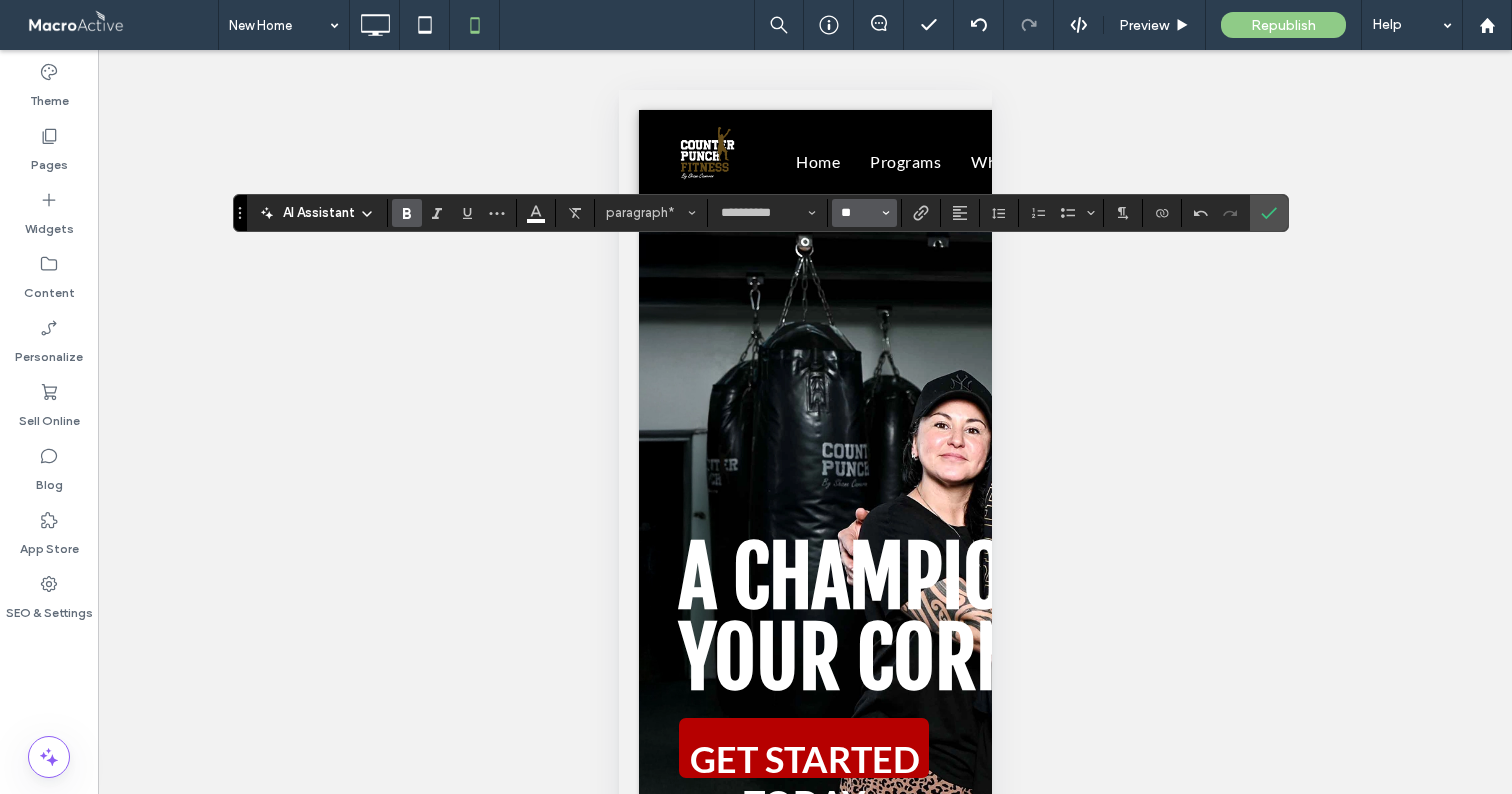 click on "**" at bounding box center (858, 213) 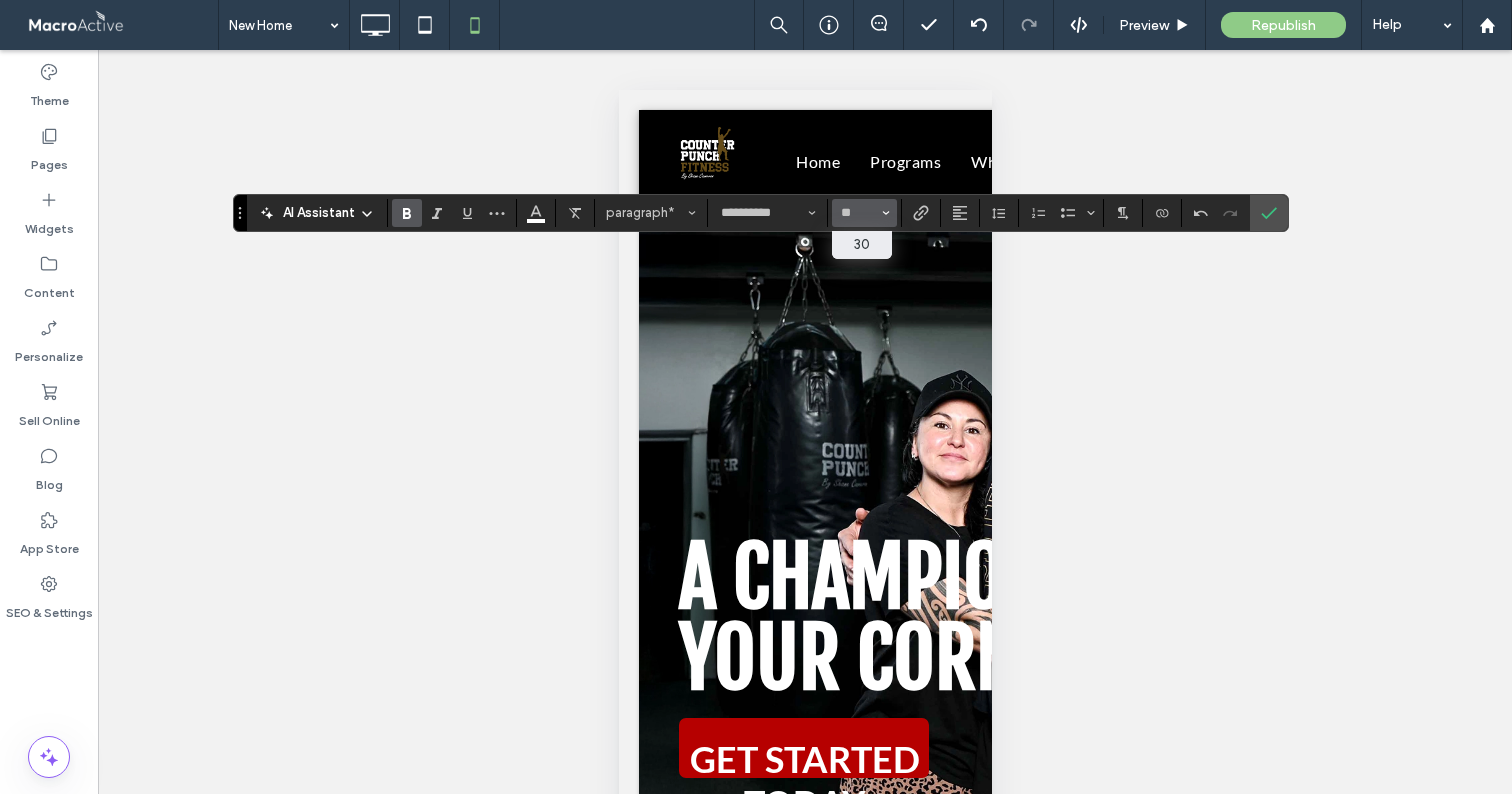type on "**" 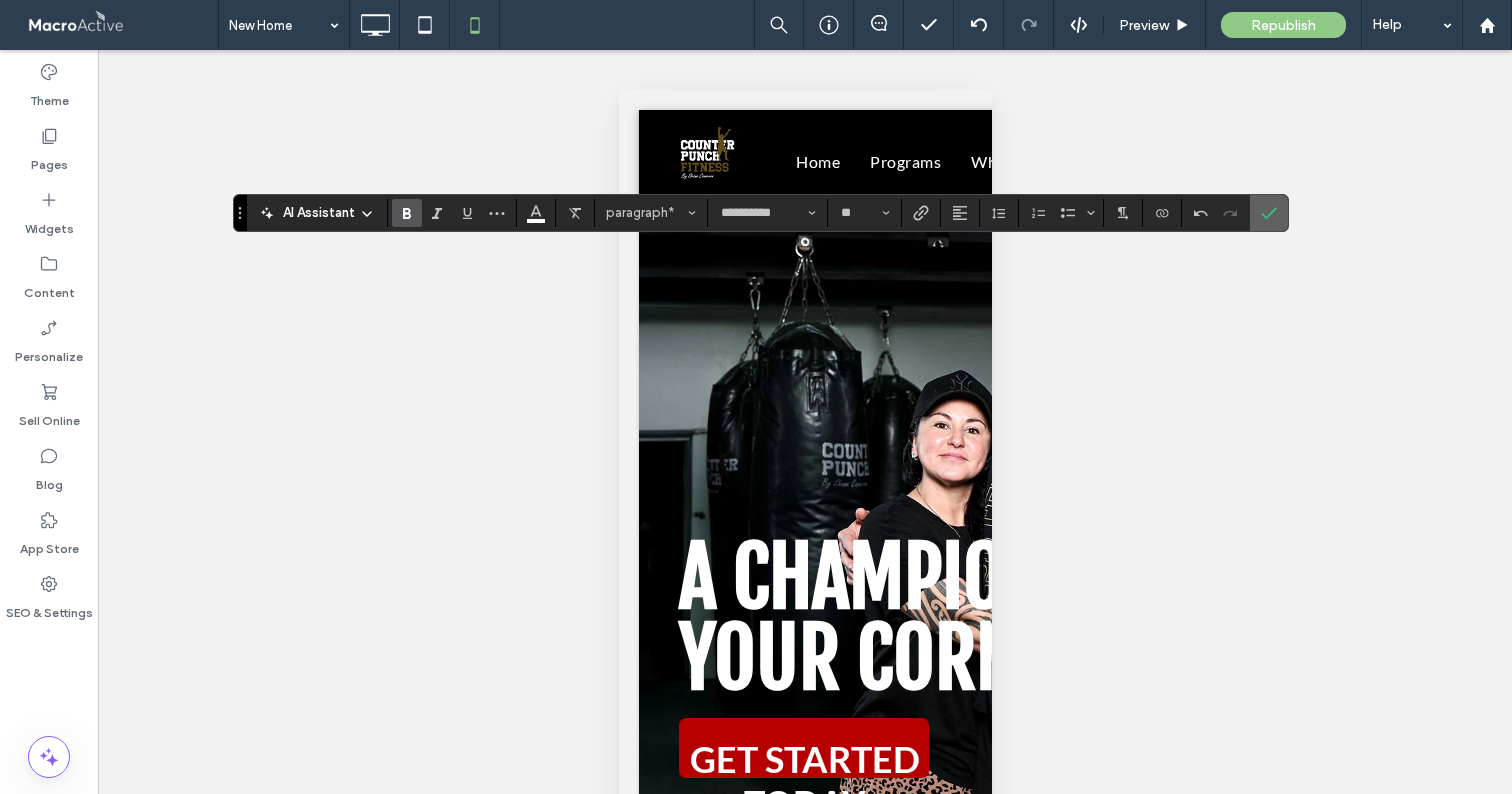 click at bounding box center [1269, 213] 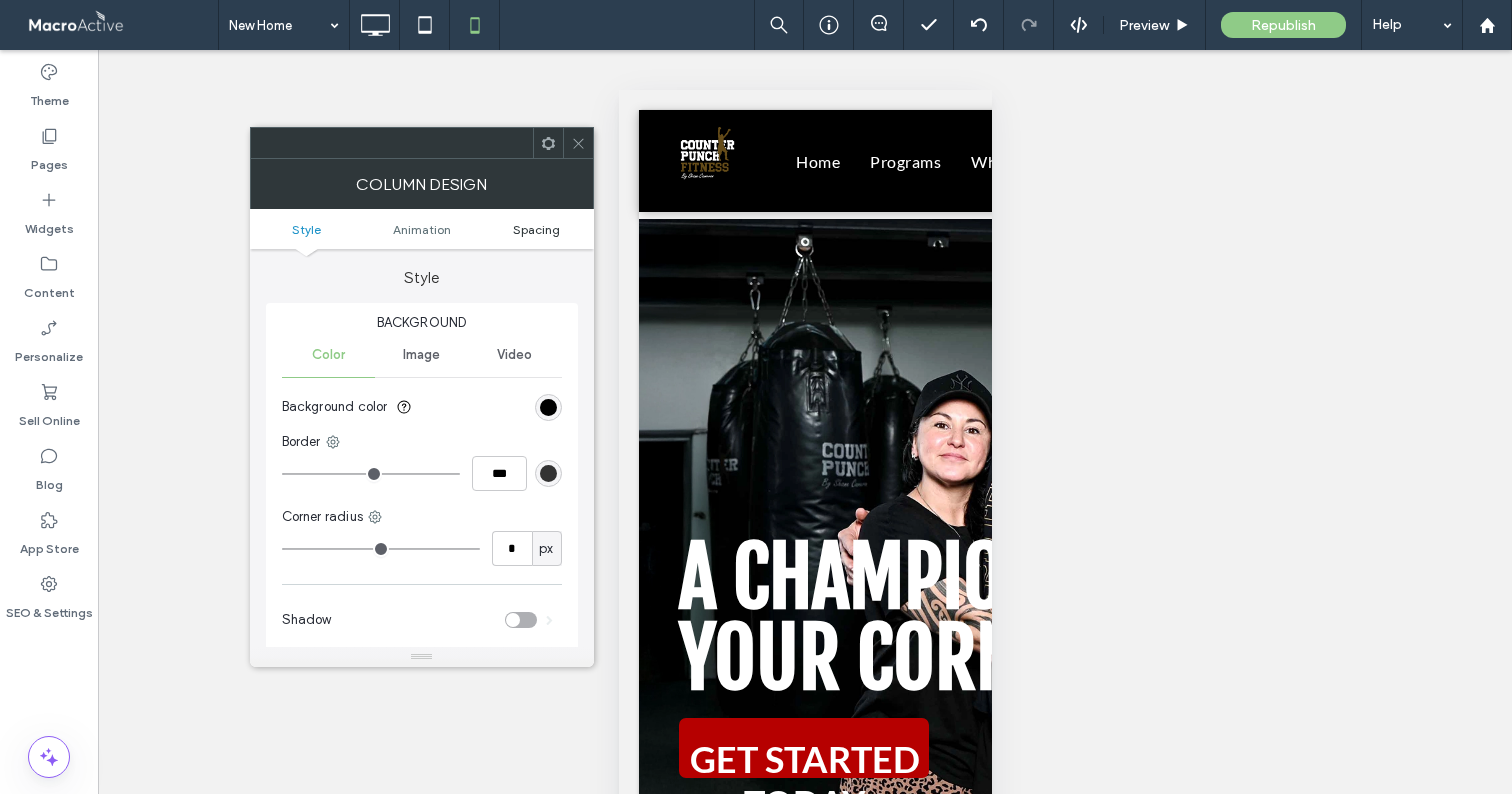 click on "Spacing" at bounding box center [536, 229] 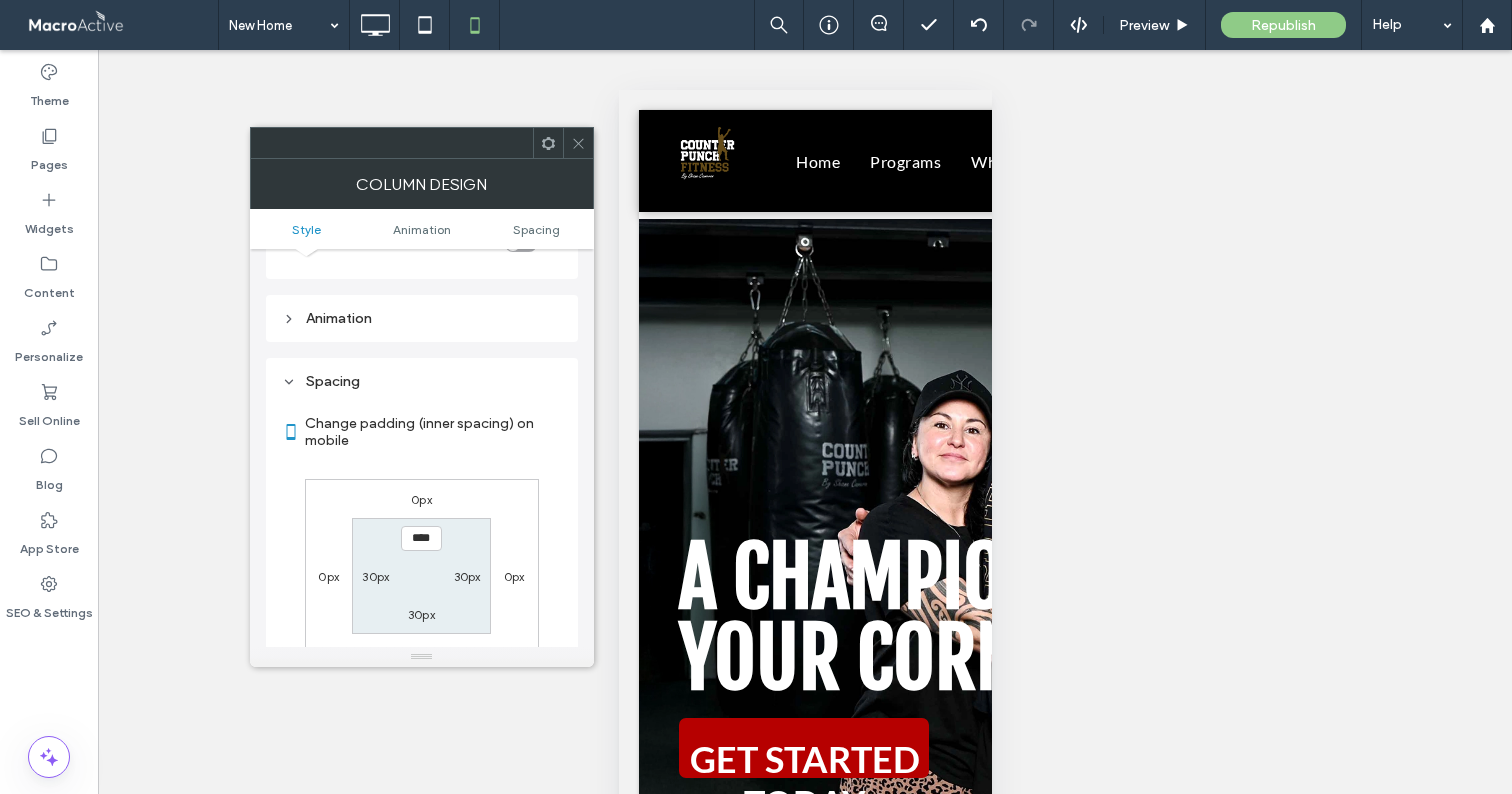 scroll, scrollTop: 470, scrollLeft: 0, axis: vertical 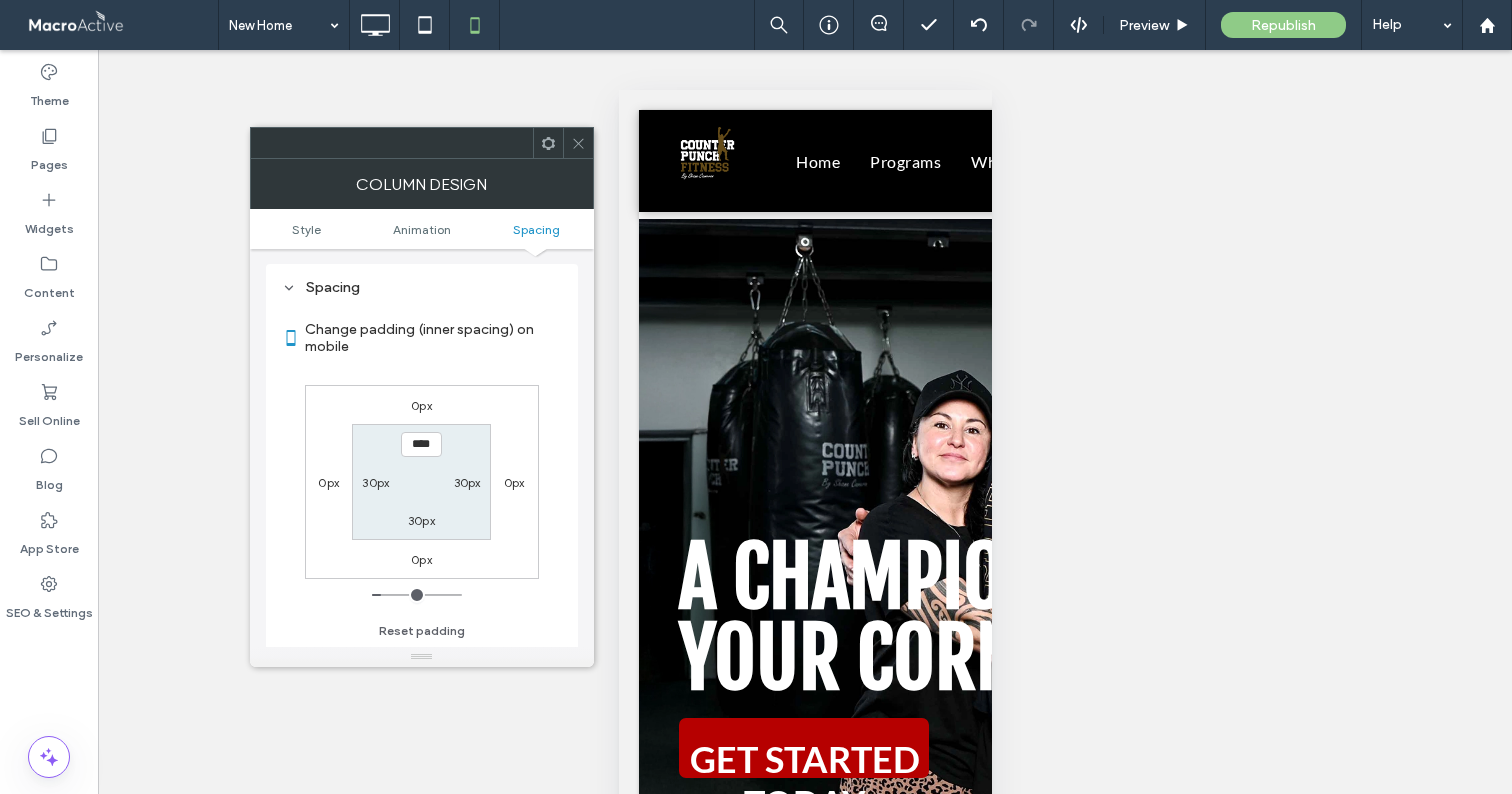 click 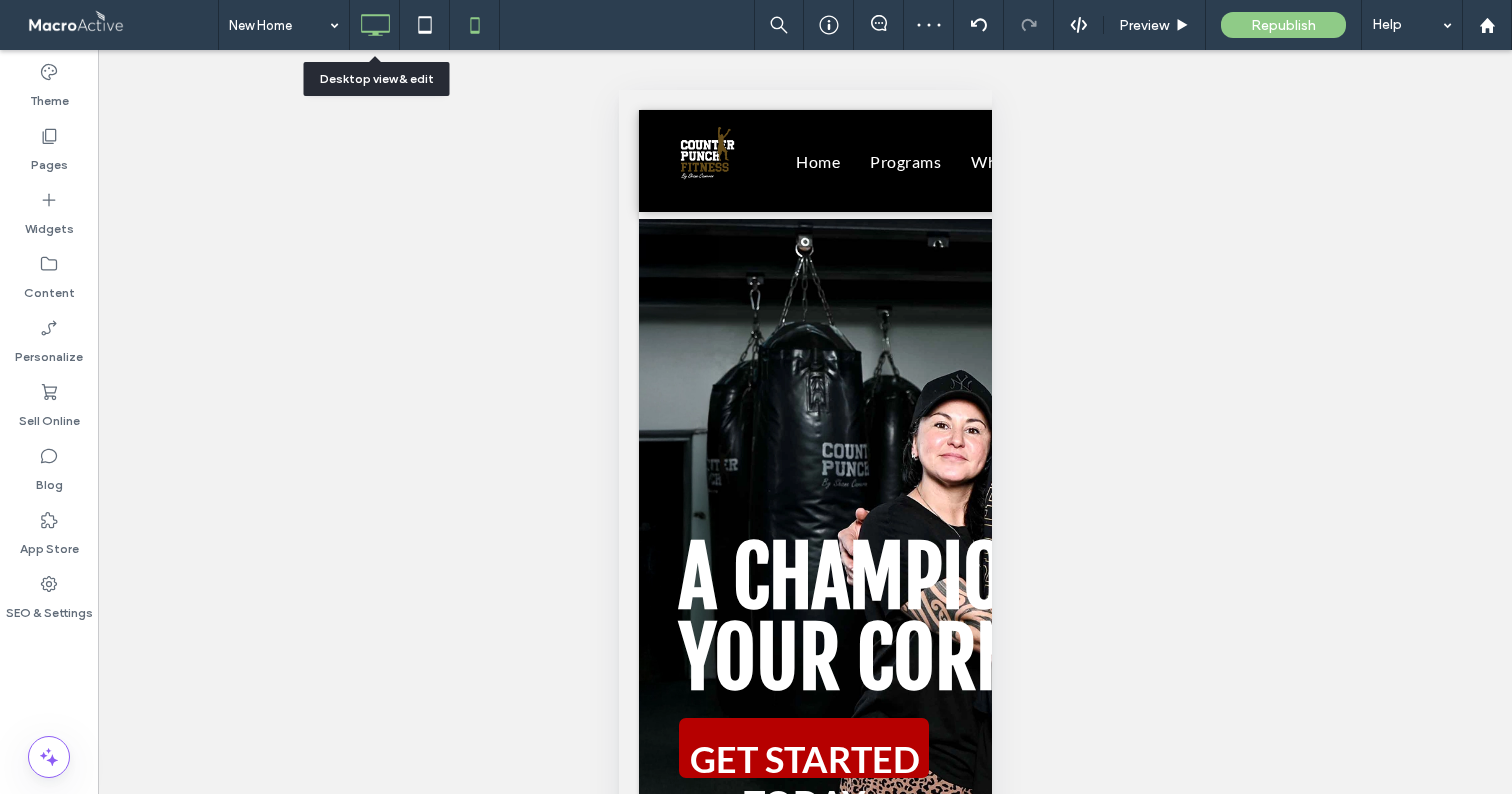 click 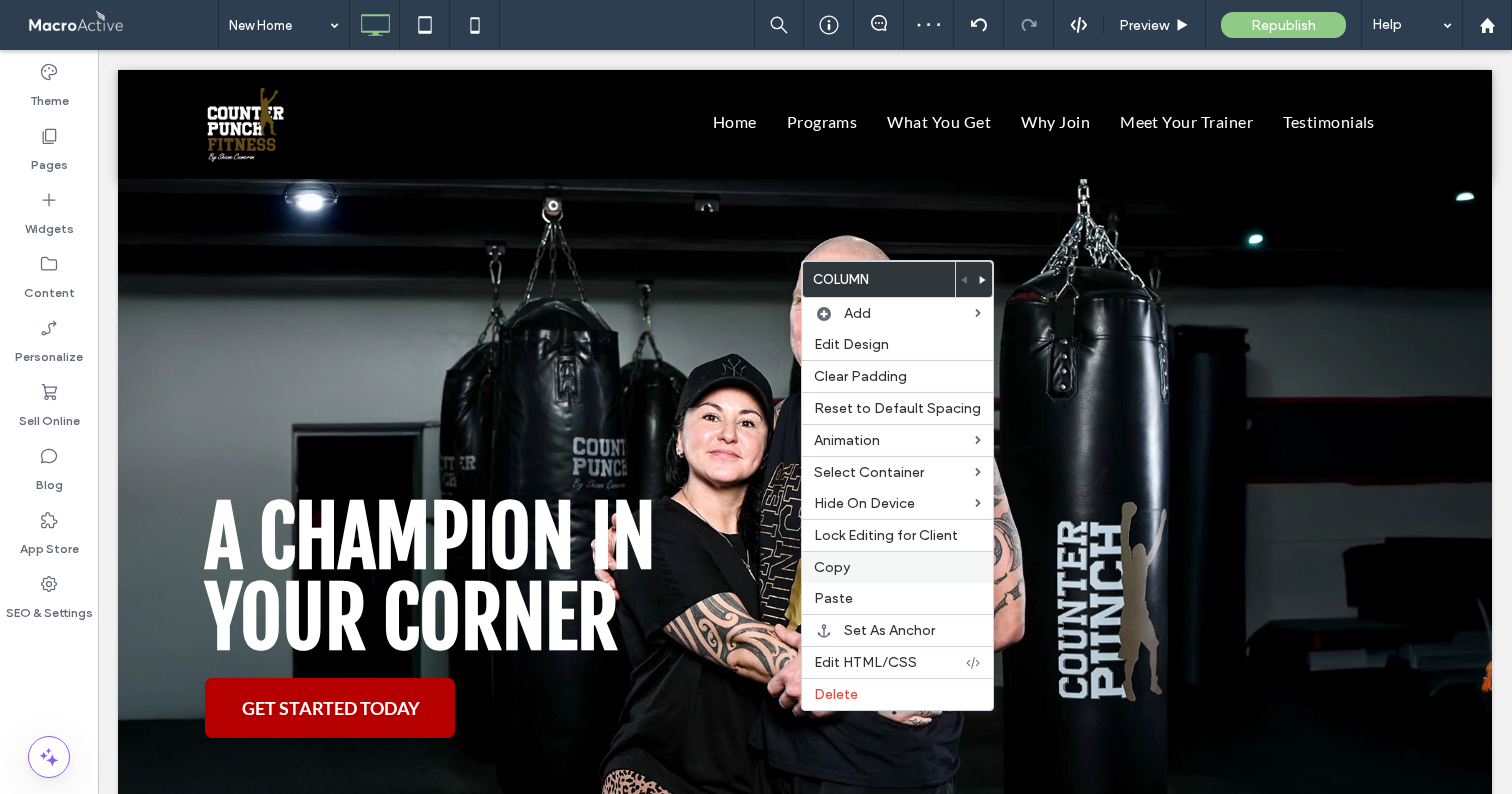 click on "Copy" at bounding box center (832, 567) 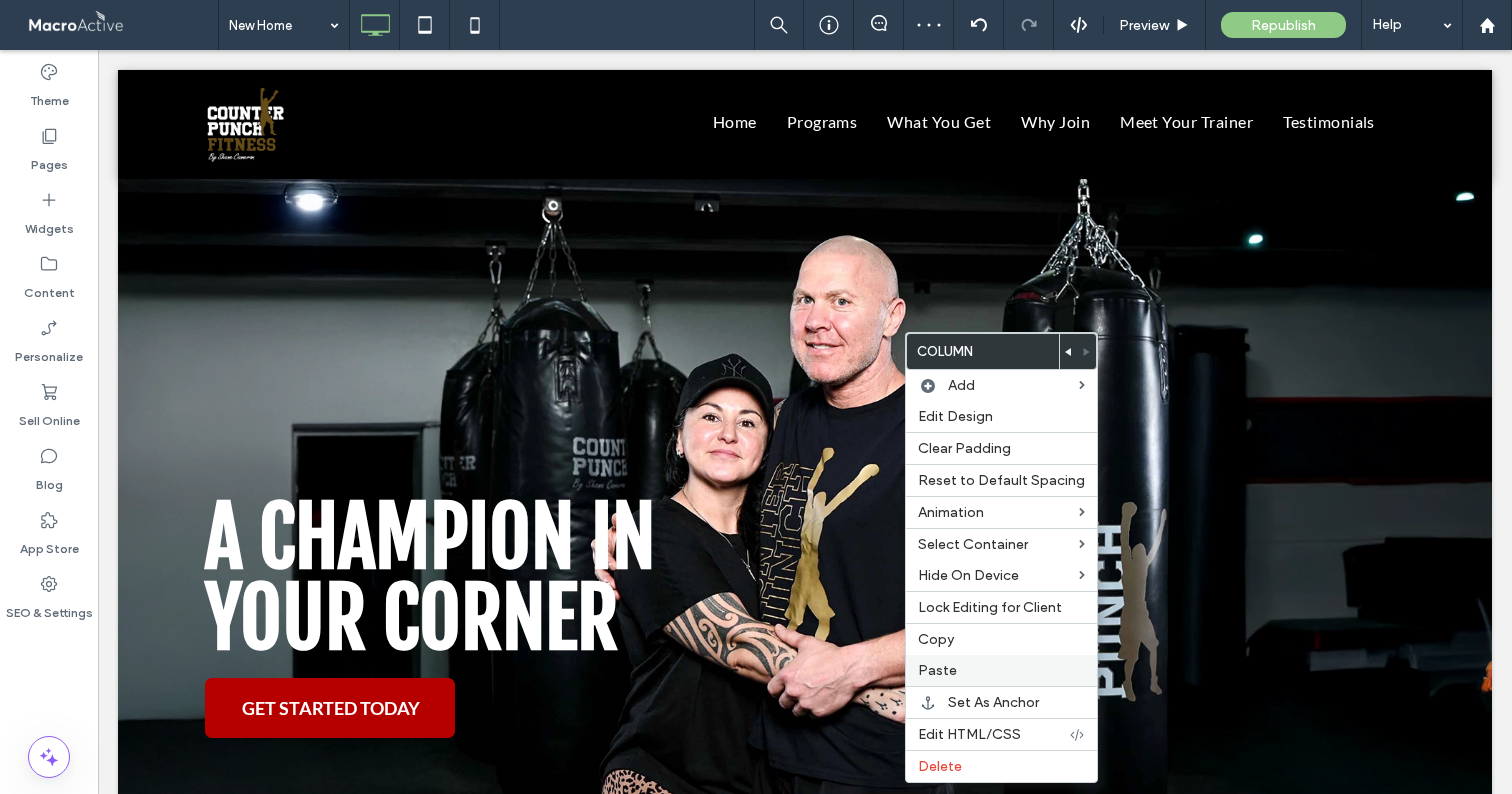 click on "Paste" at bounding box center (1001, 670) 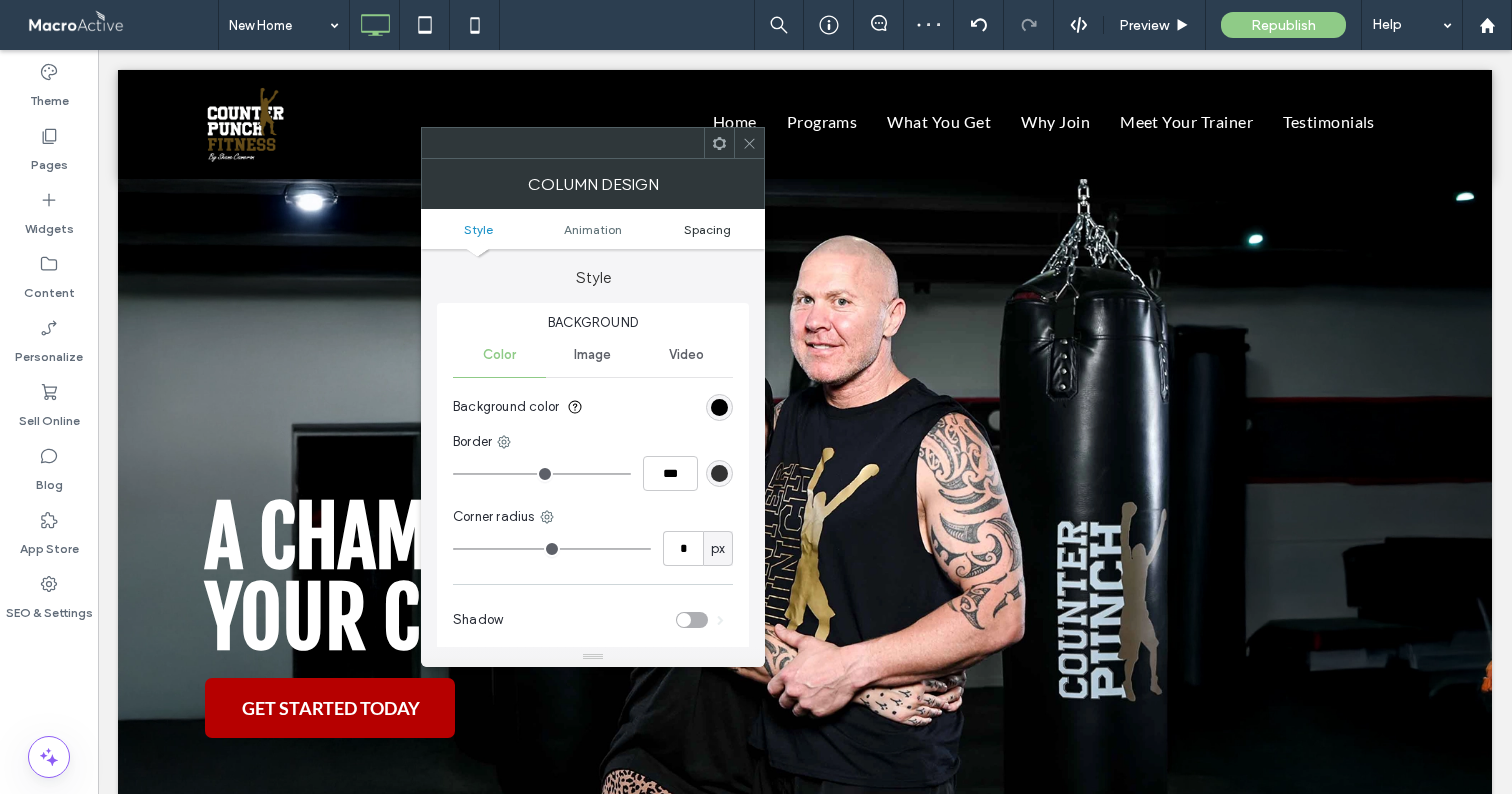 click on "Spacing" at bounding box center [707, 229] 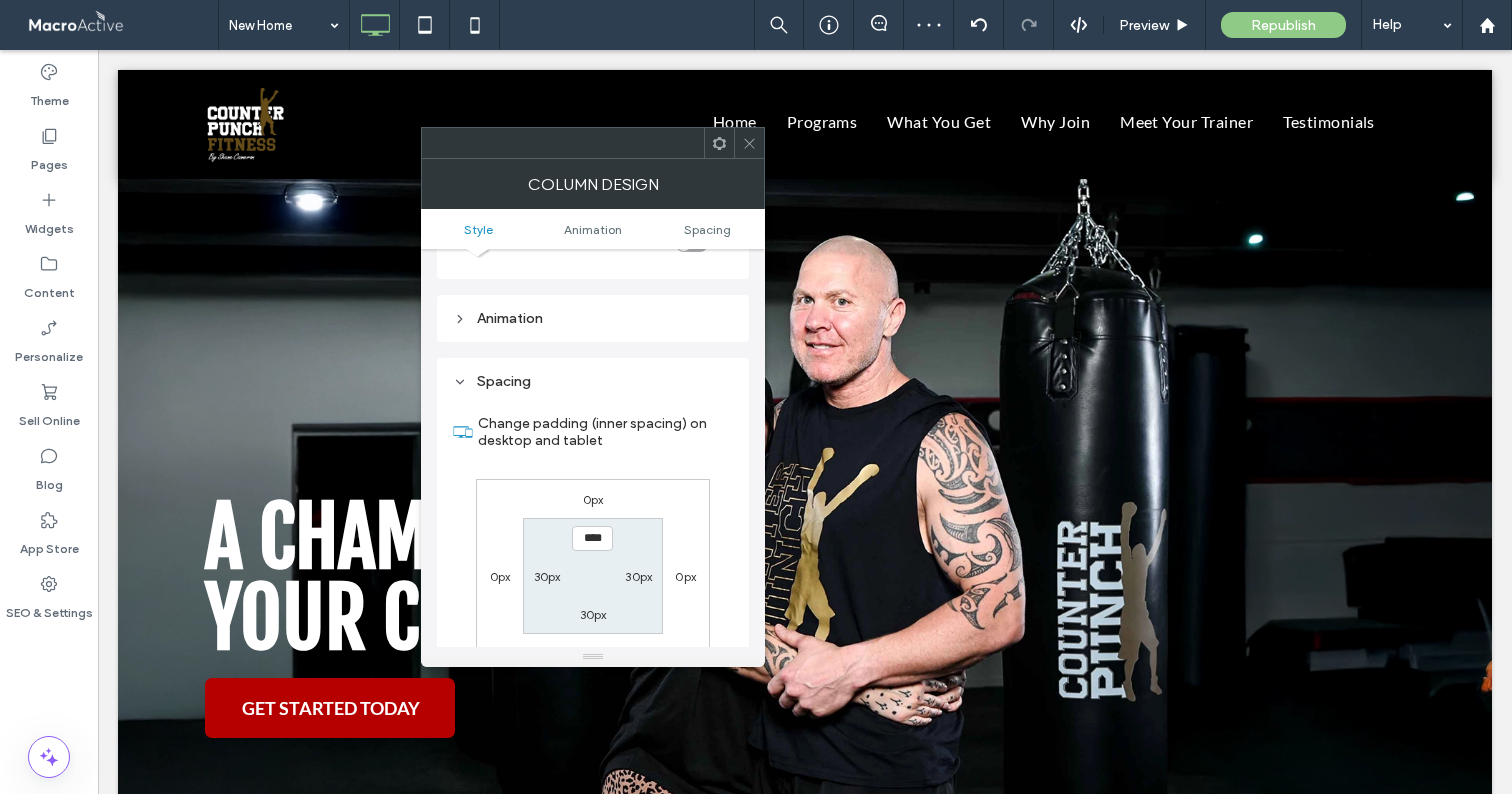 scroll, scrollTop: 470, scrollLeft: 0, axis: vertical 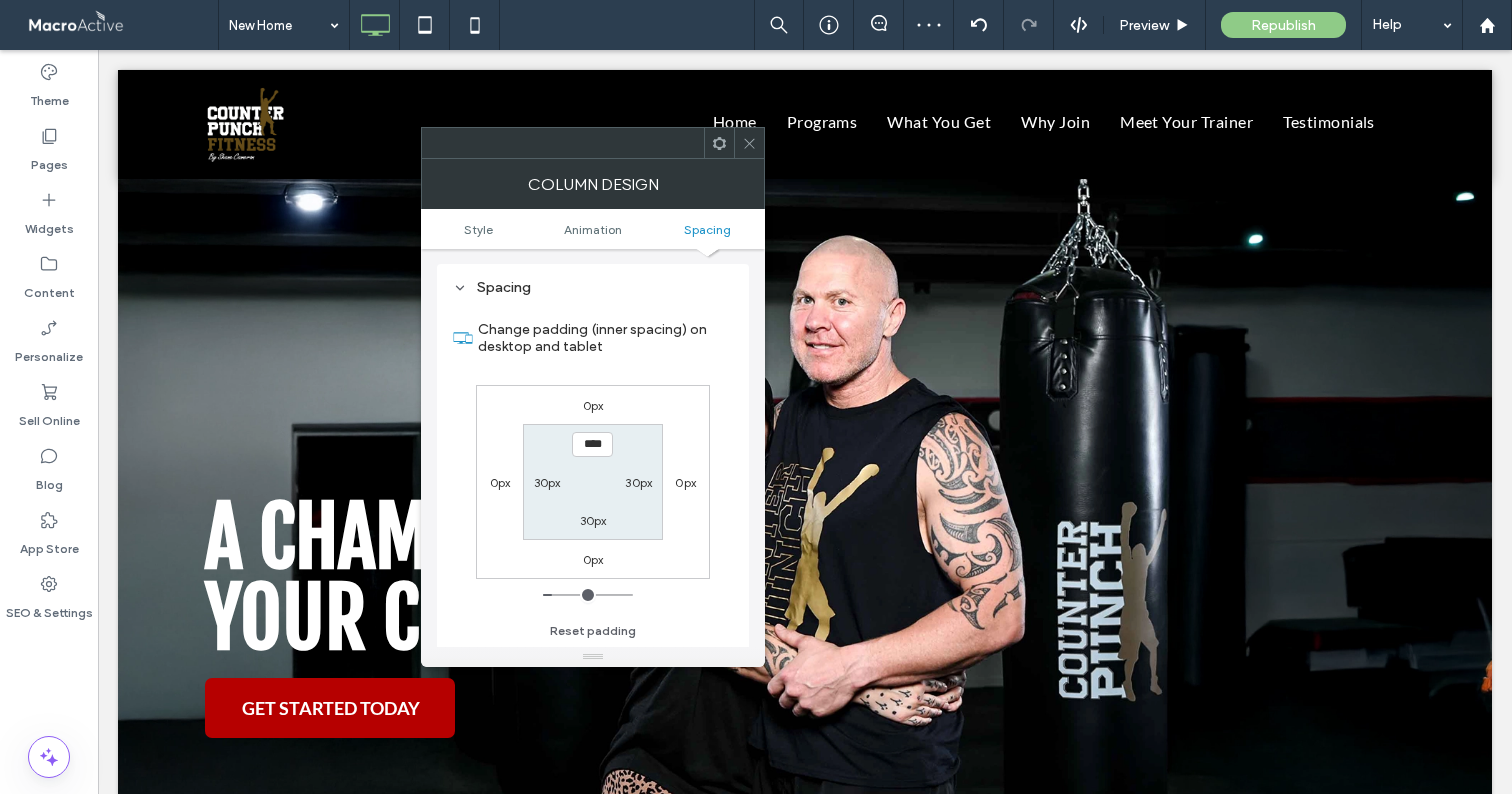 click on "0px 0px 0px 0px **** 30px 30px 30px" at bounding box center (593, 482) 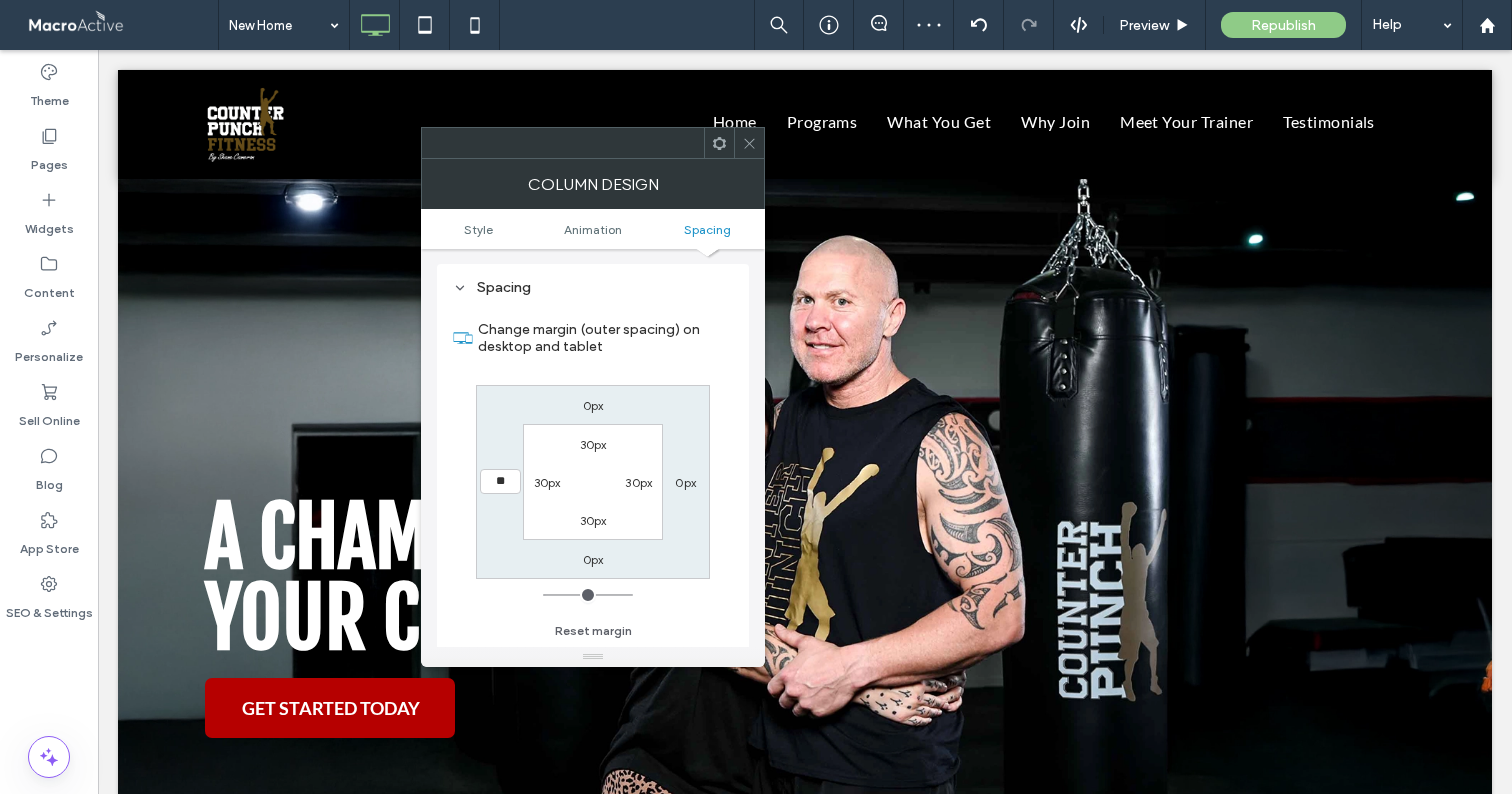type on "**" 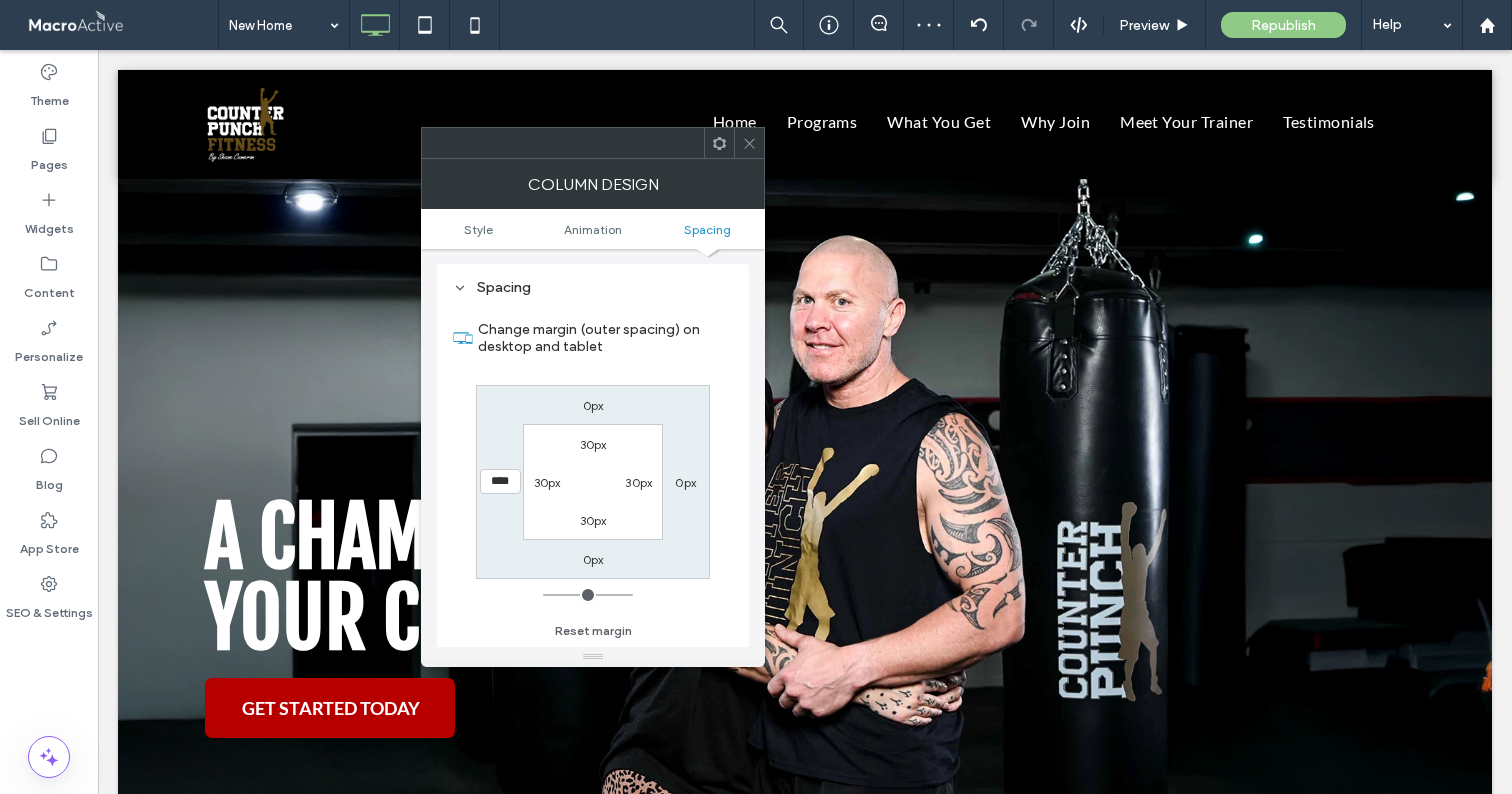 click on "0px 0px 0px **** 30px 30px 30px 30px" at bounding box center (593, 482) 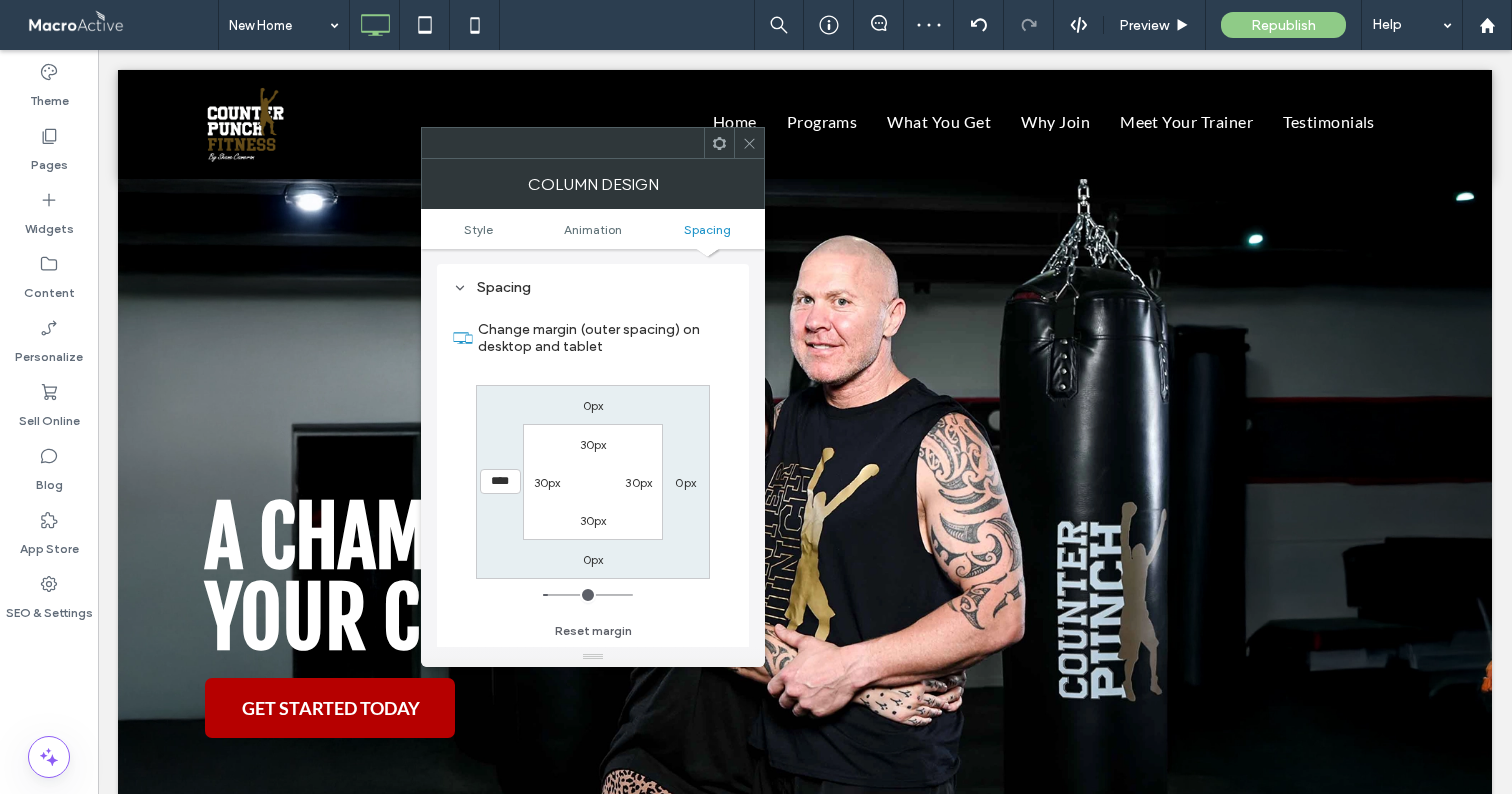 click 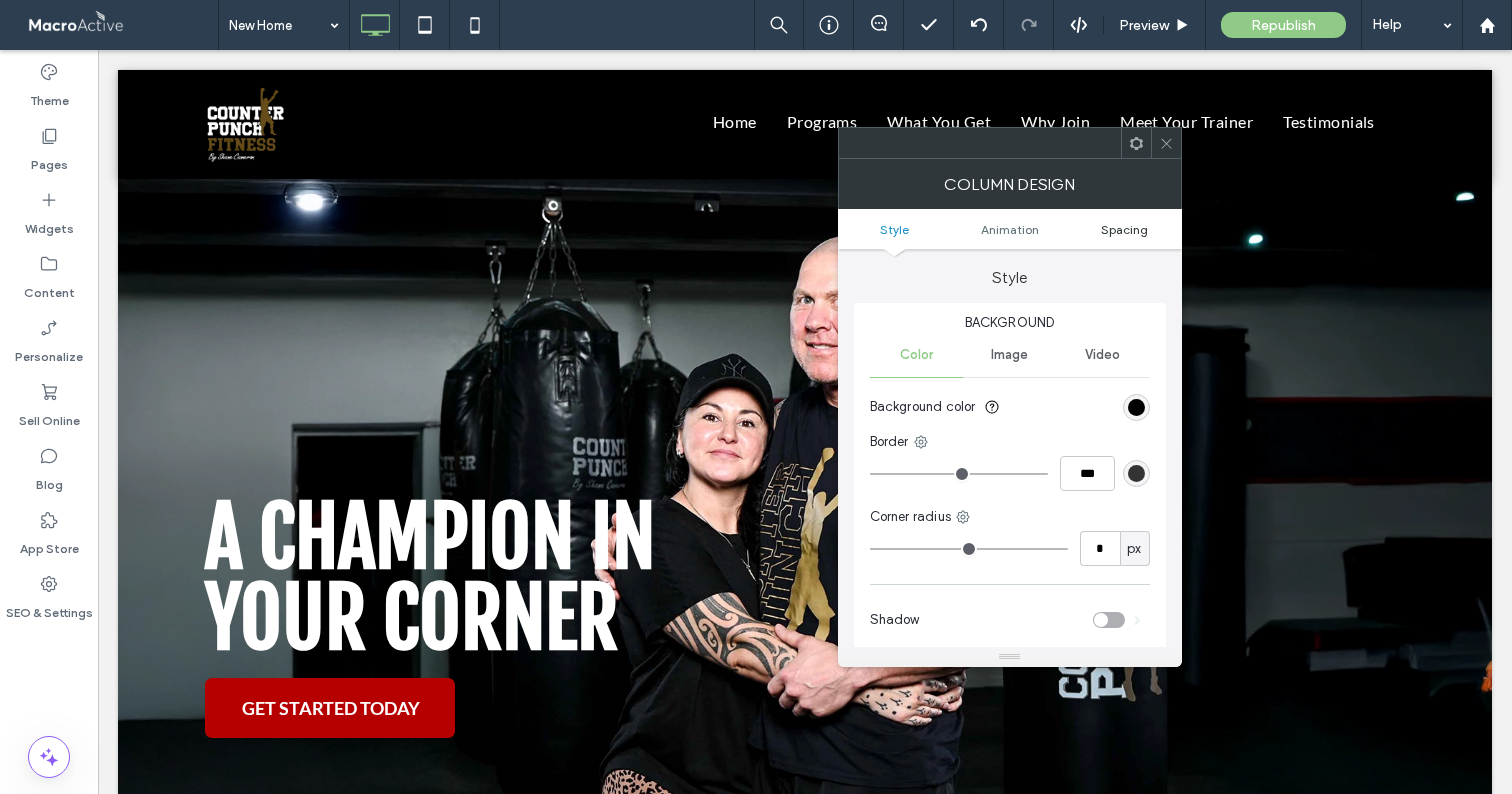 click on "Spacing" at bounding box center [1124, 229] 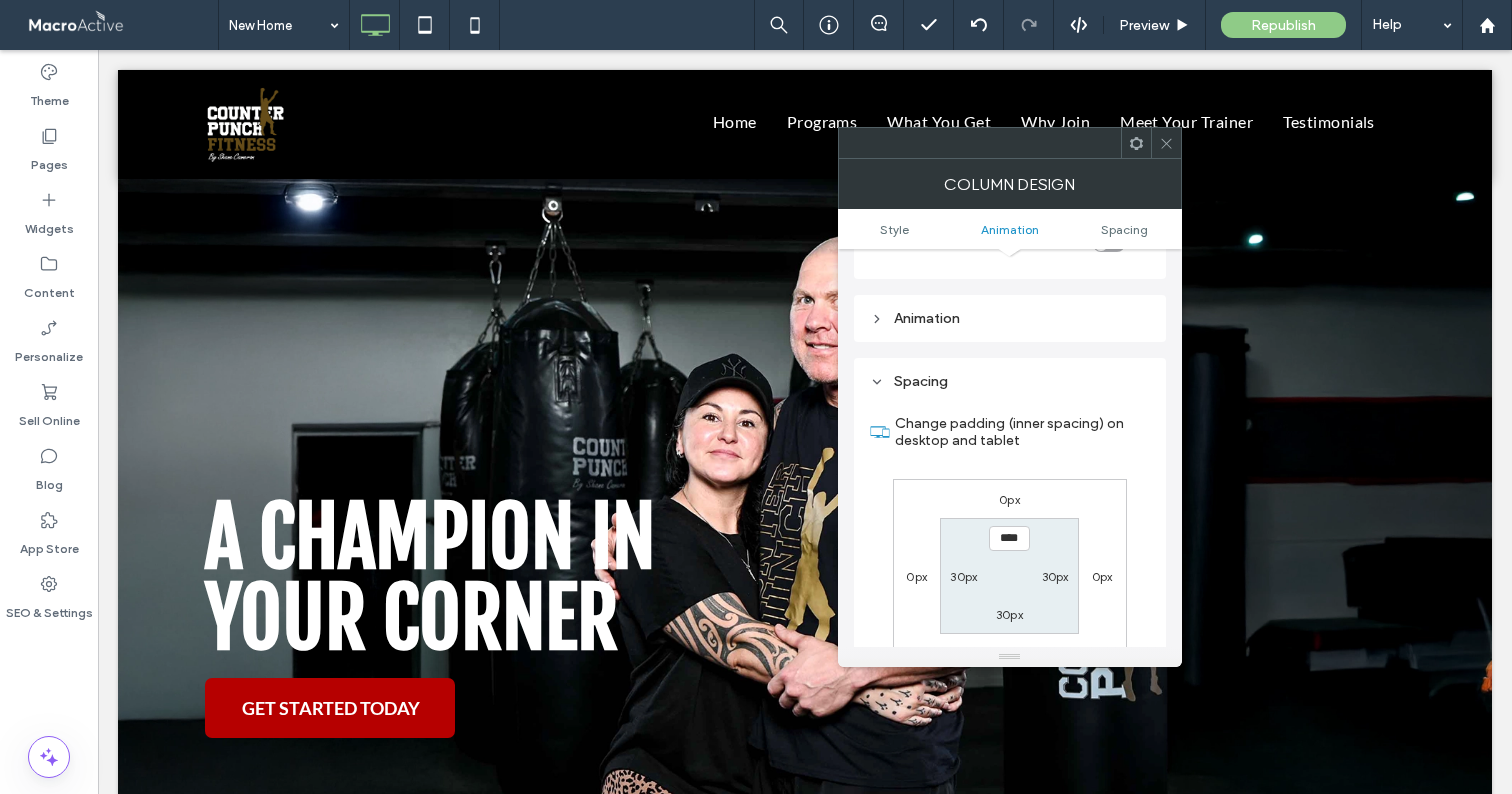 scroll, scrollTop: 470, scrollLeft: 0, axis: vertical 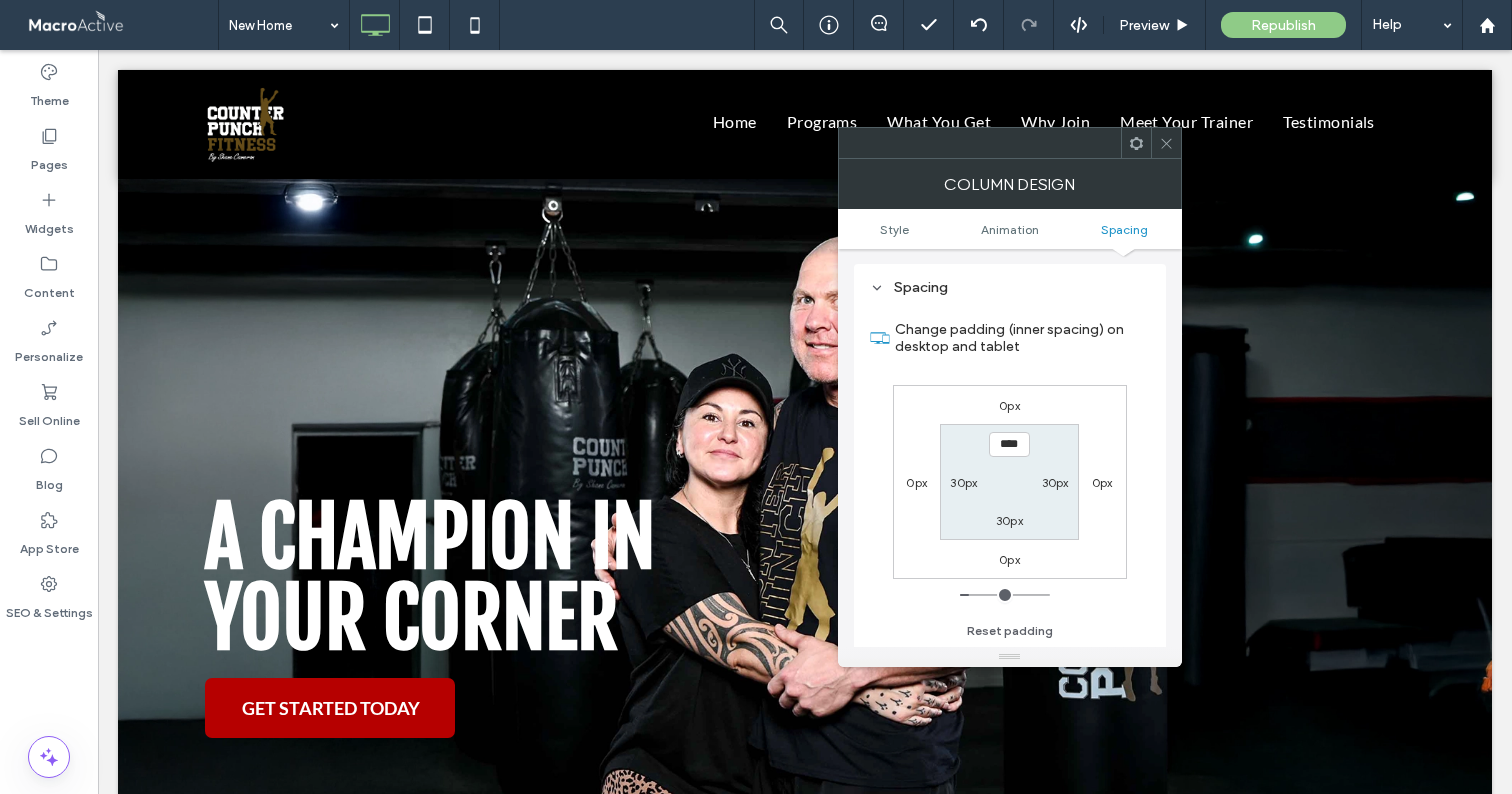 click on "0px" at bounding box center [1102, 482] 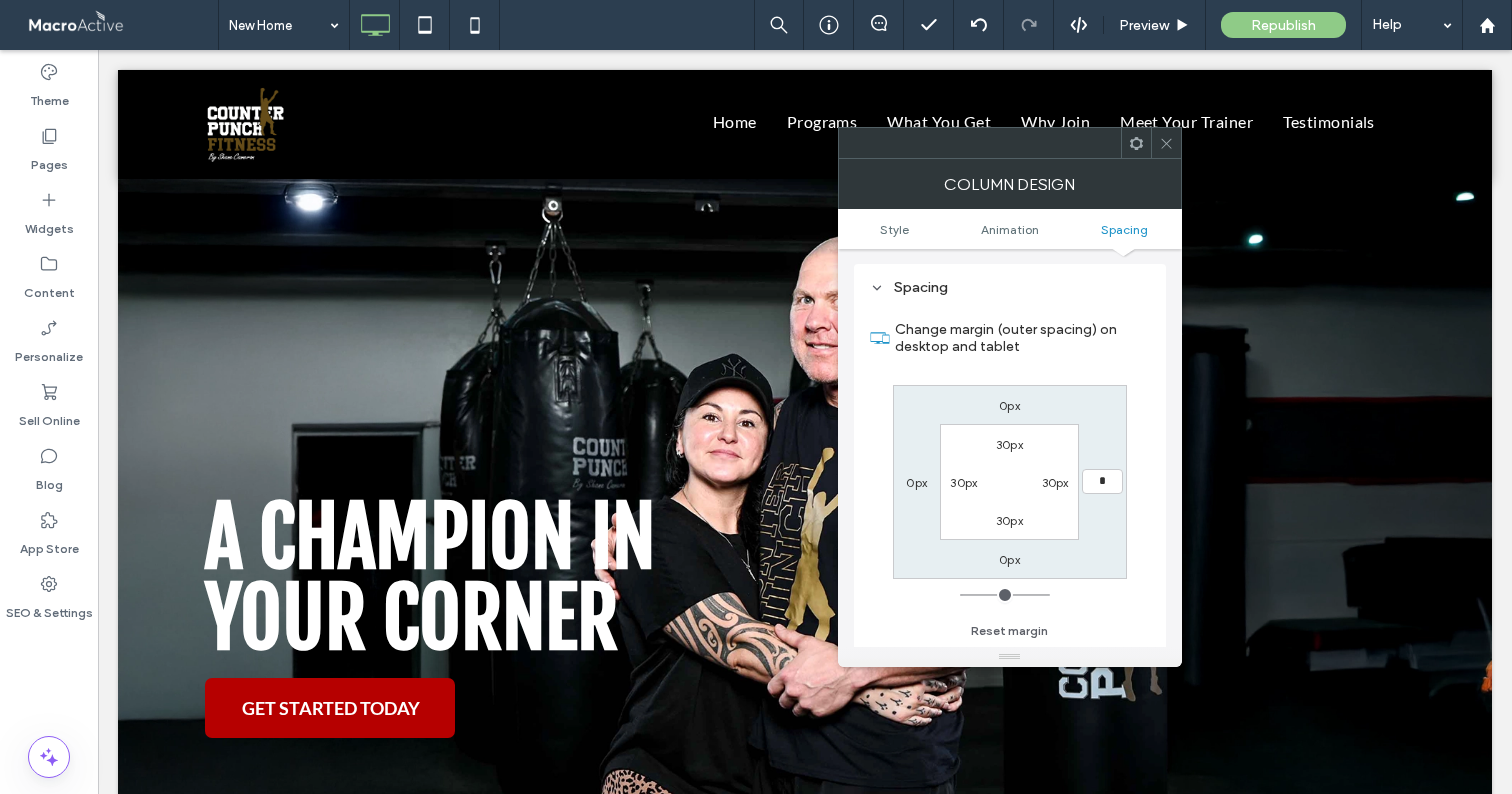 type on "*" 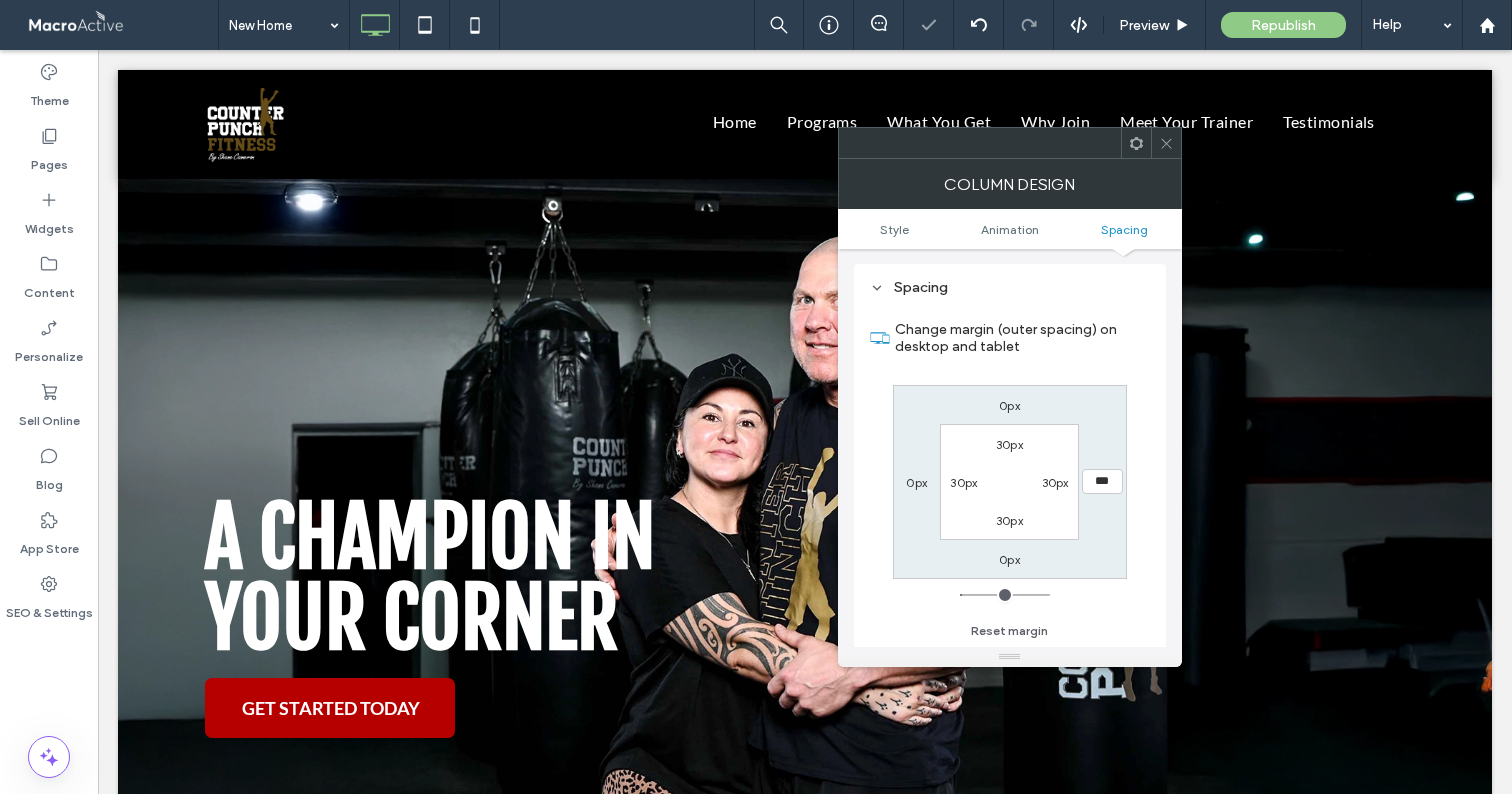 click on "Change margin (outer spacing) on desktop and tablet 0px *** 0px 0px 30px 30px 30px 30px Reset margin" at bounding box center [1010, 473] 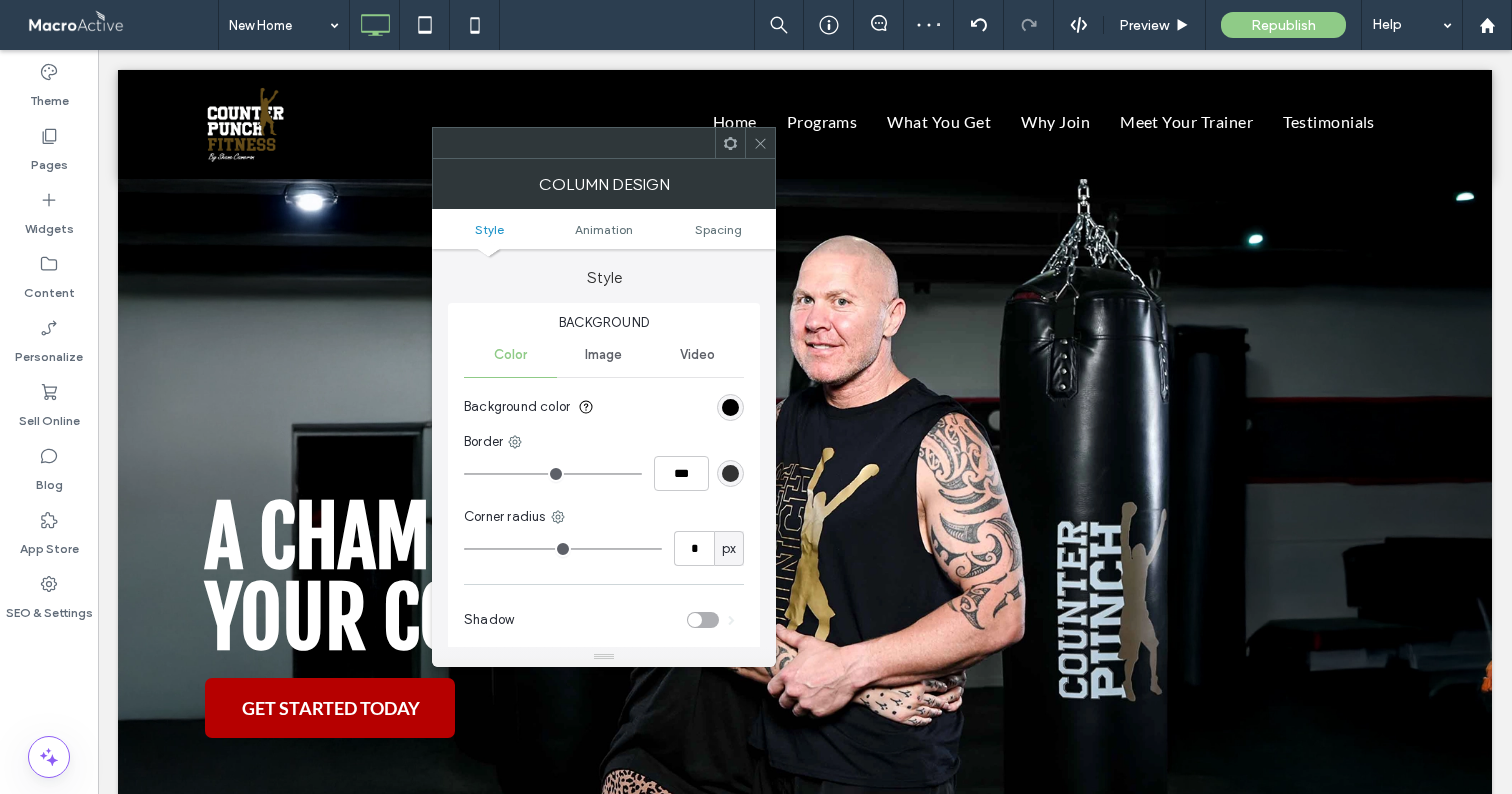 click on "Style Animation Spacing" at bounding box center (604, 229) 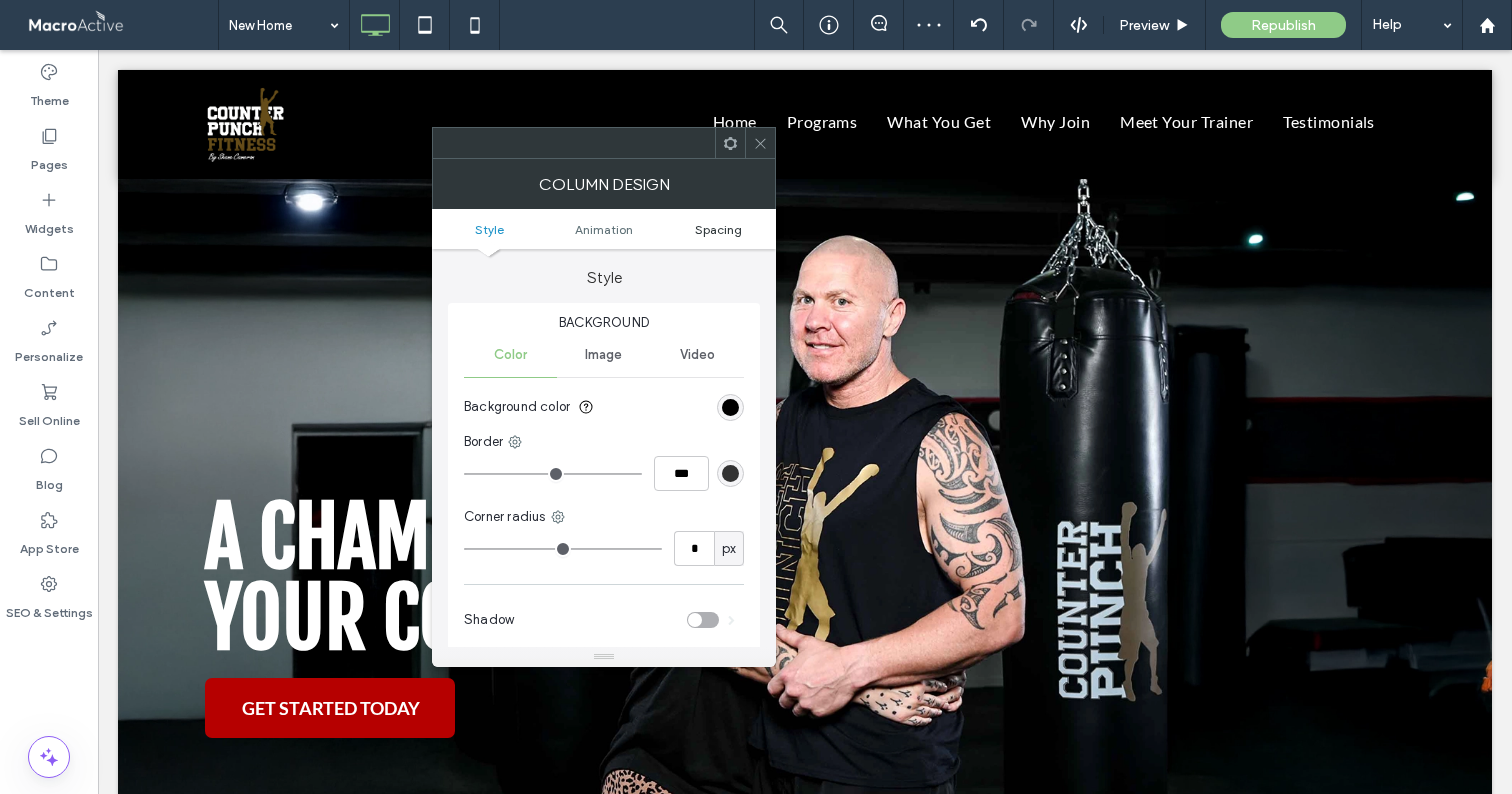 click on "Spacing" at bounding box center (718, 229) 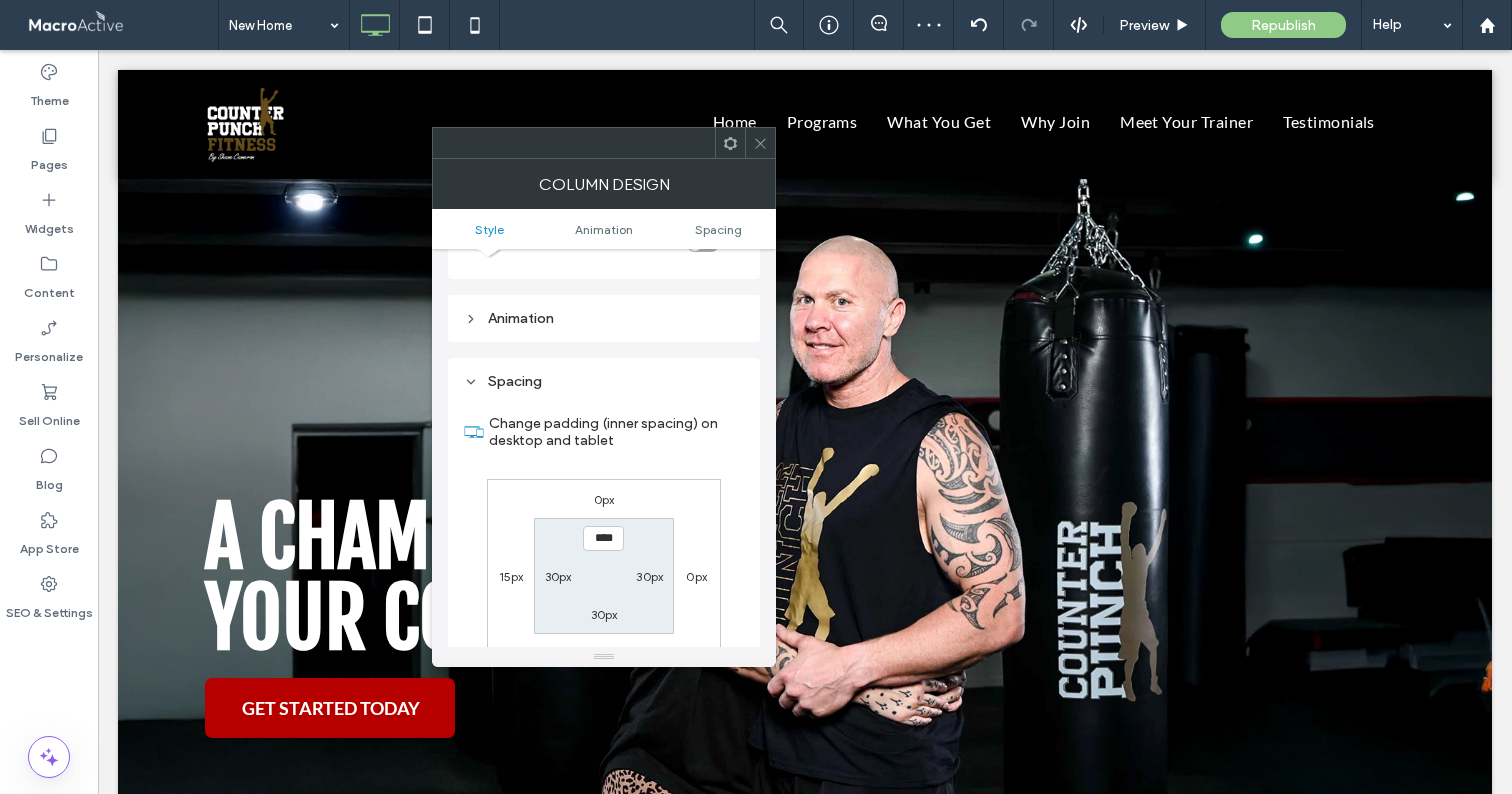 scroll, scrollTop: 470, scrollLeft: 0, axis: vertical 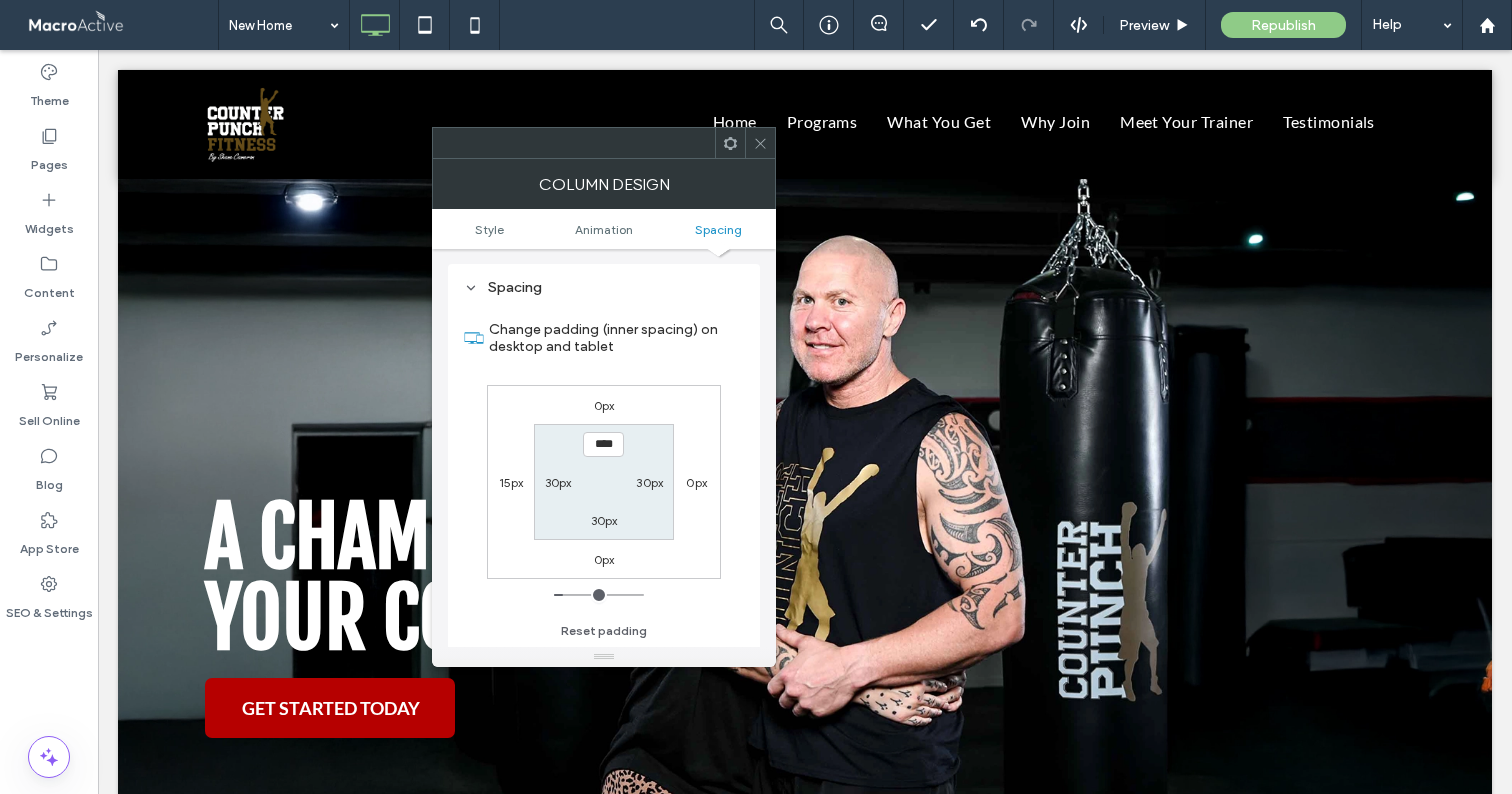 click on "15px" at bounding box center [511, 482] 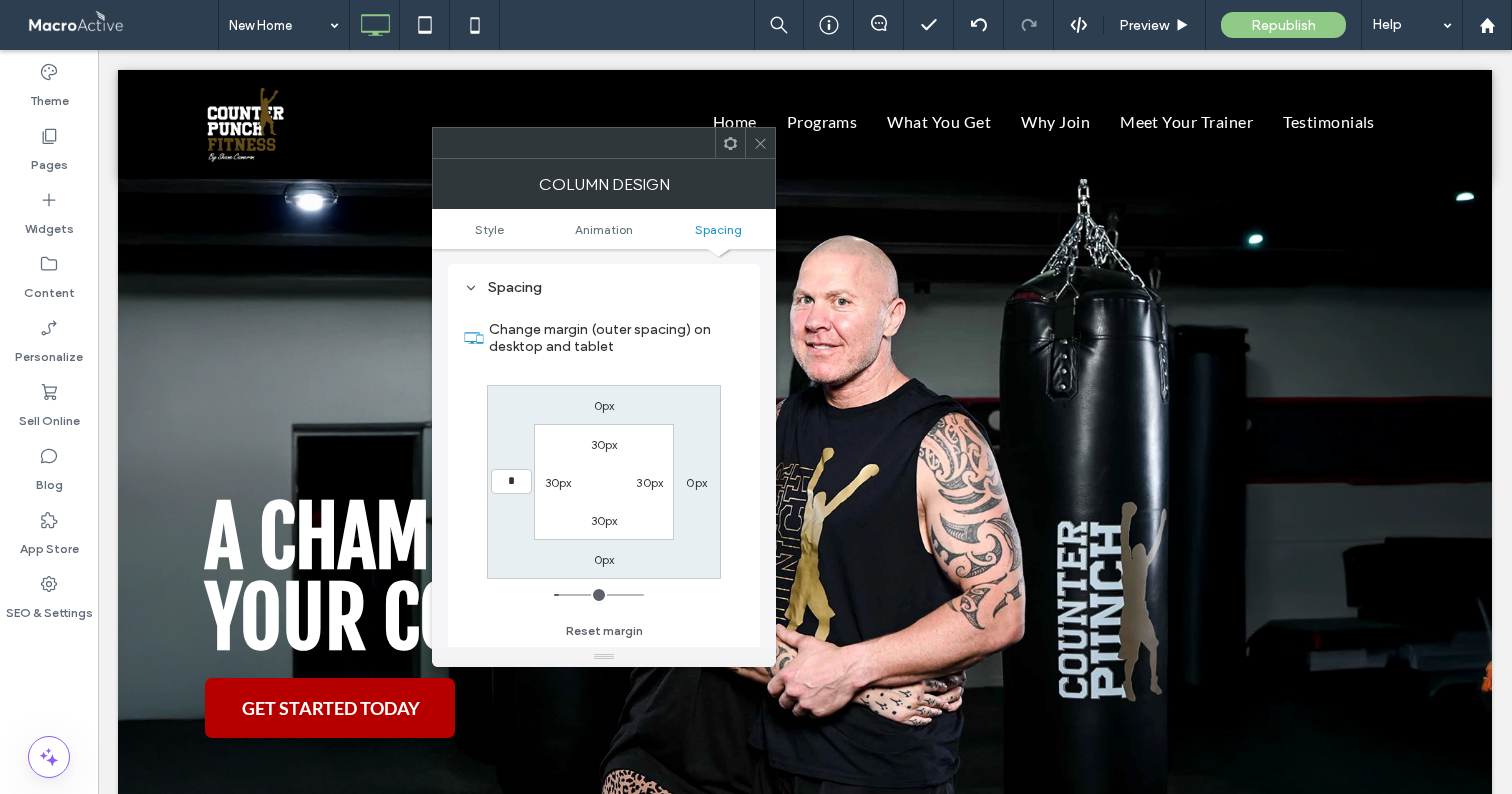 type on "*" 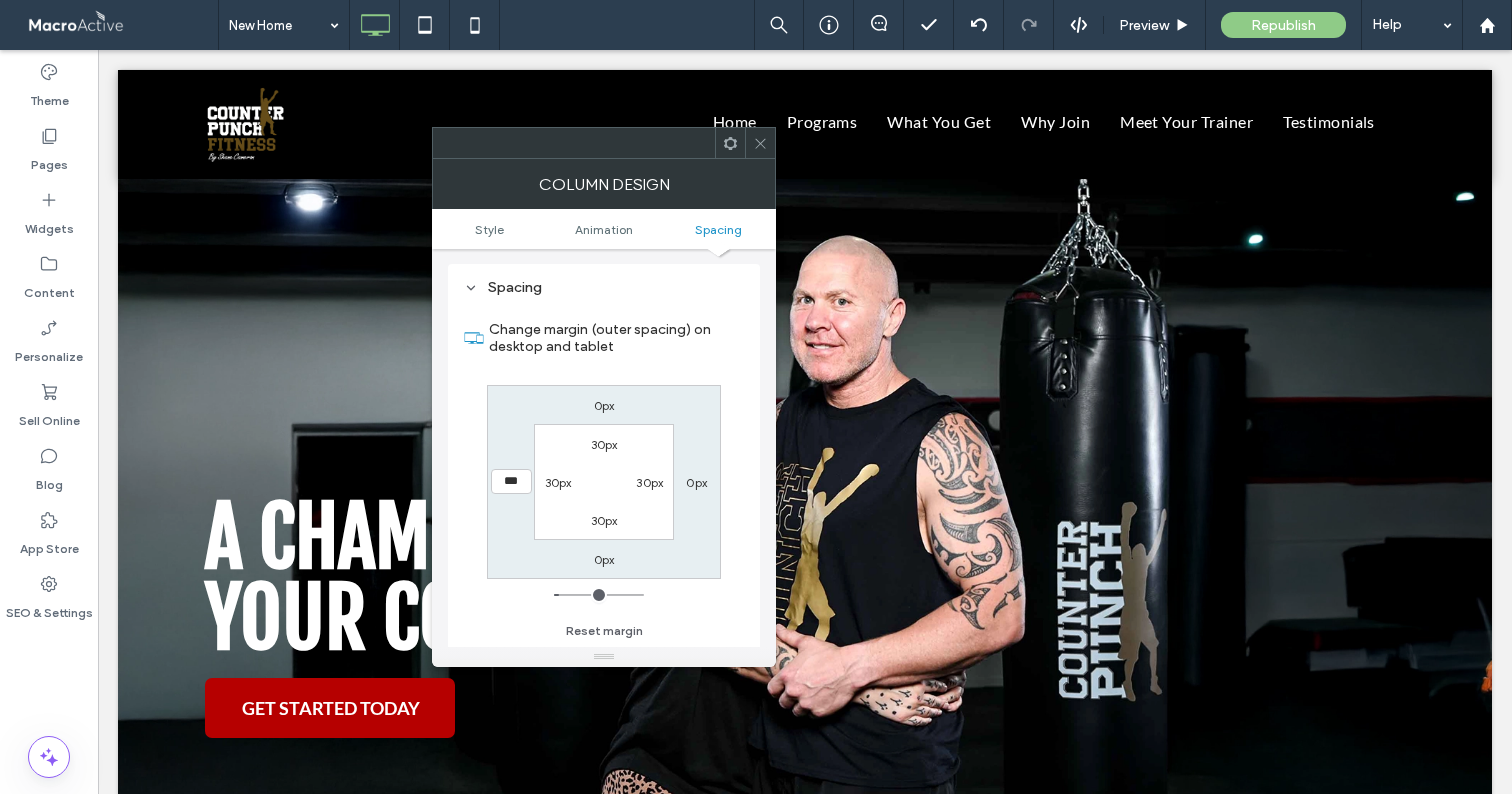 click on "0px 0px 0px *** 30px 30px 30px 30px" at bounding box center [604, 482] 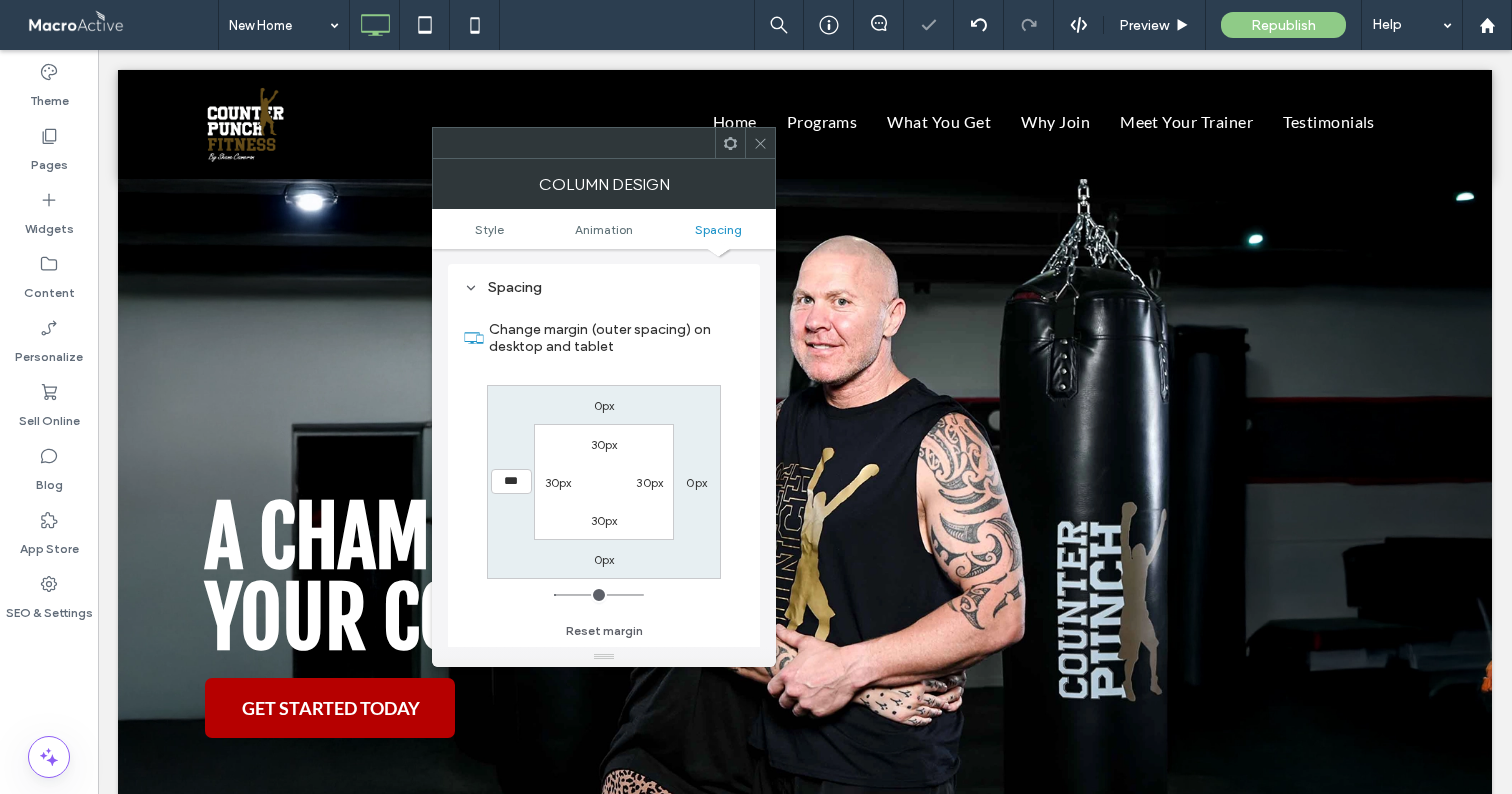 click 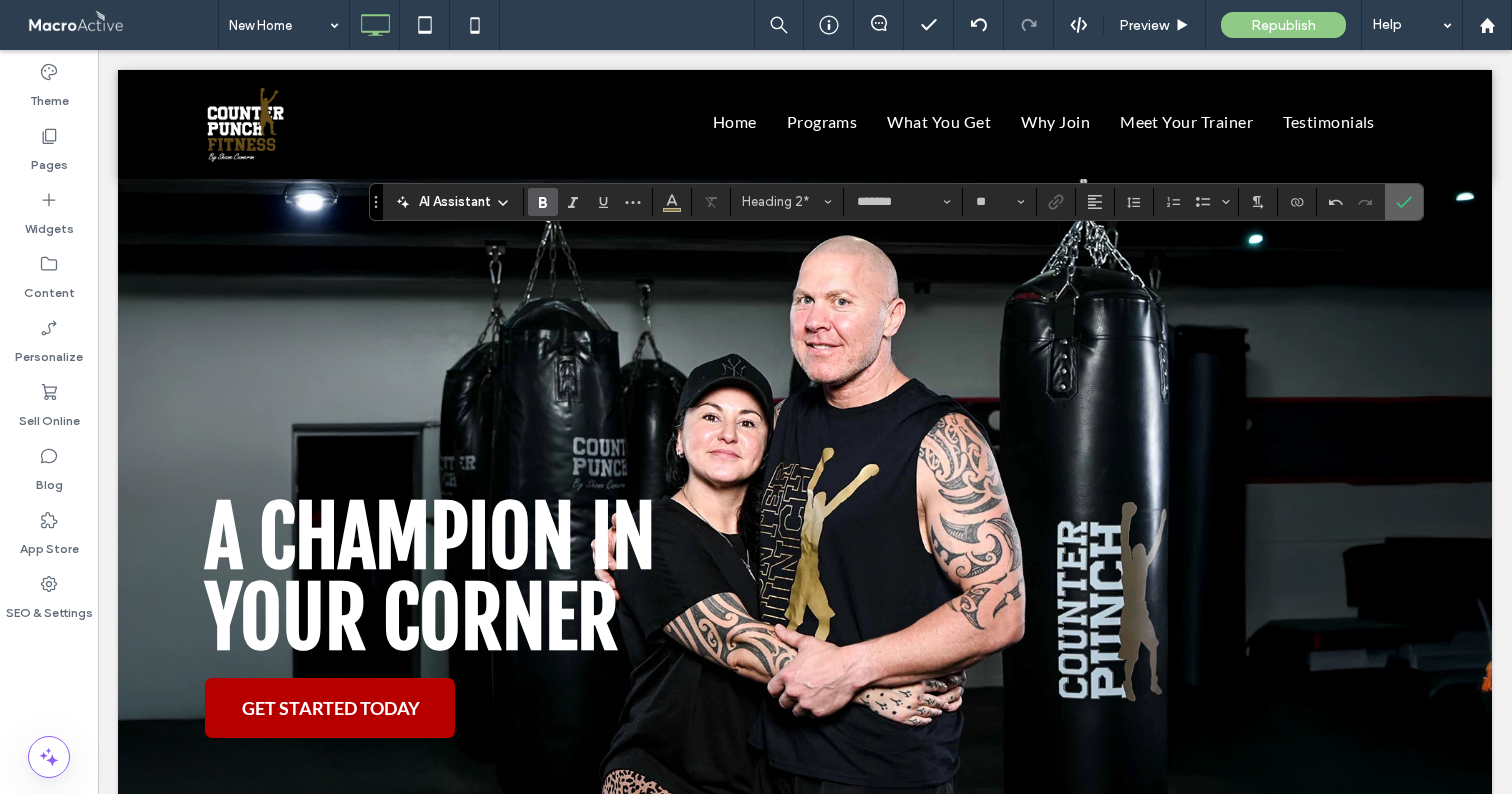 click at bounding box center (1404, 202) 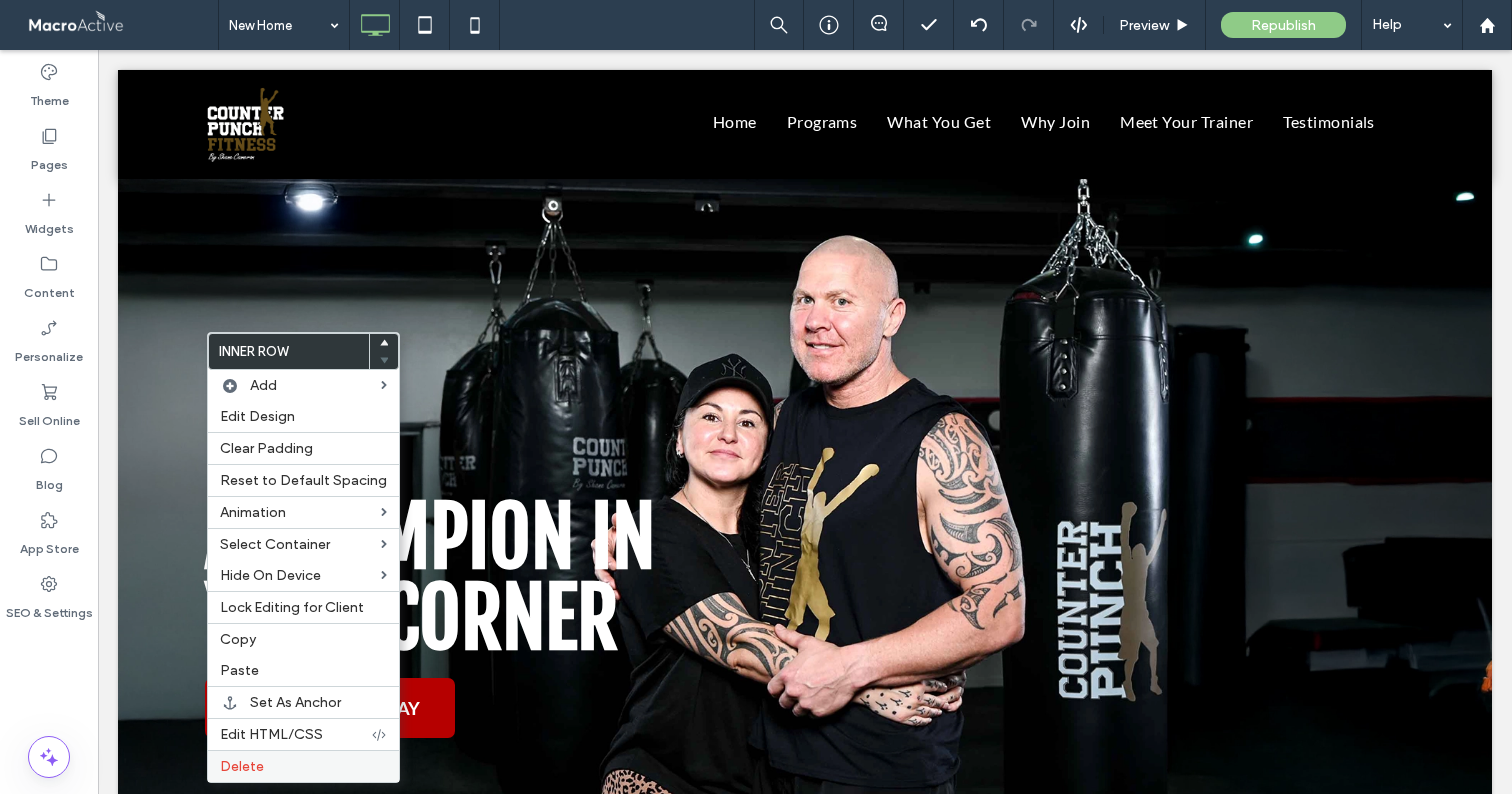 click on "Delete" at bounding box center [242, 766] 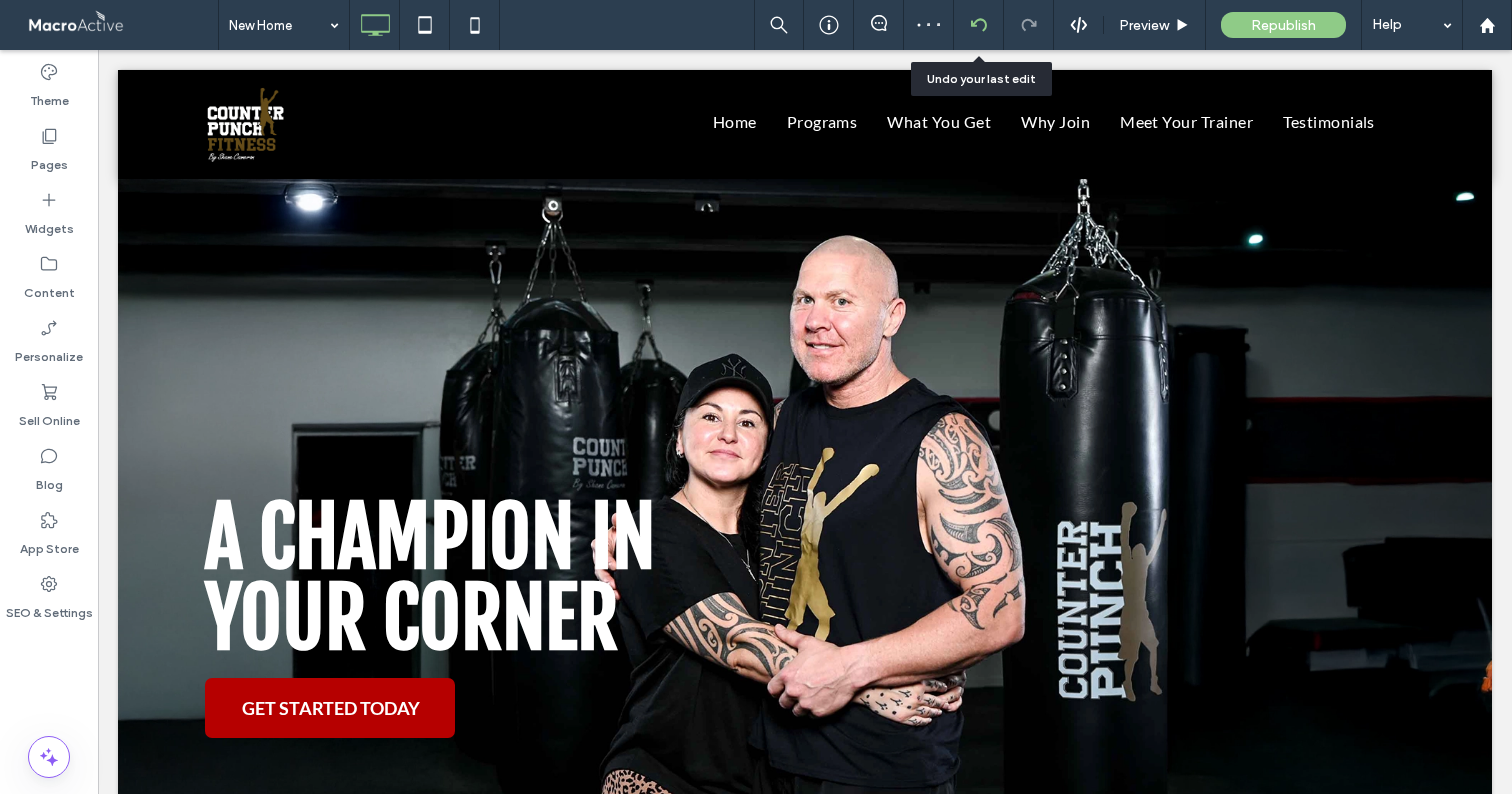 click at bounding box center (978, 25) 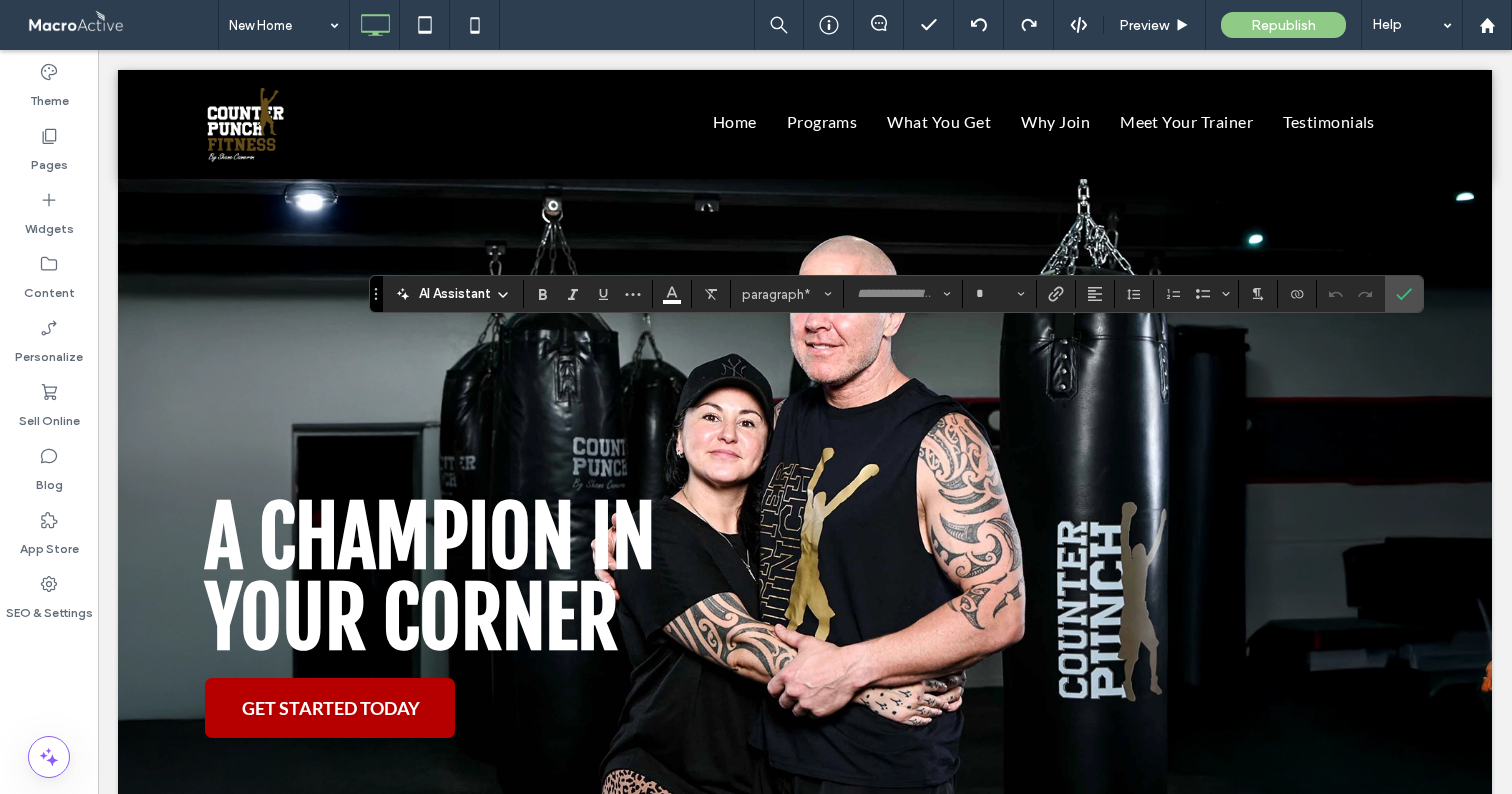 type on "**********" 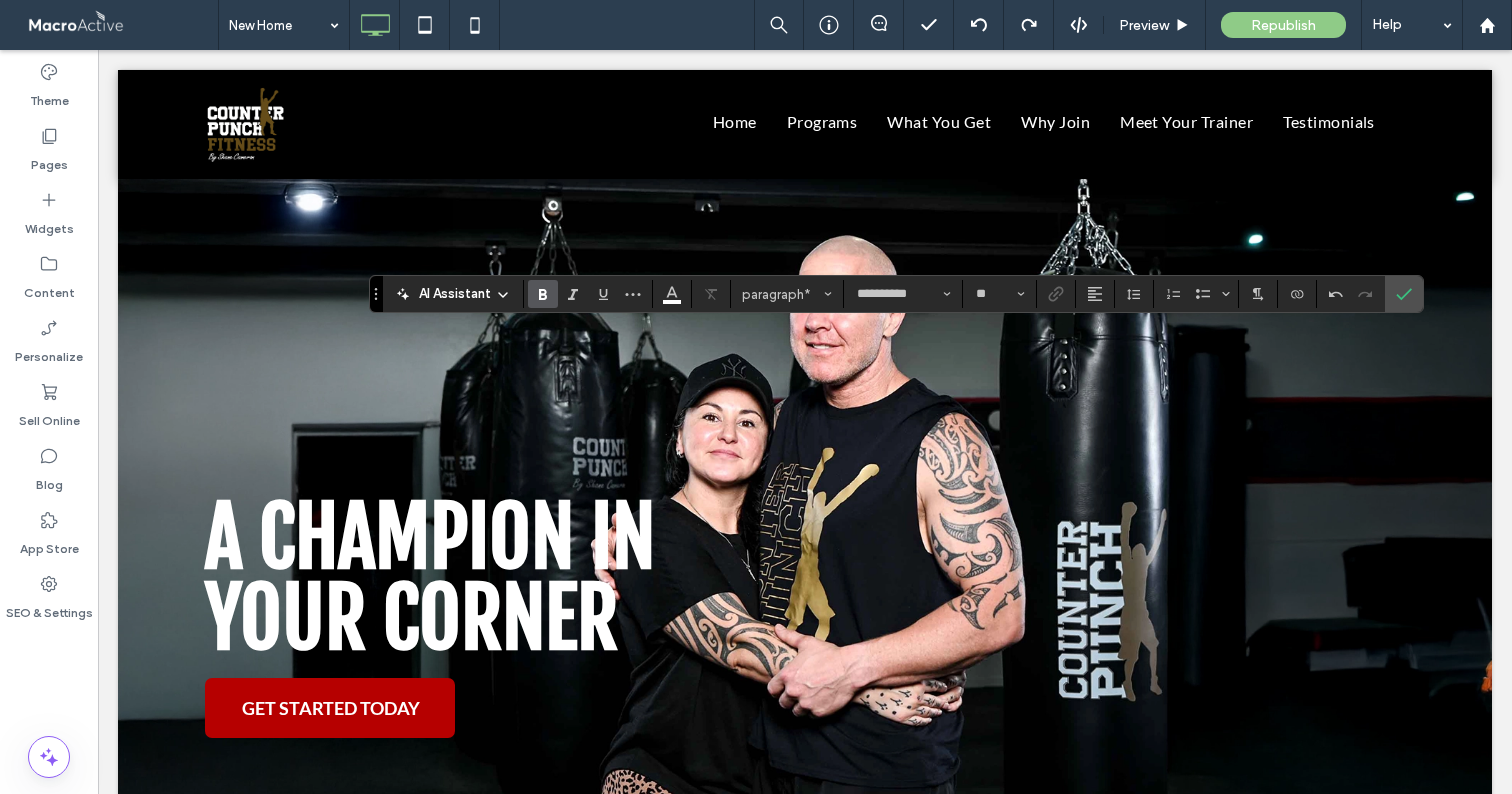 type on "**" 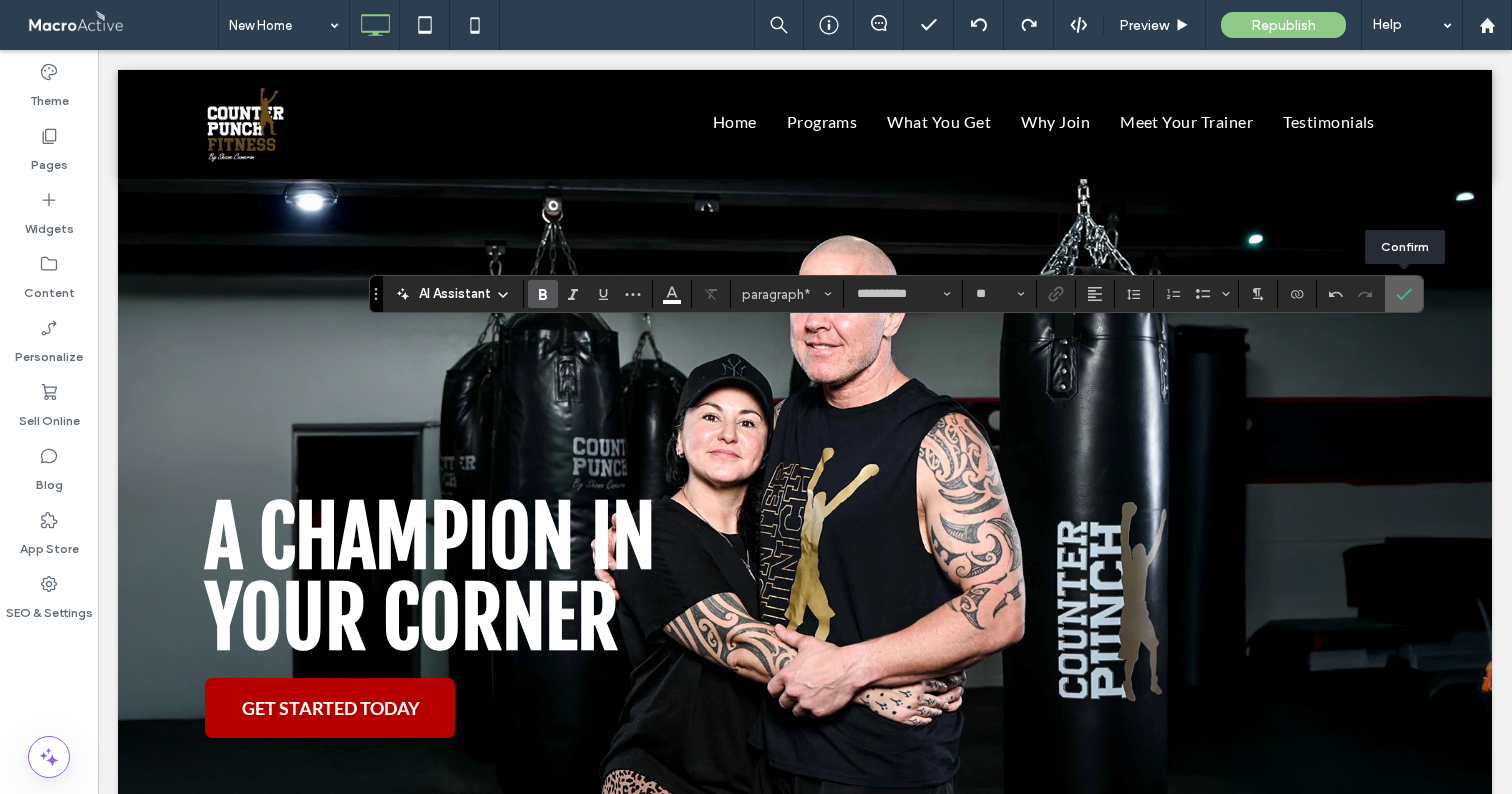 click 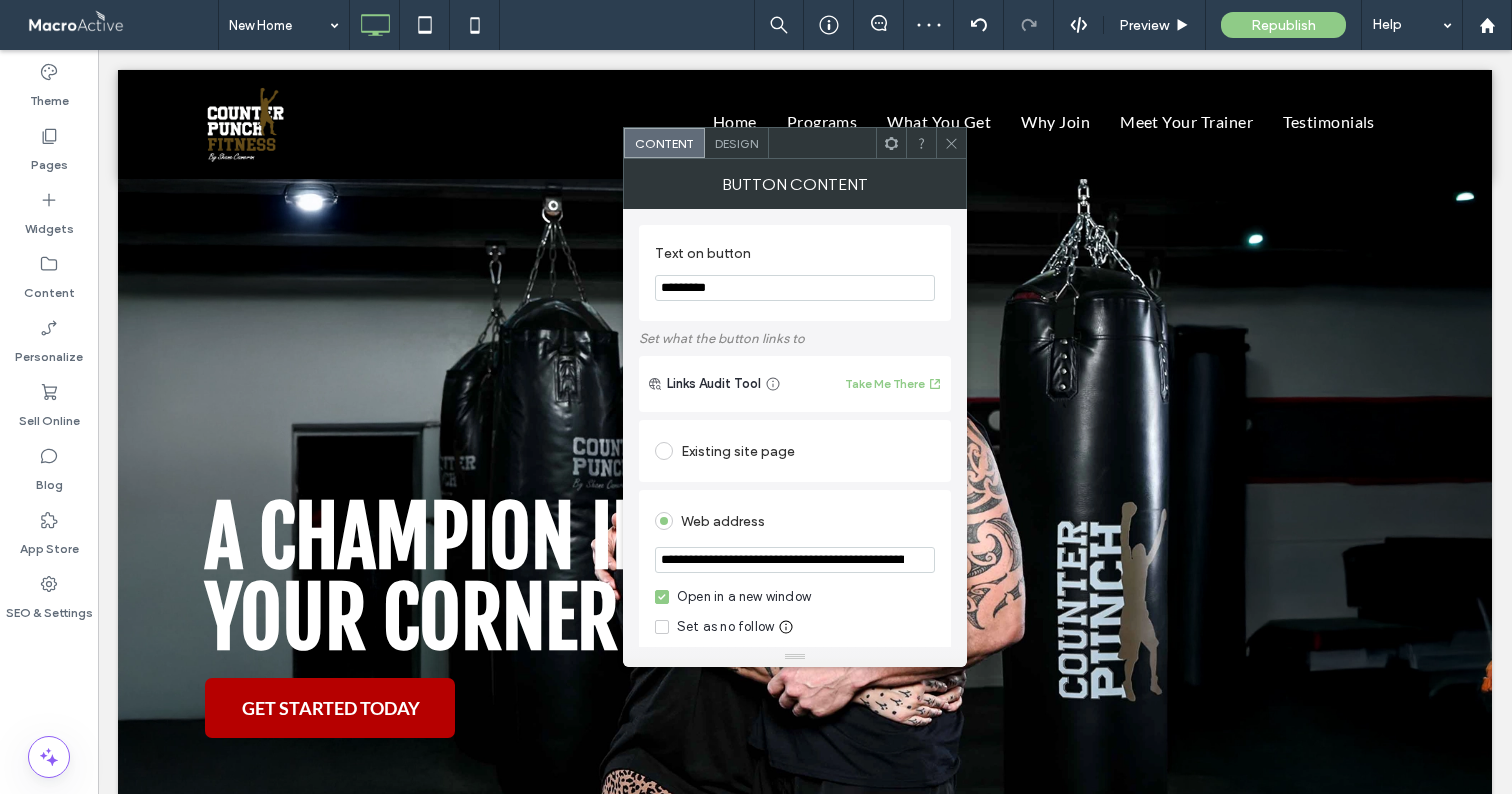 click on "**********" at bounding box center [795, 560] 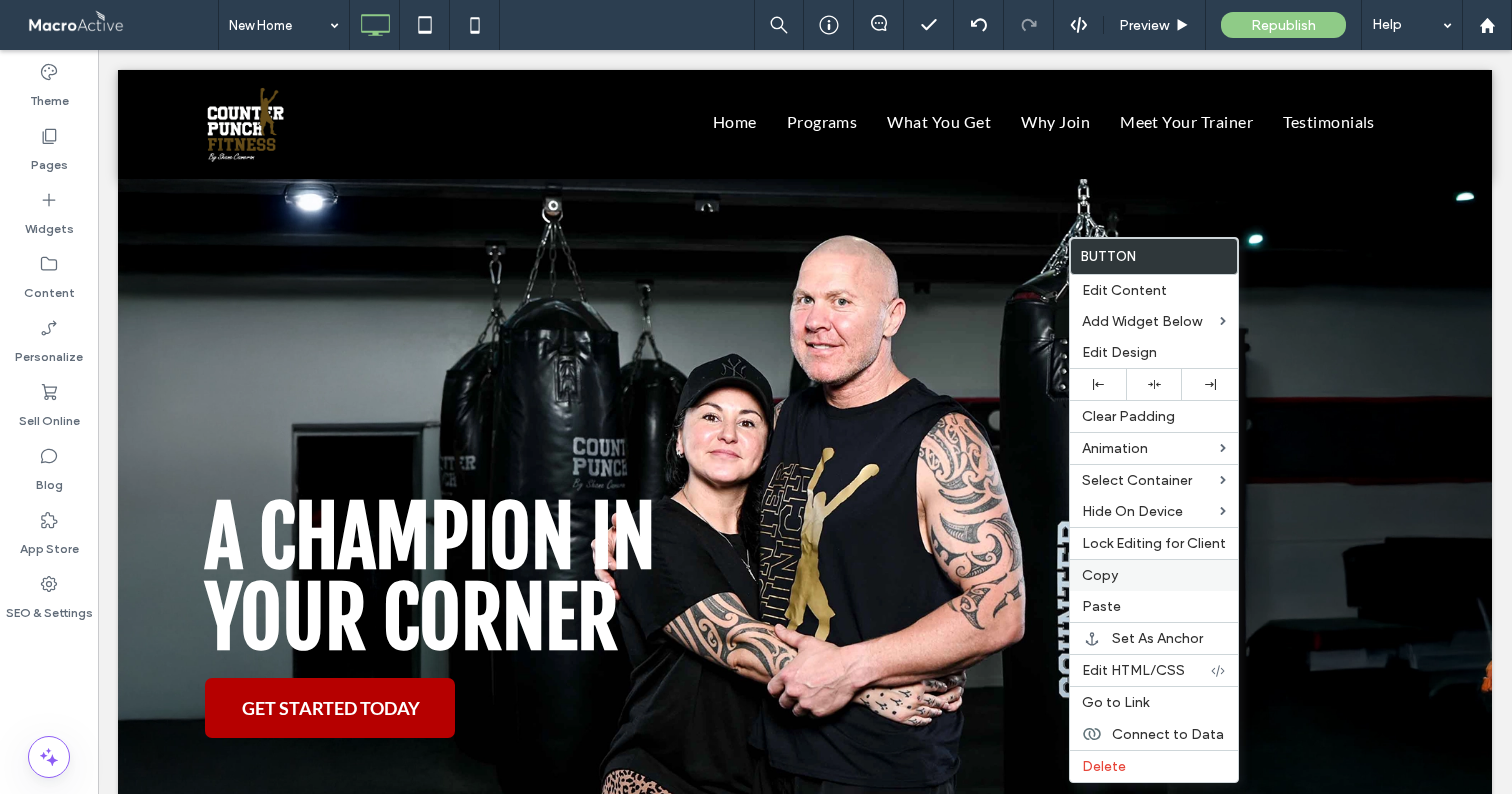 click on "Copy" at bounding box center [1100, 575] 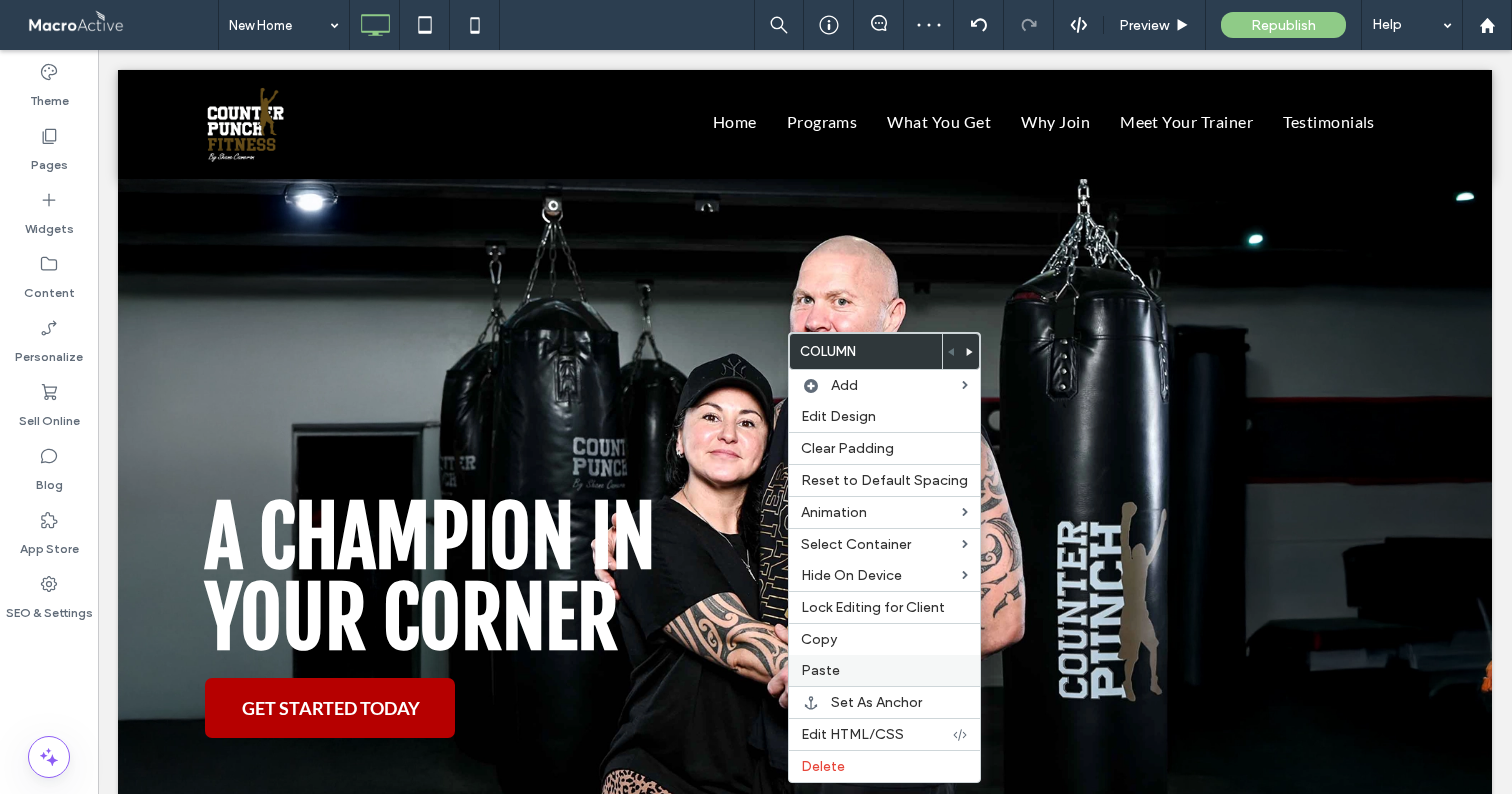 click on "Paste" at bounding box center (884, 670) 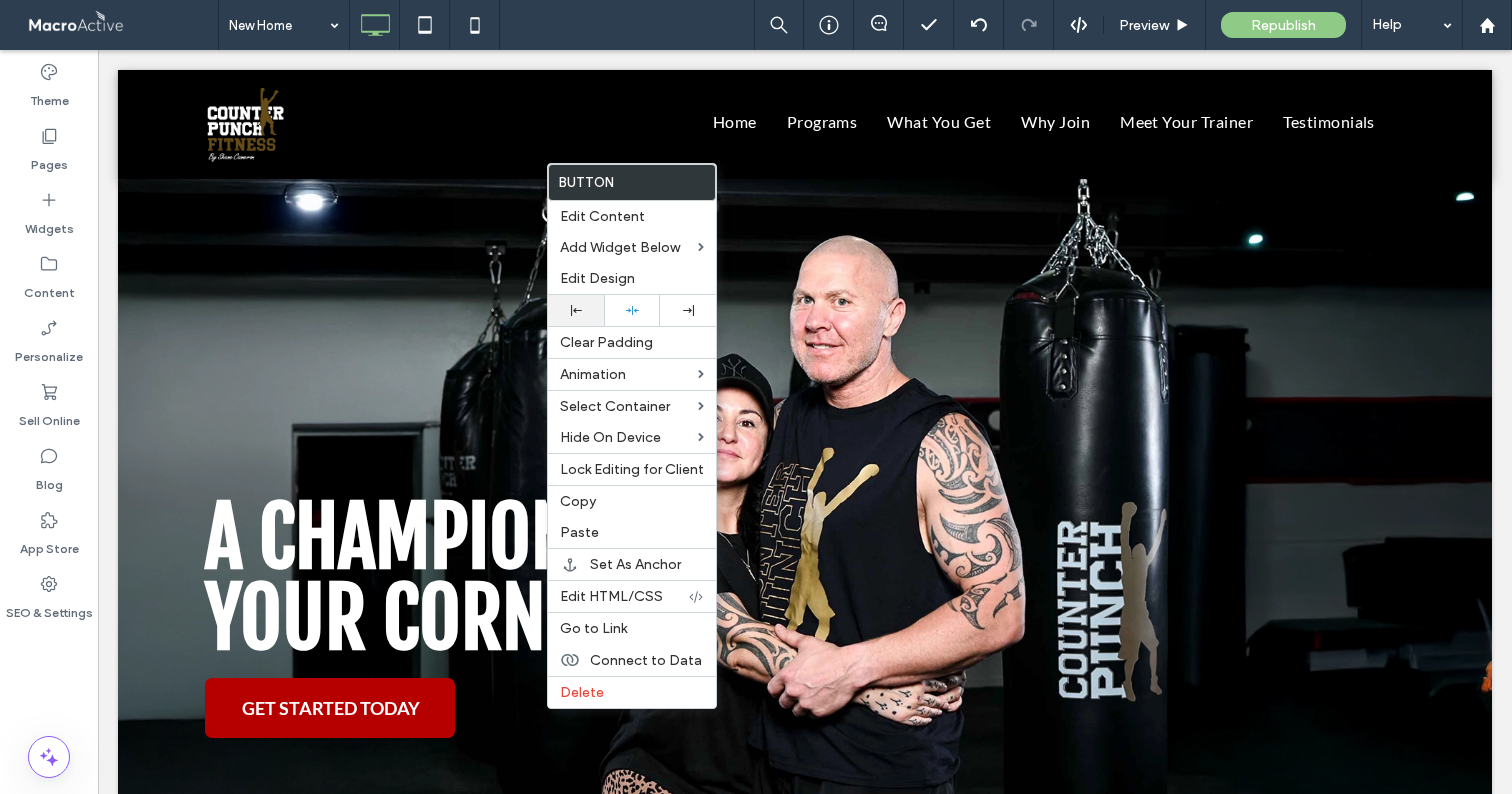 click 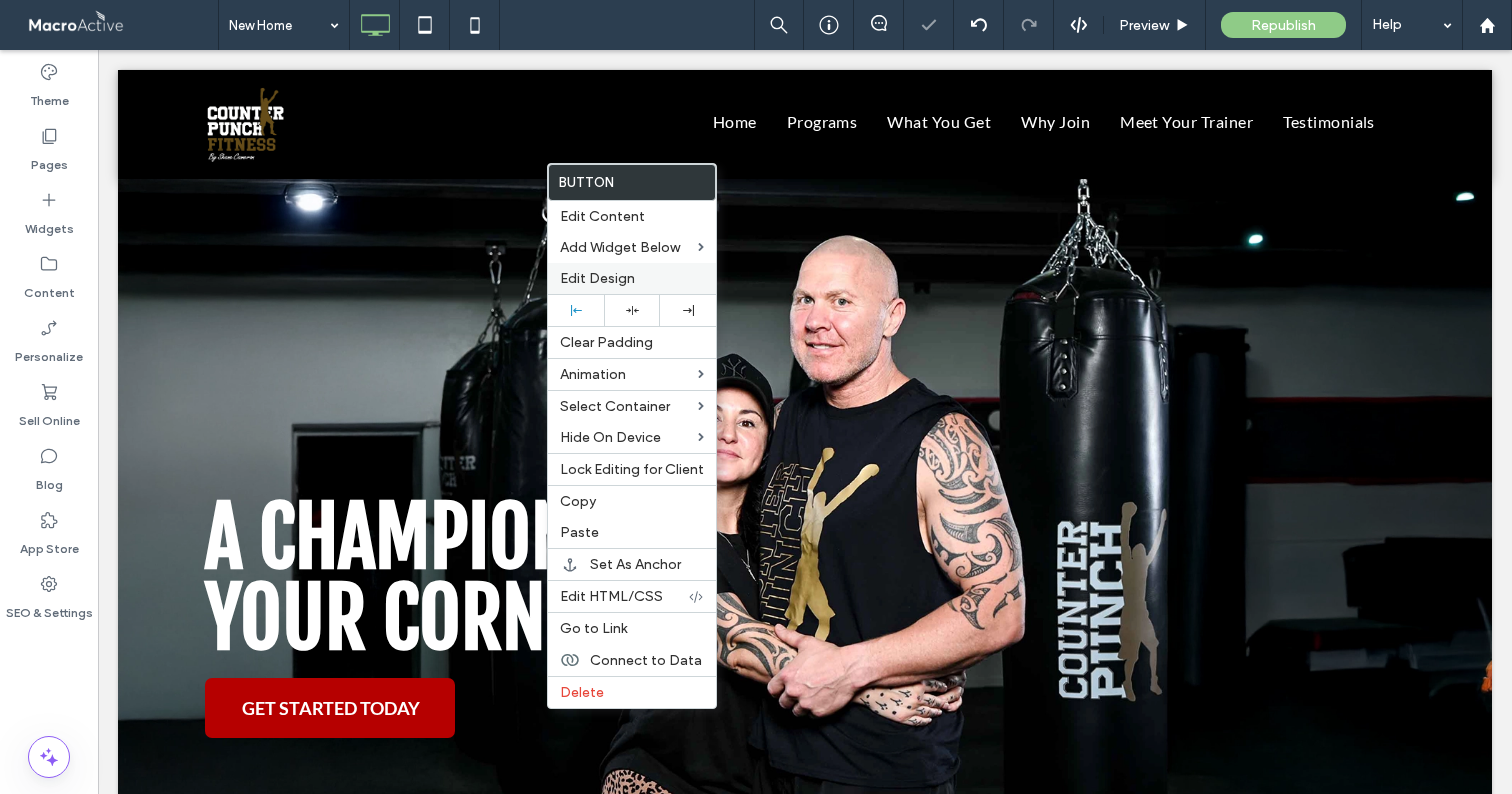 click on "Edit Design" at bounding box center (597, 278) 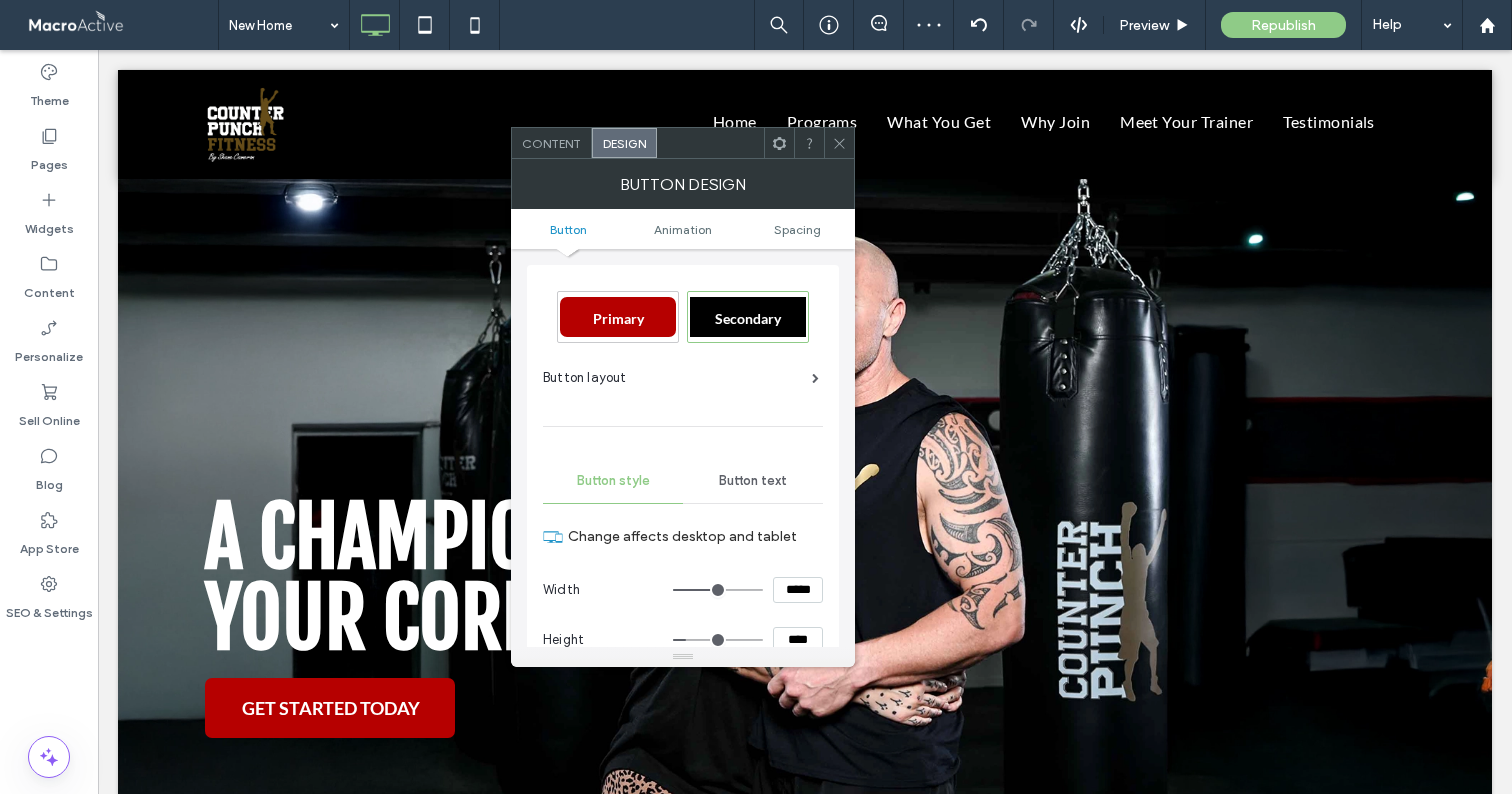 click on "Button text" at bounding box center [753, 481] 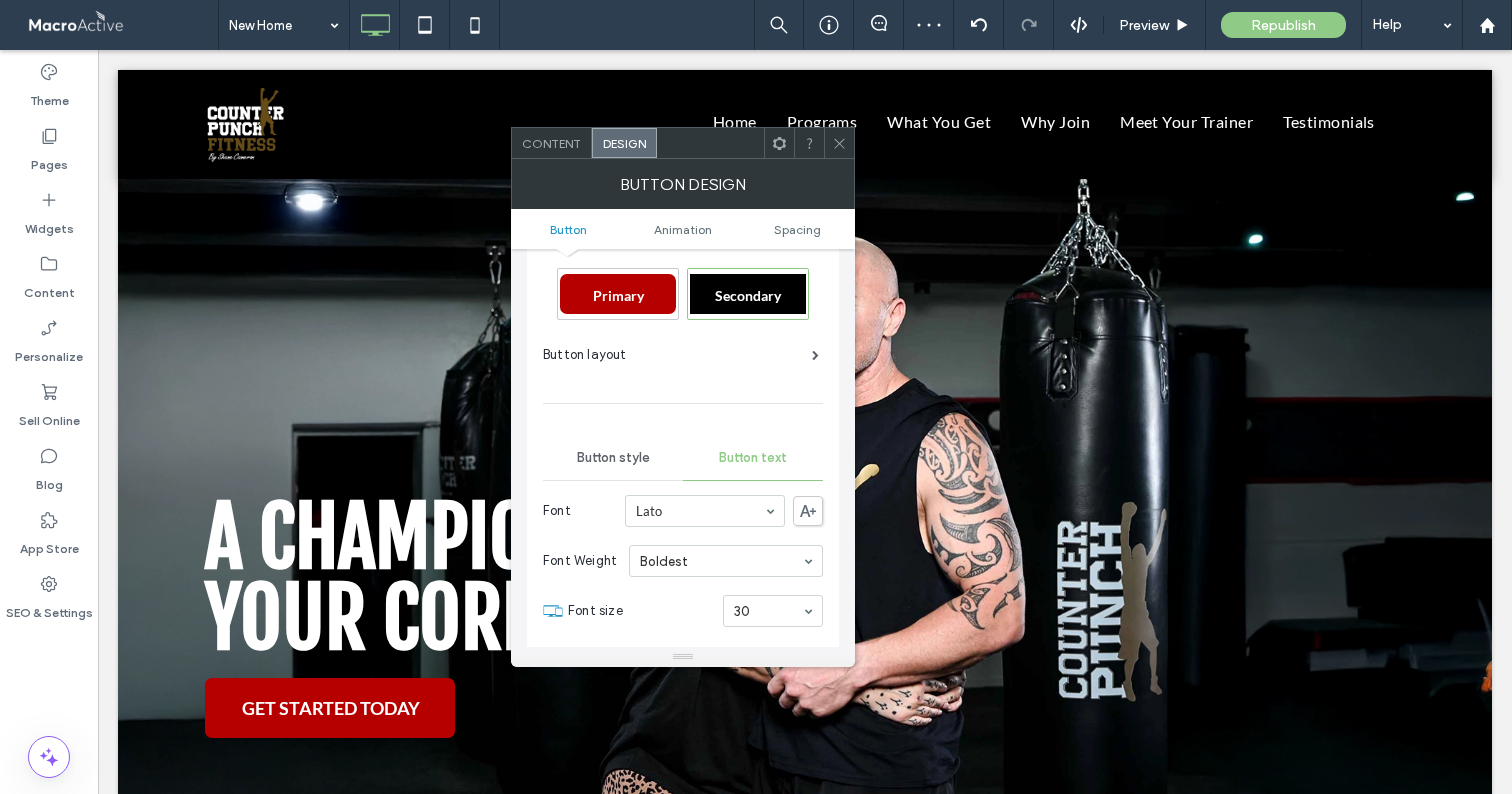 scroll, scrollTop: 24, scrollLeft: 0, axis: vertical 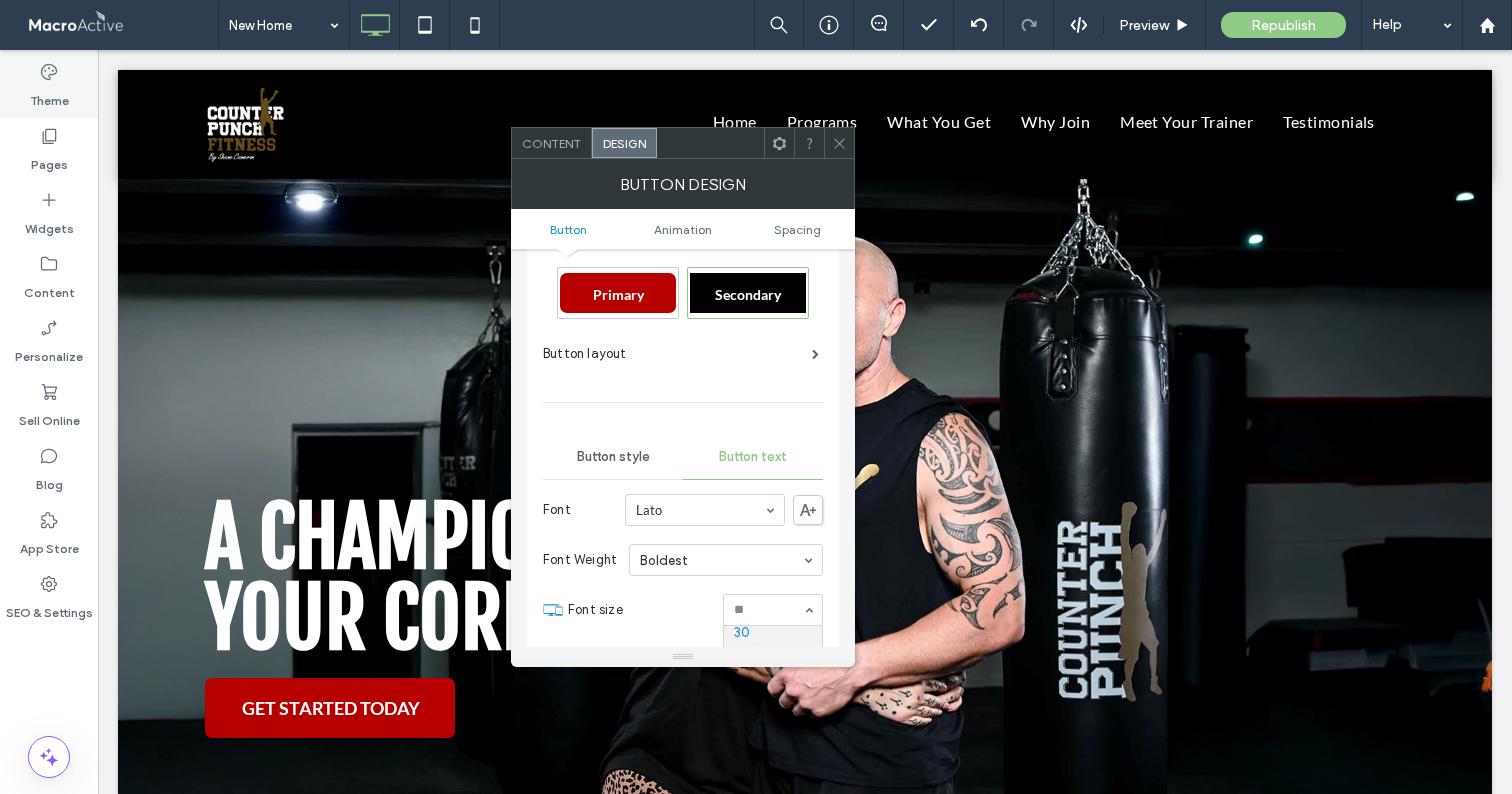 click on "Theme" at bounding box center [49, 96] 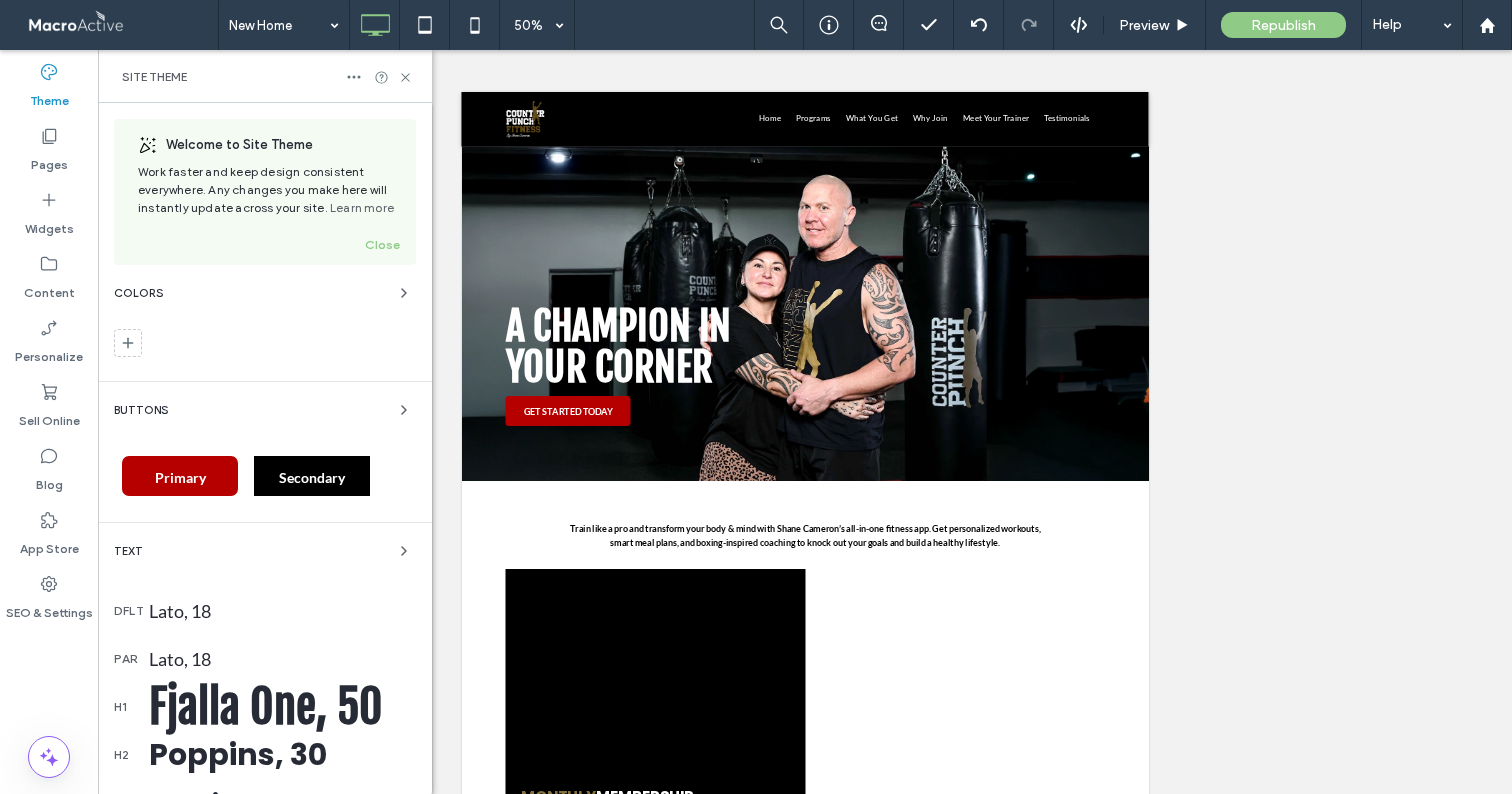 click on "Primary" at bounding box center (180, 476) 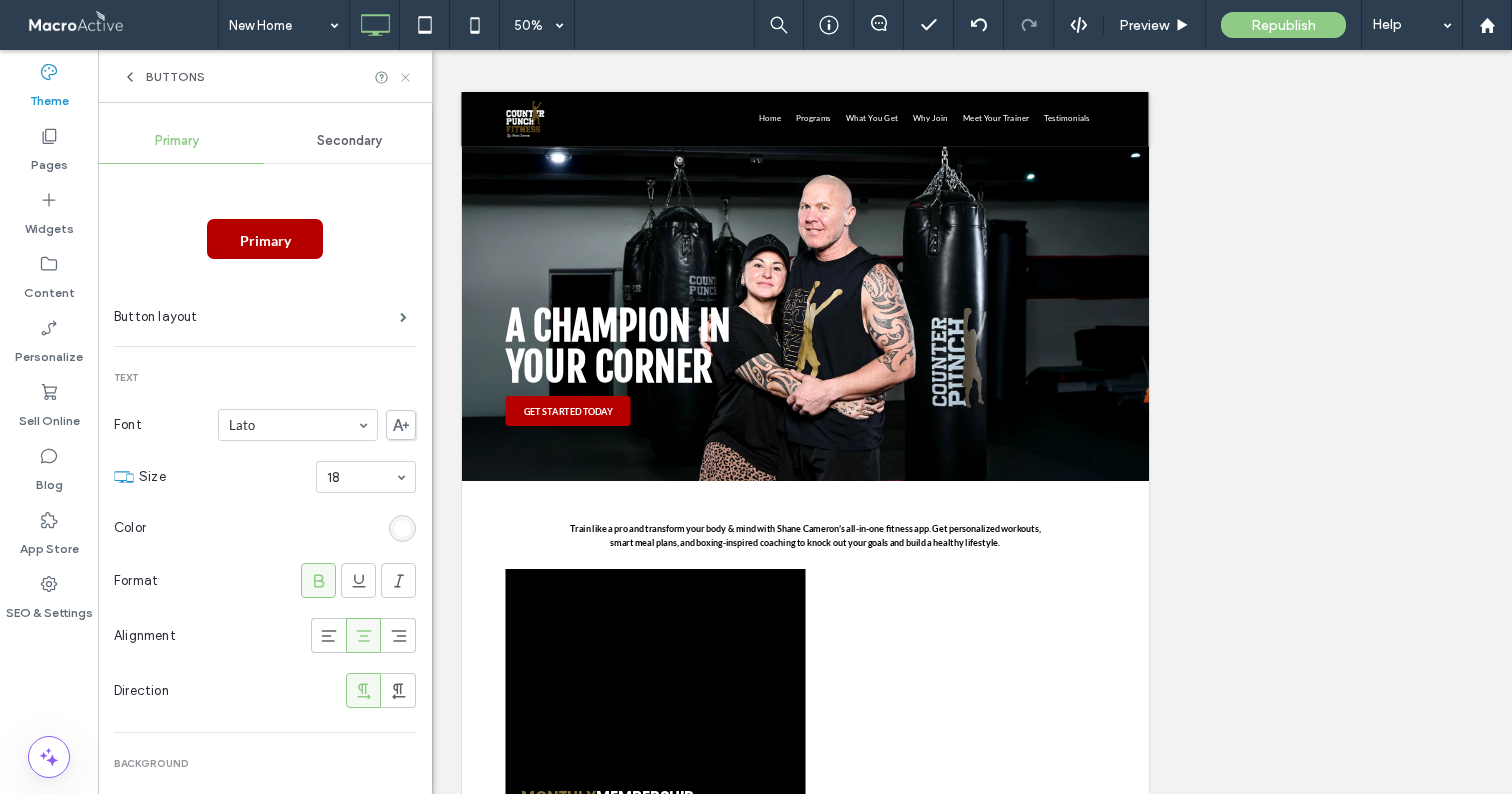 click 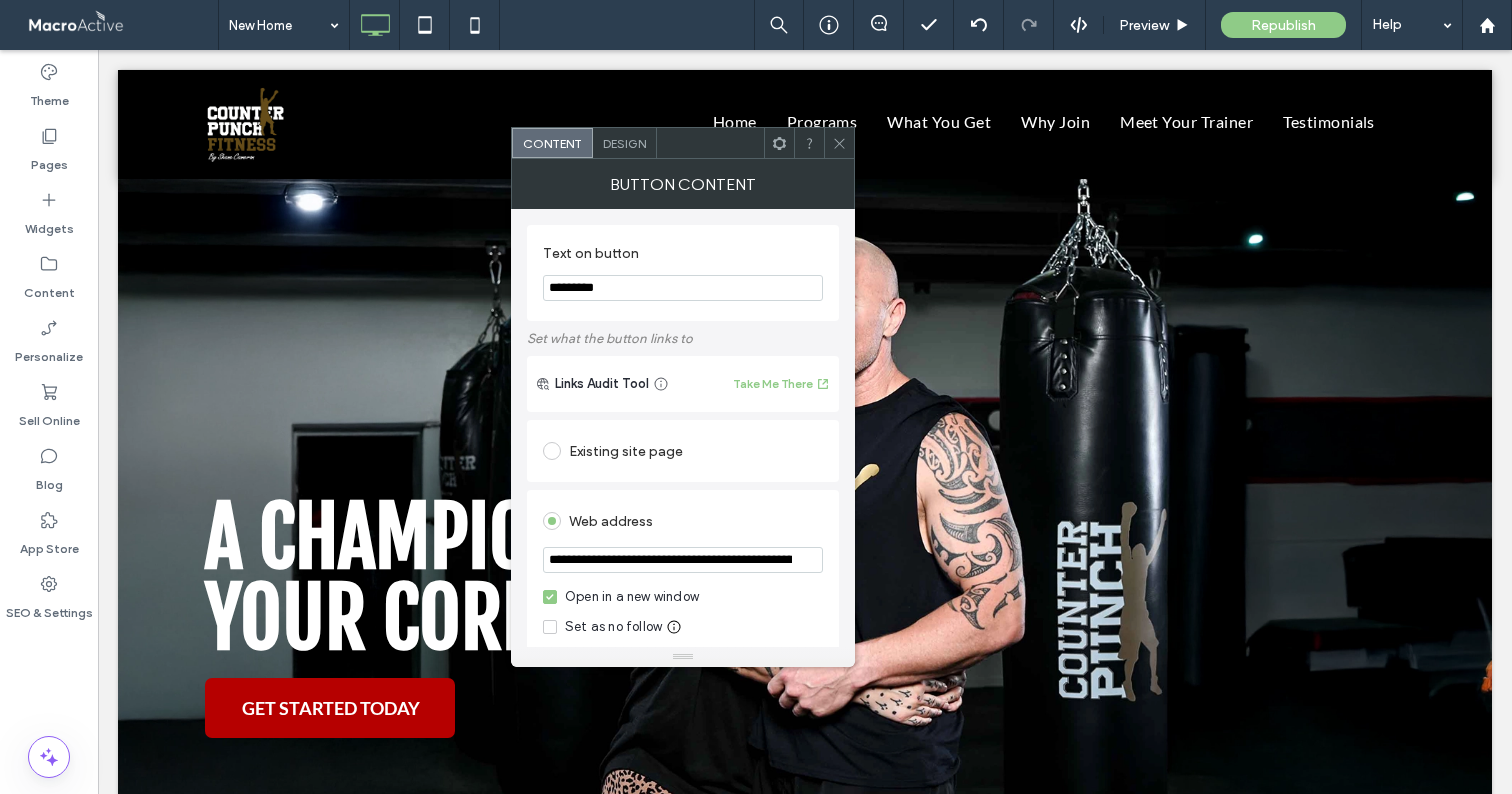 click on "Design" at bounding box center [624, 143] 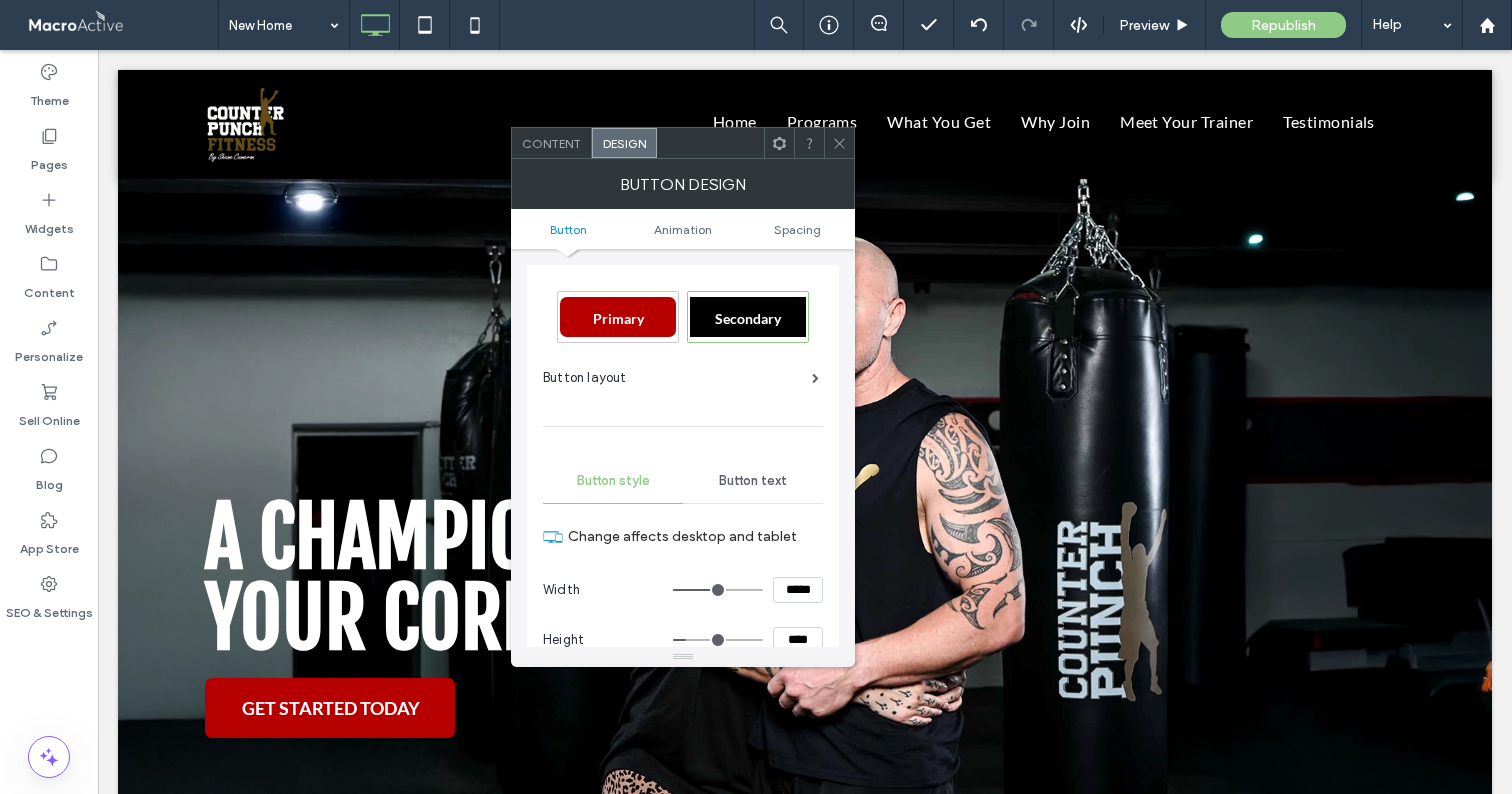 click on "Button text" at bounding box center (753, 481) 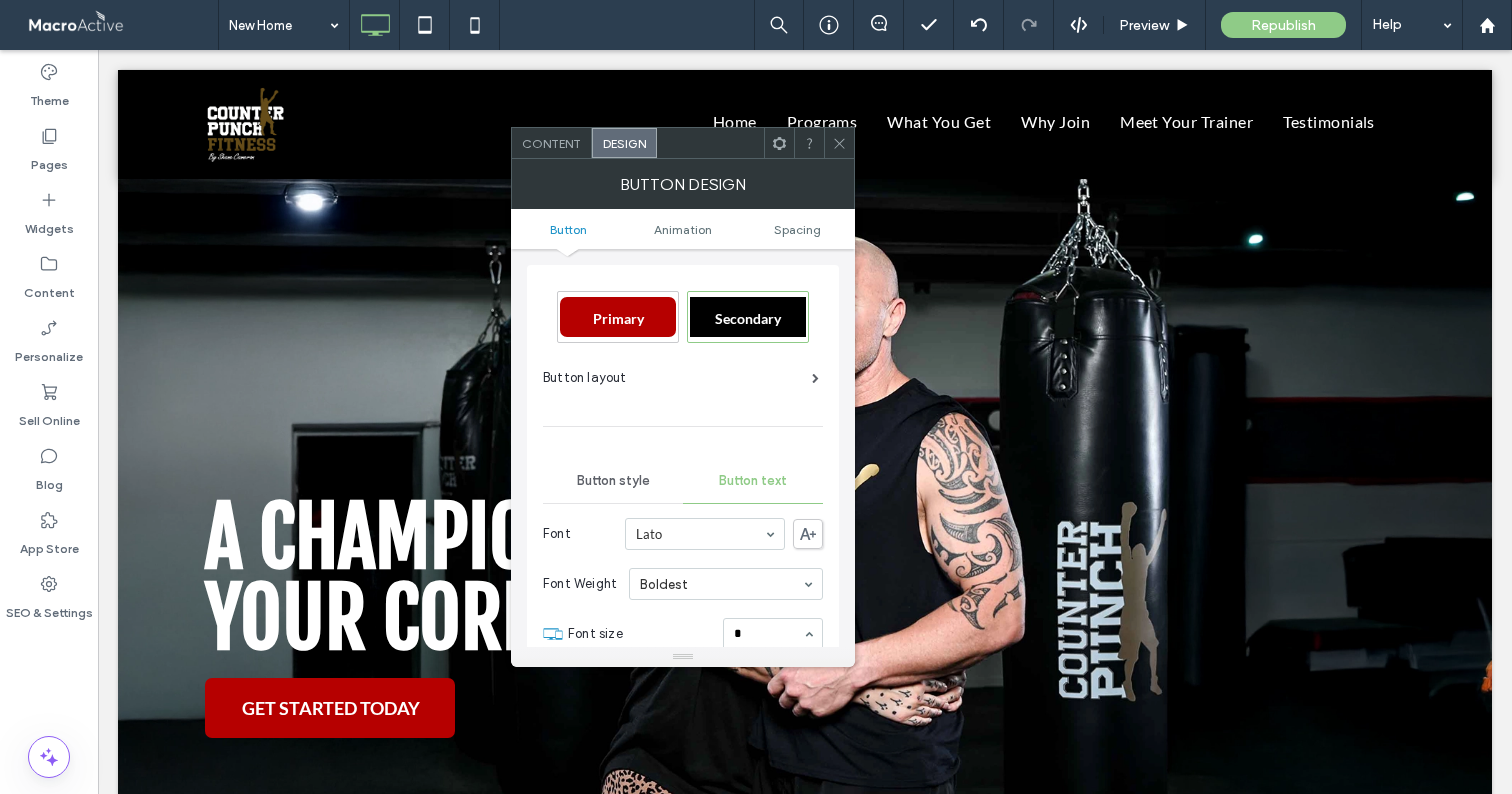scroll, scrollTop: 0, scrollLeft: 0, axis: both 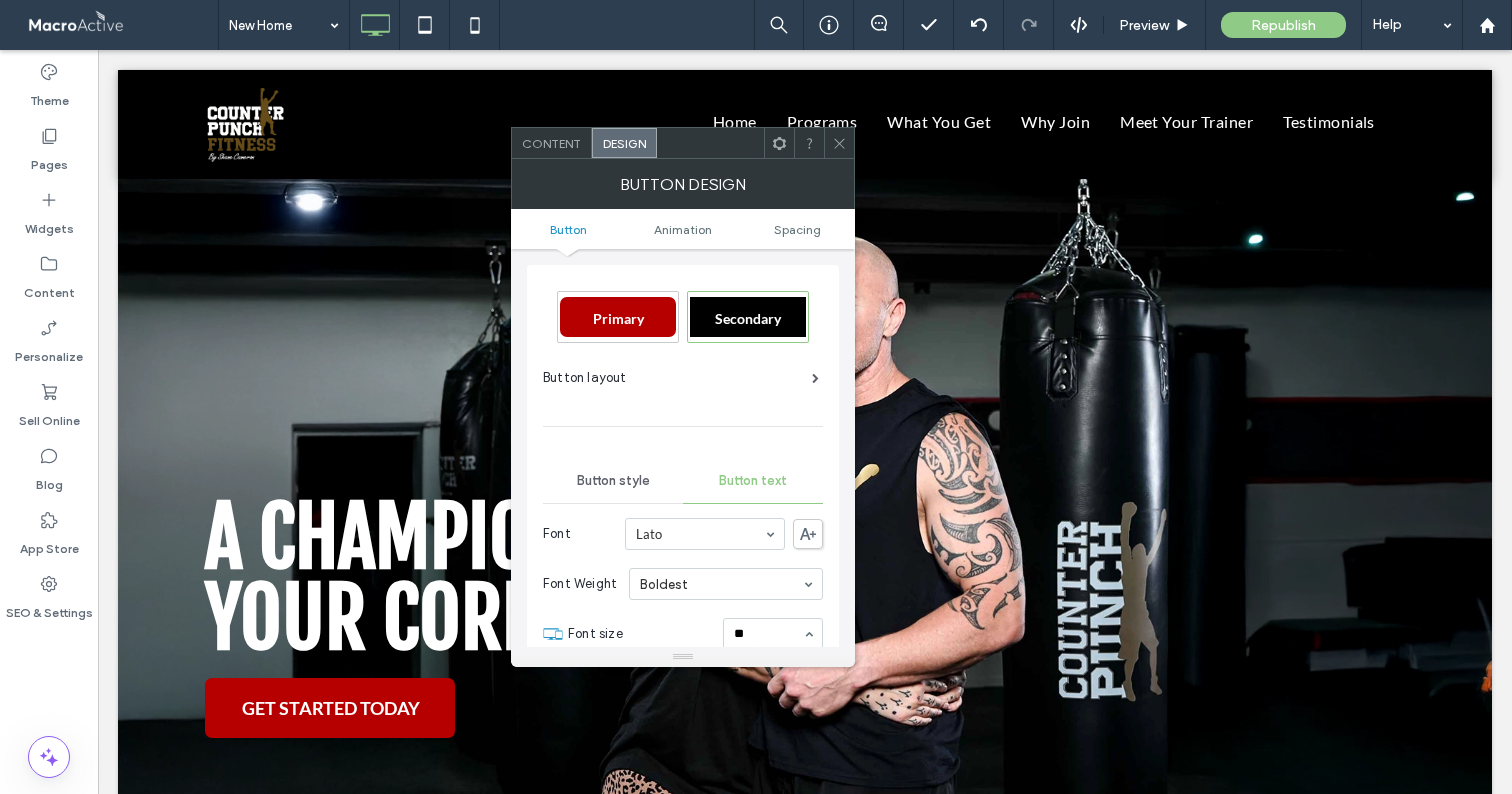 type 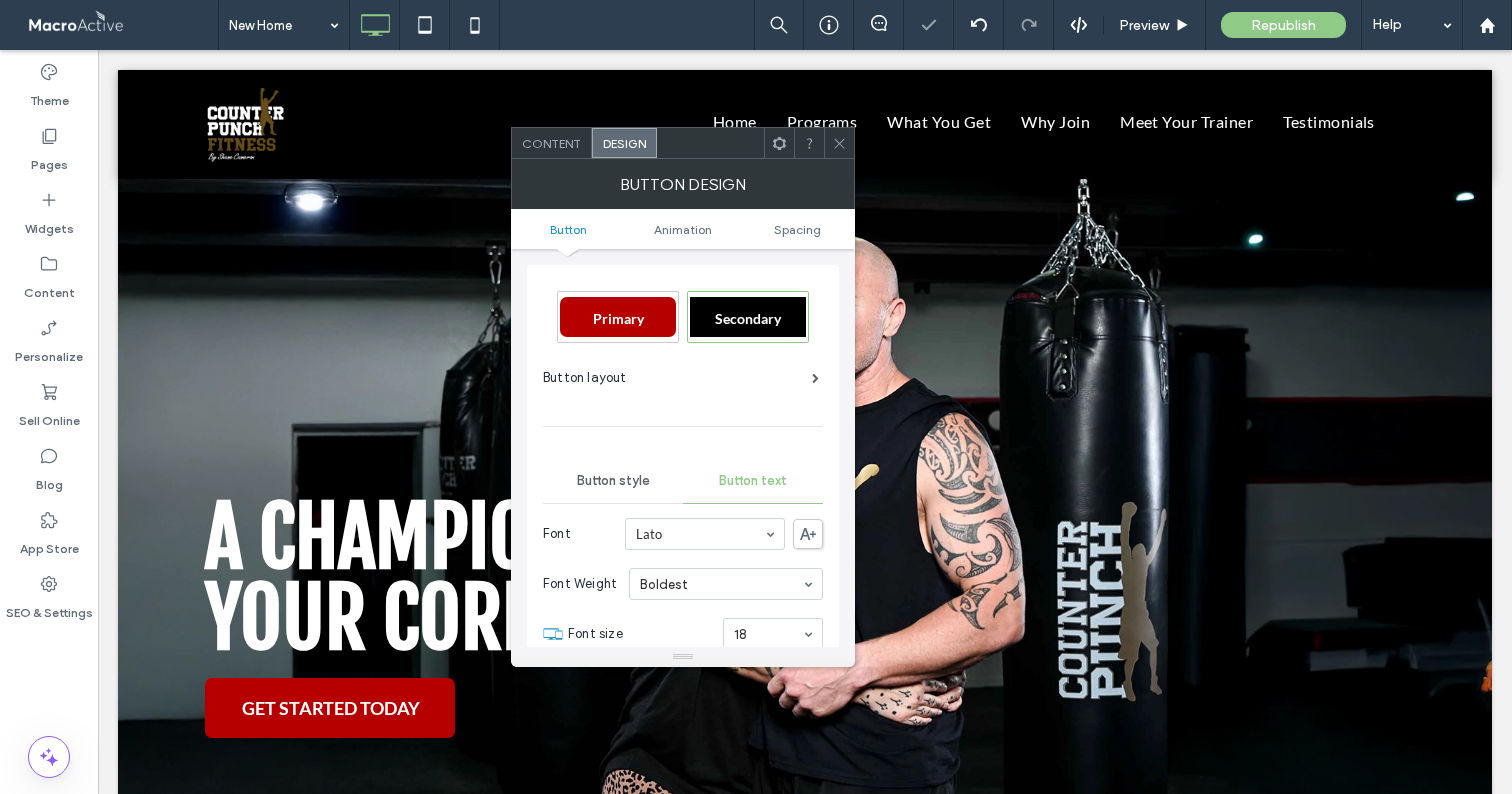click 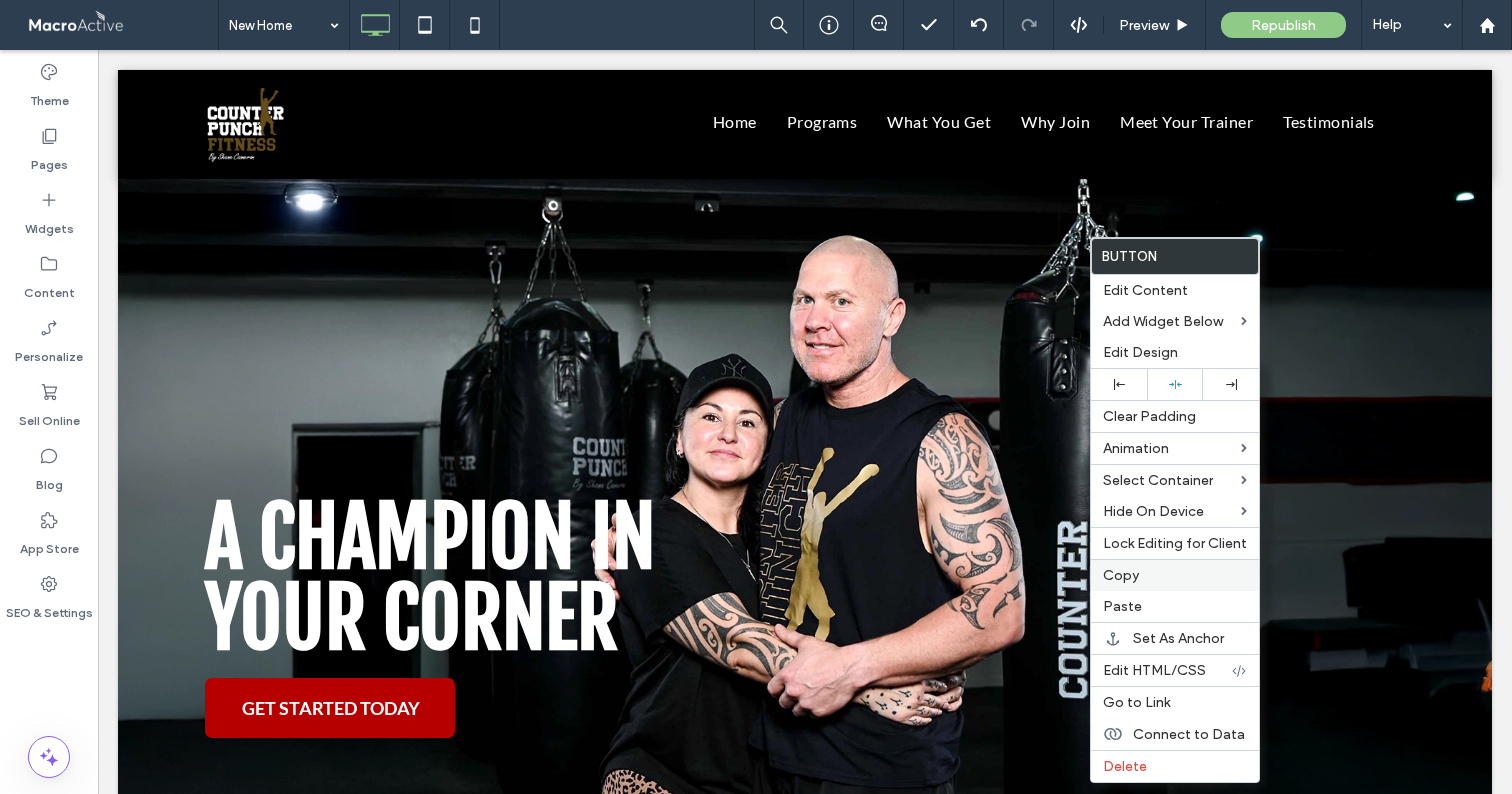 click on "Copy" at bounding box center (1121, 575) 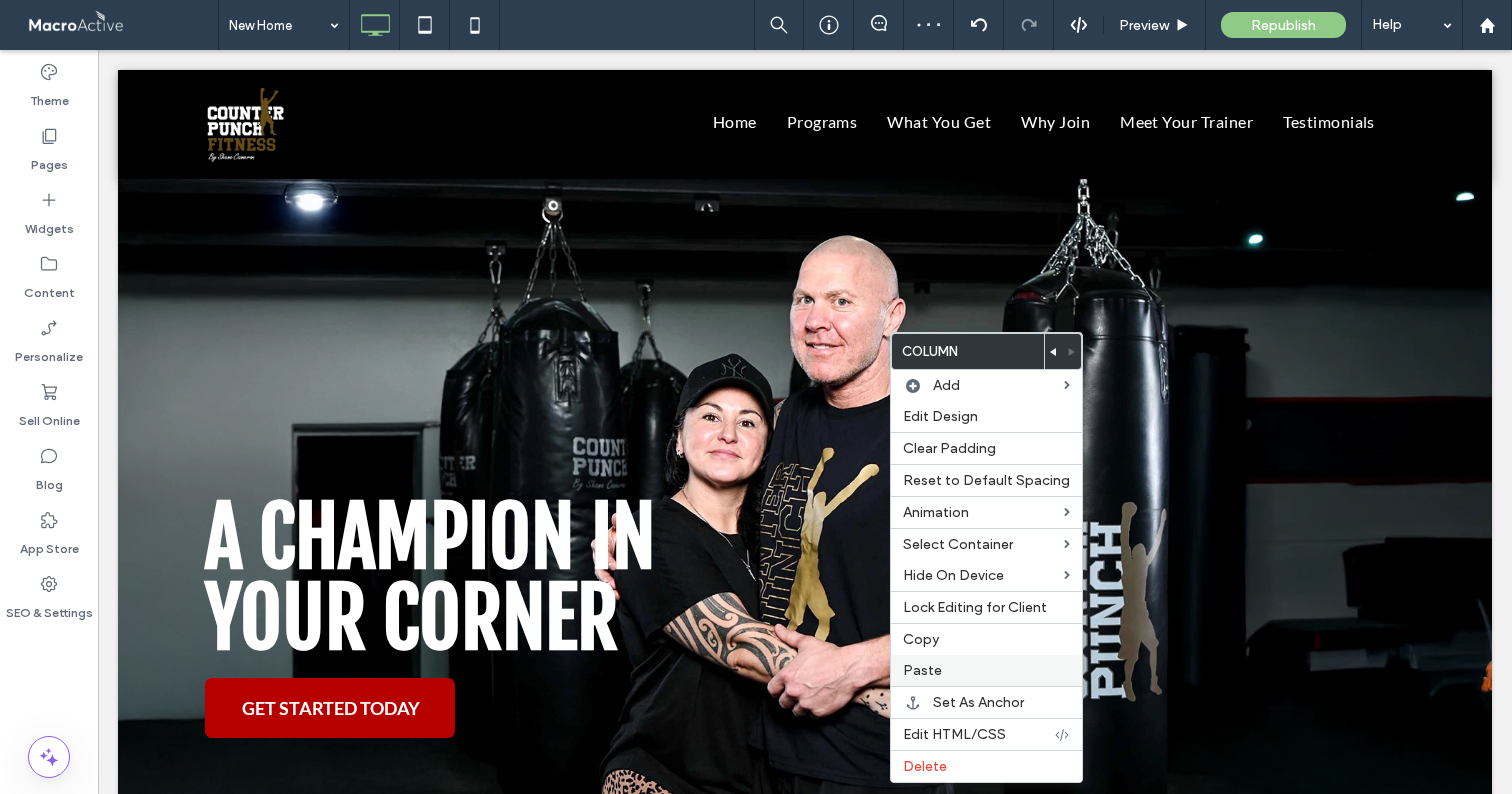 click on "Paste" at bounding box center [922, 670] 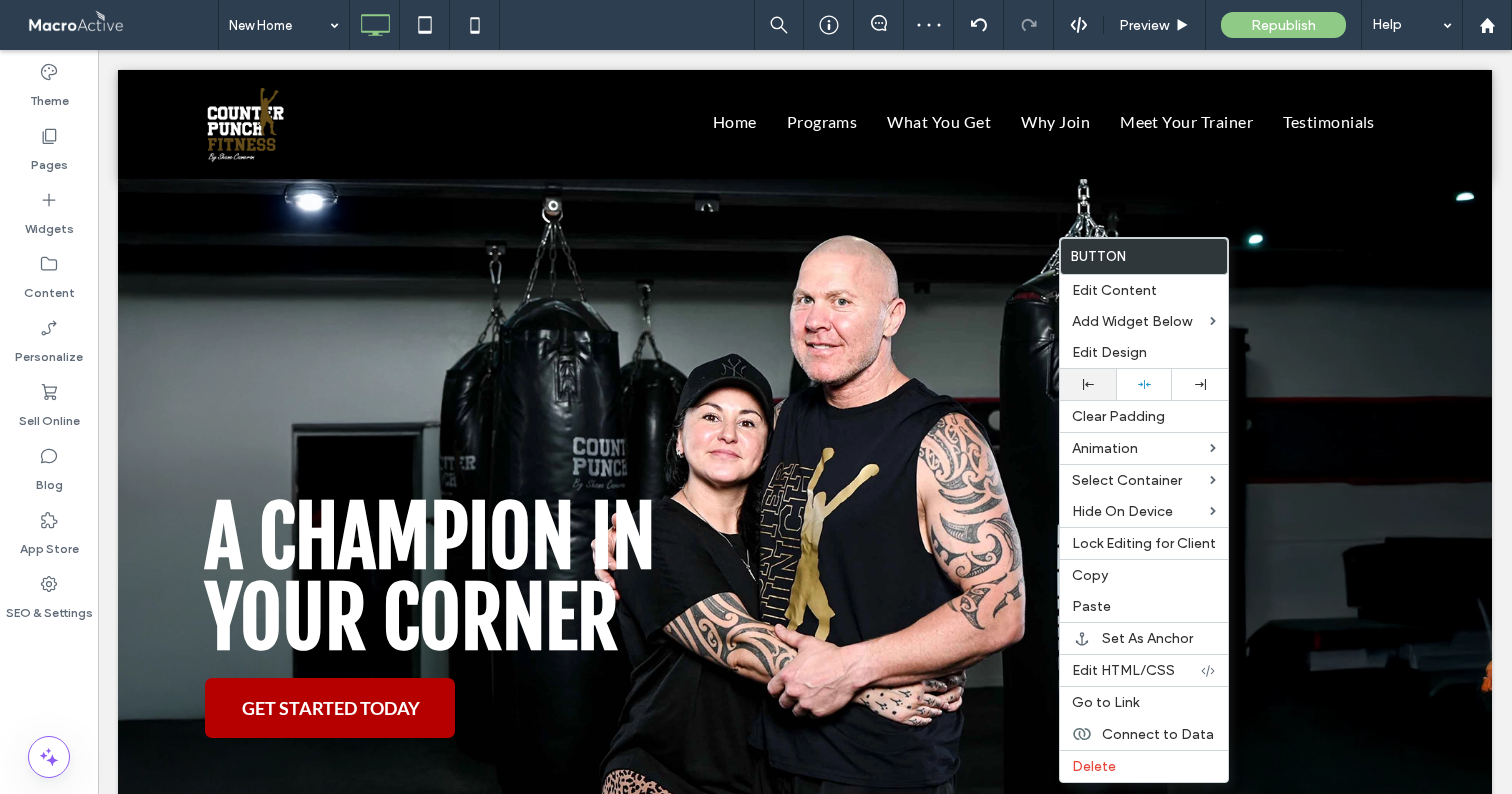 click at bounding box center [1088, 384] 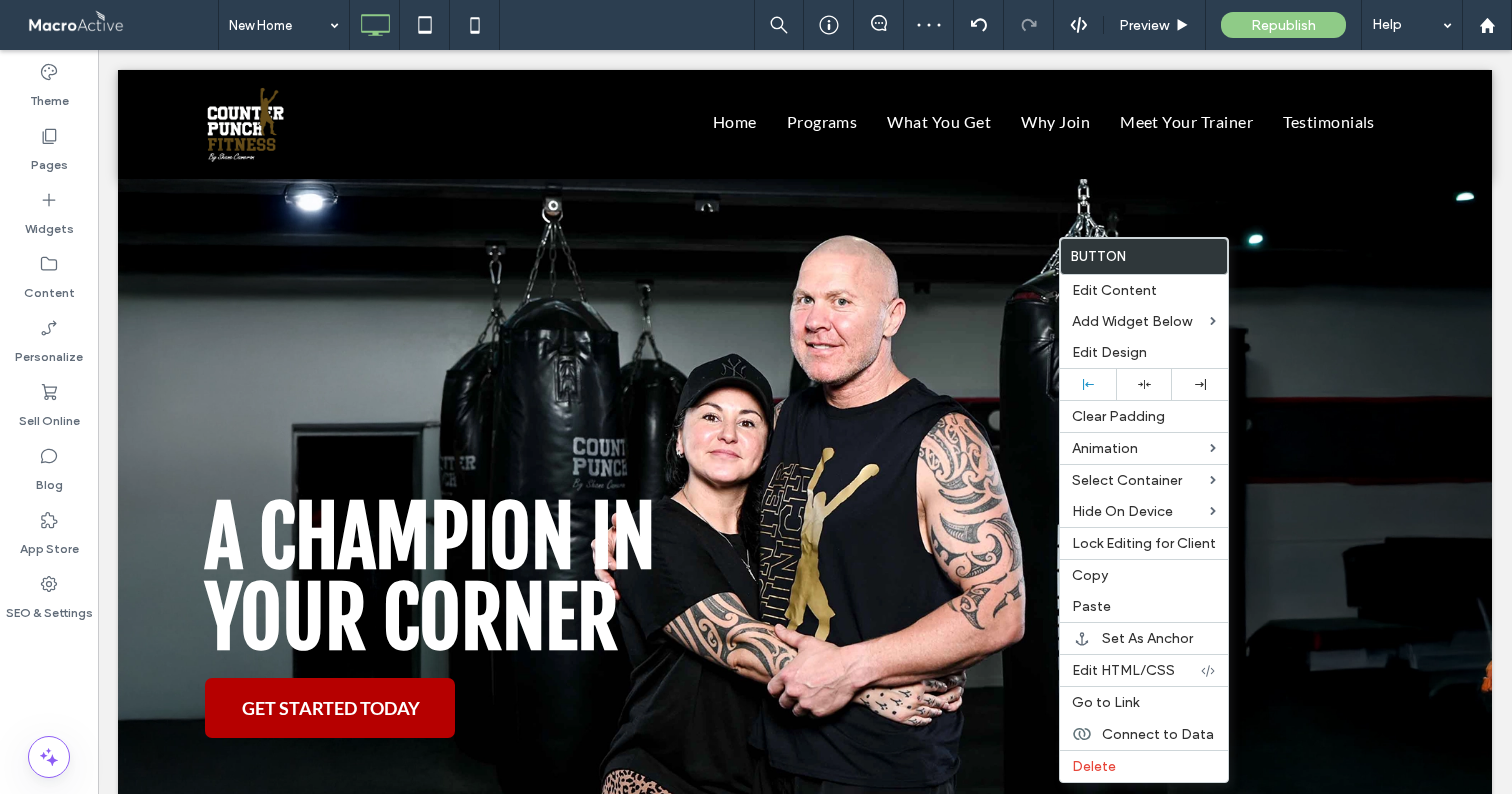 click at bounding box center [756, 397] 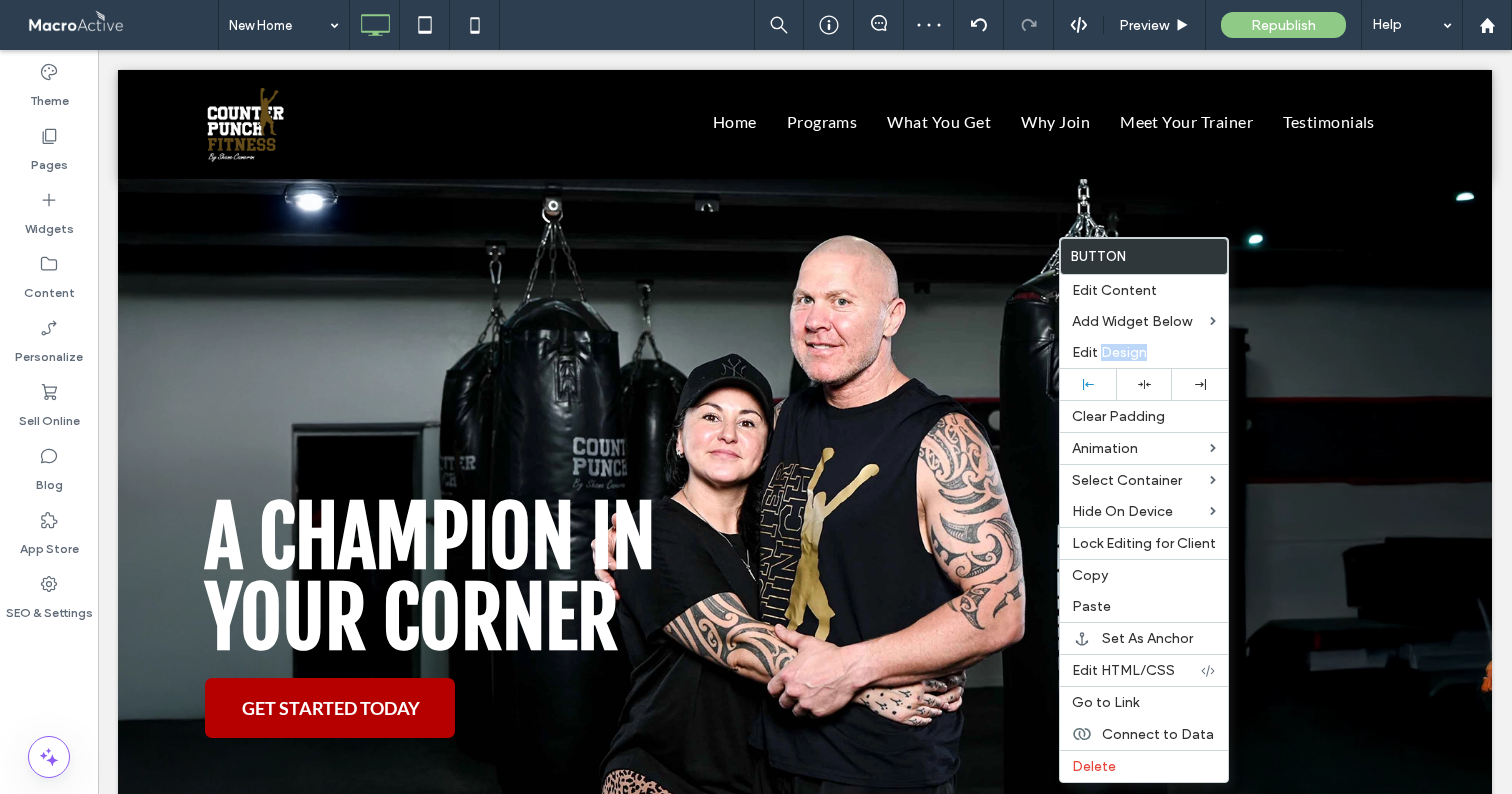 click on "Edit Design" at bounding box center [1109, 352] 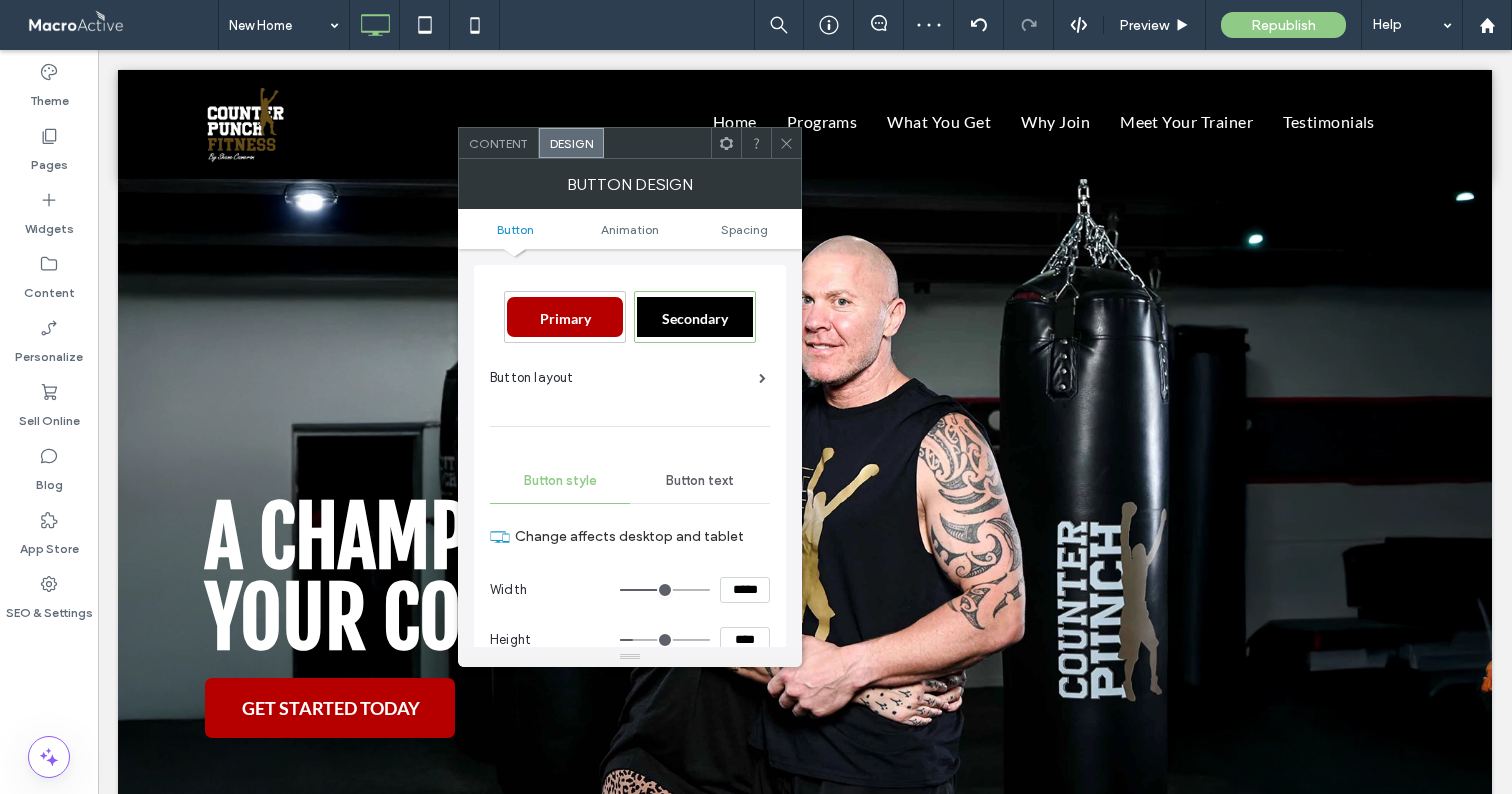 click on "Button text" at bounding box center [700, 481] 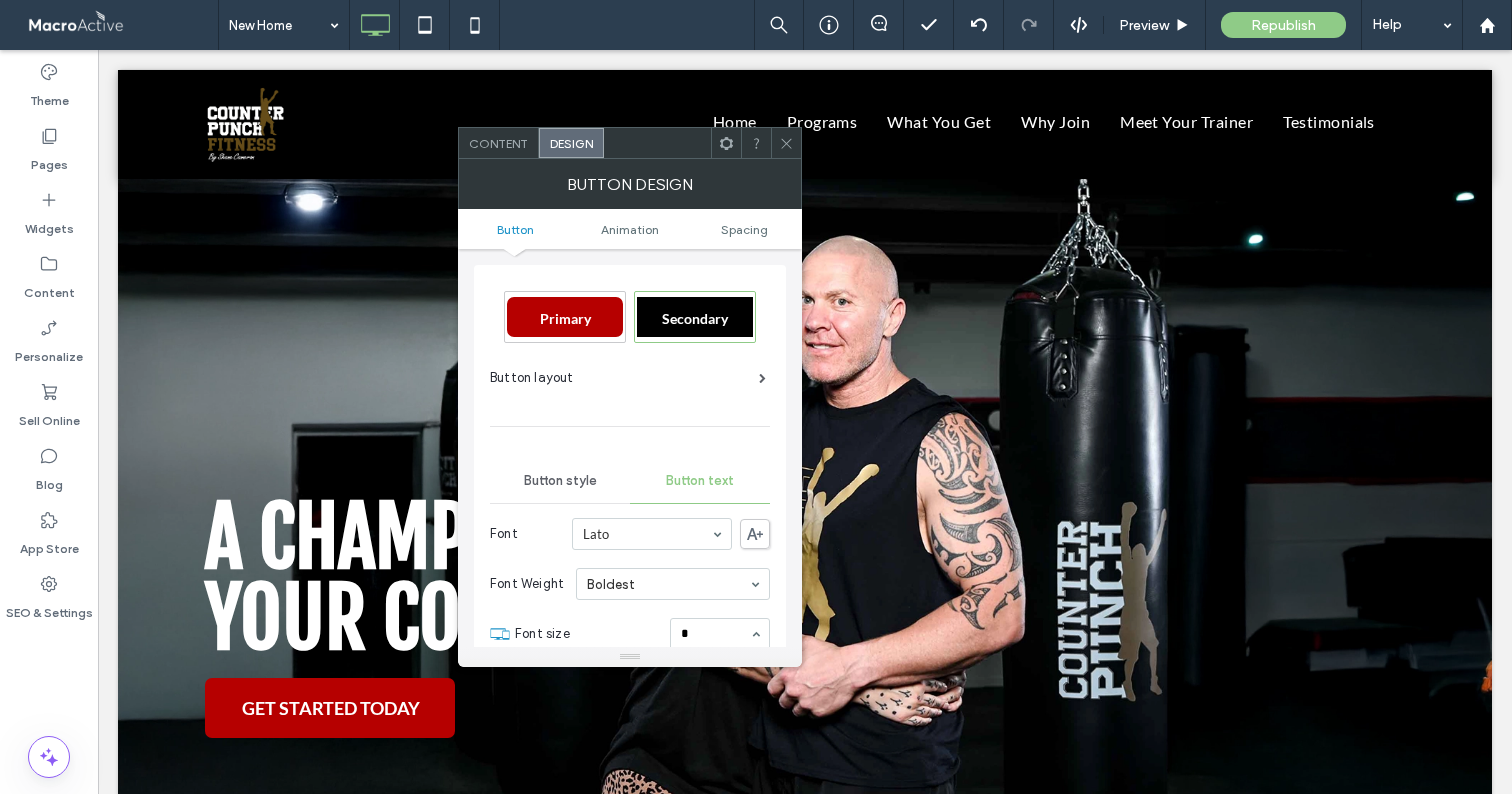 scroll, scrollTop: 0, scrollLeft: 0, axis: both 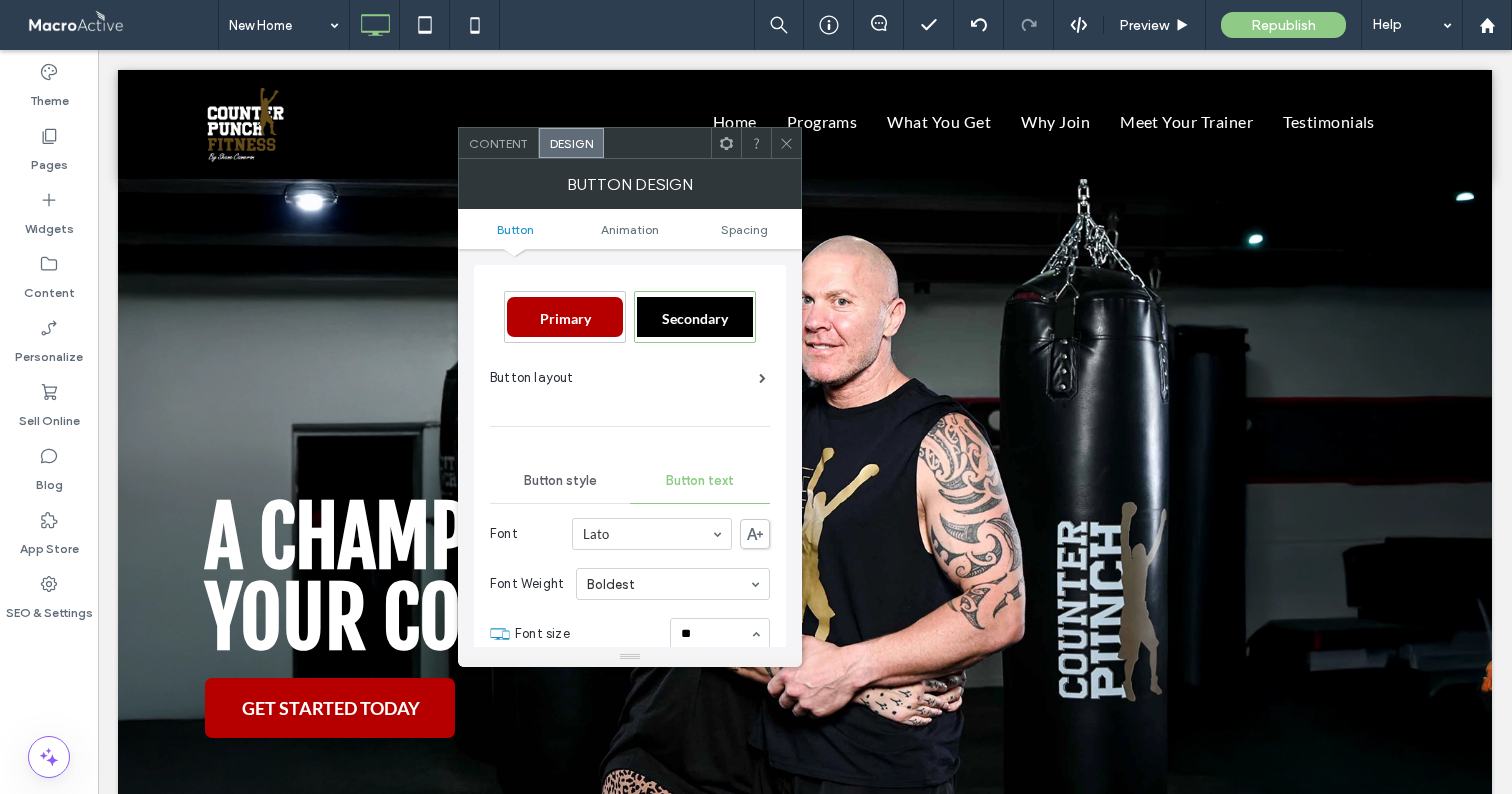 type 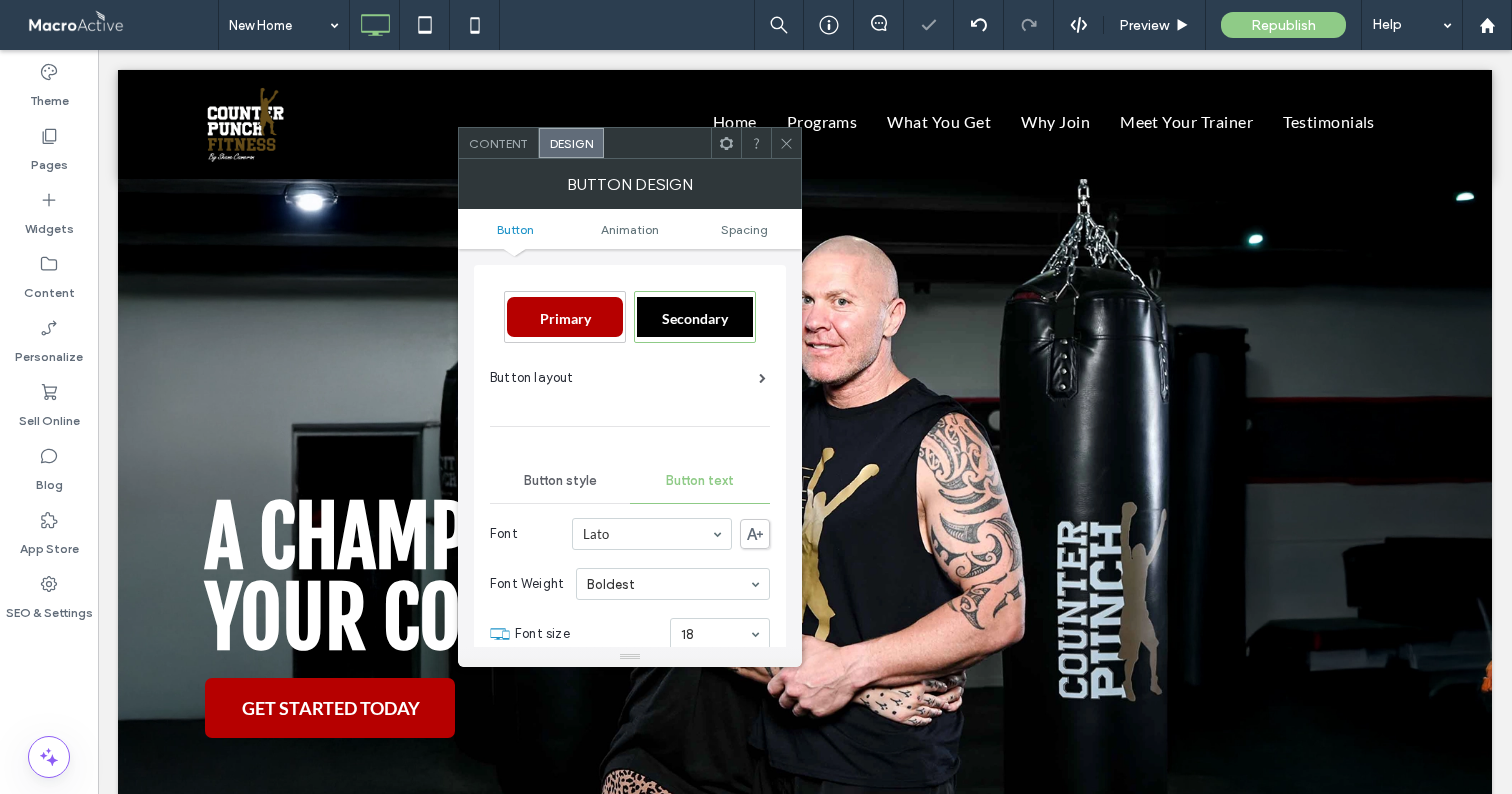 click 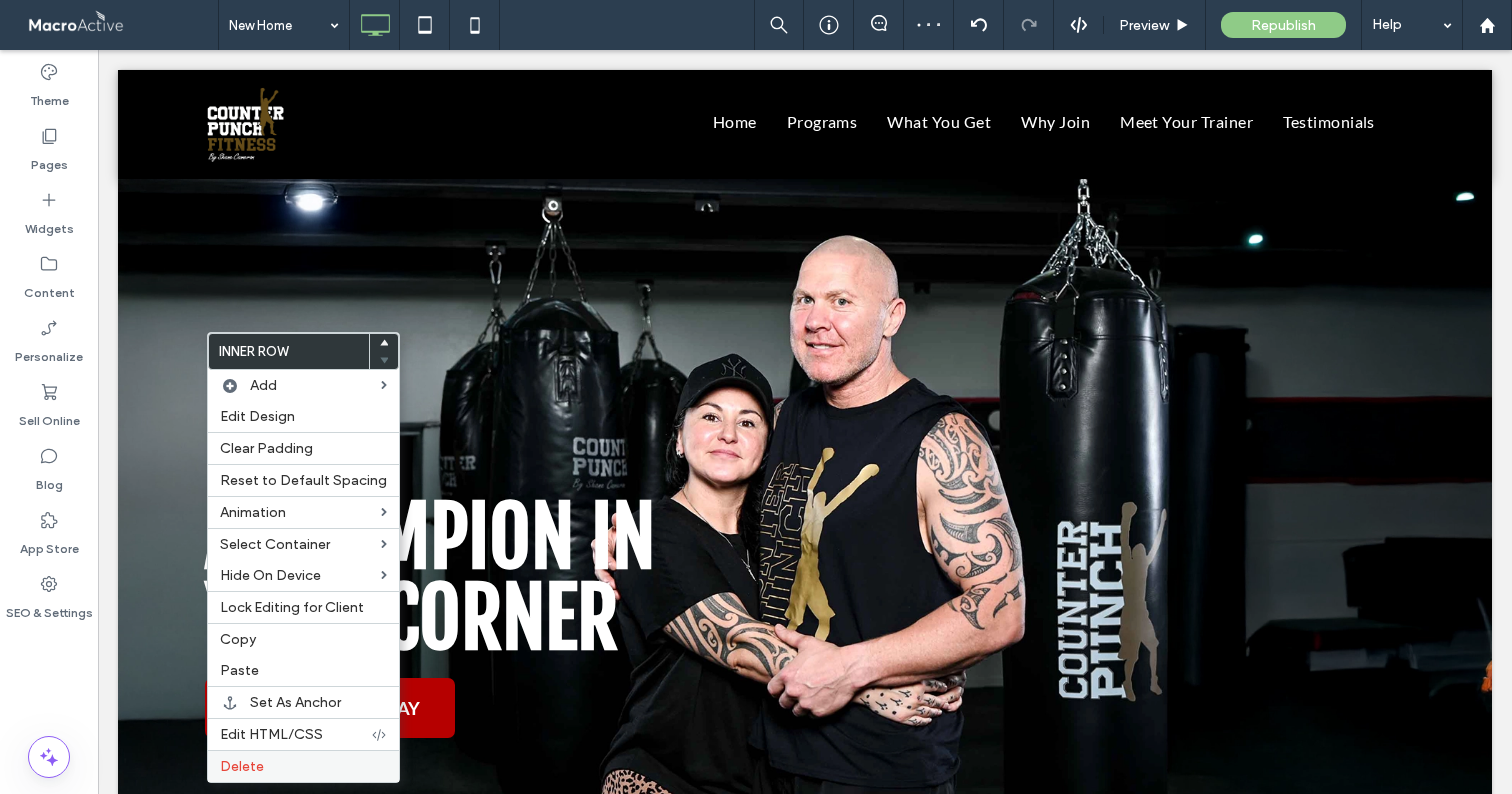click on "Delete" at bounding box center [303, 766] 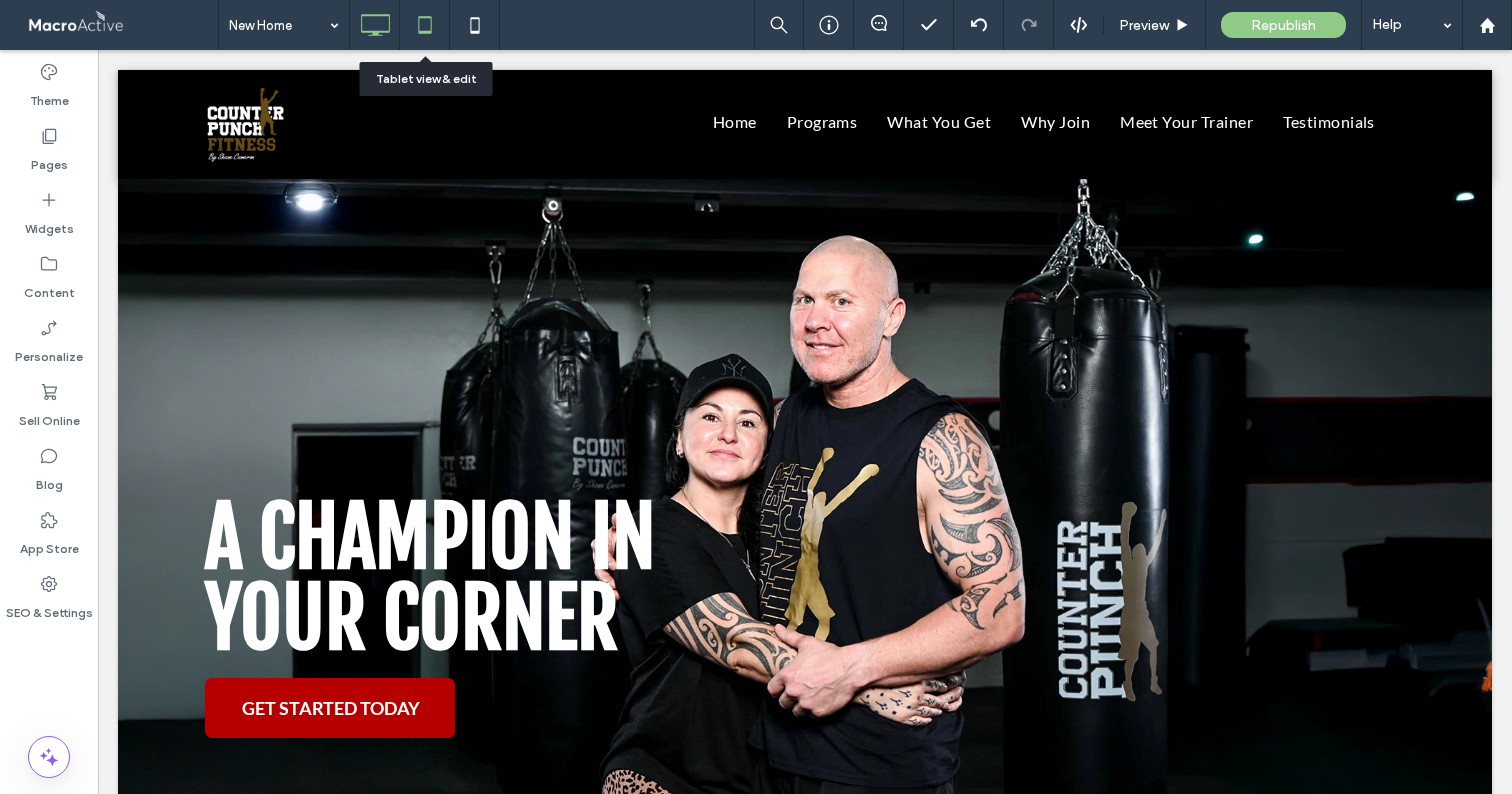 click 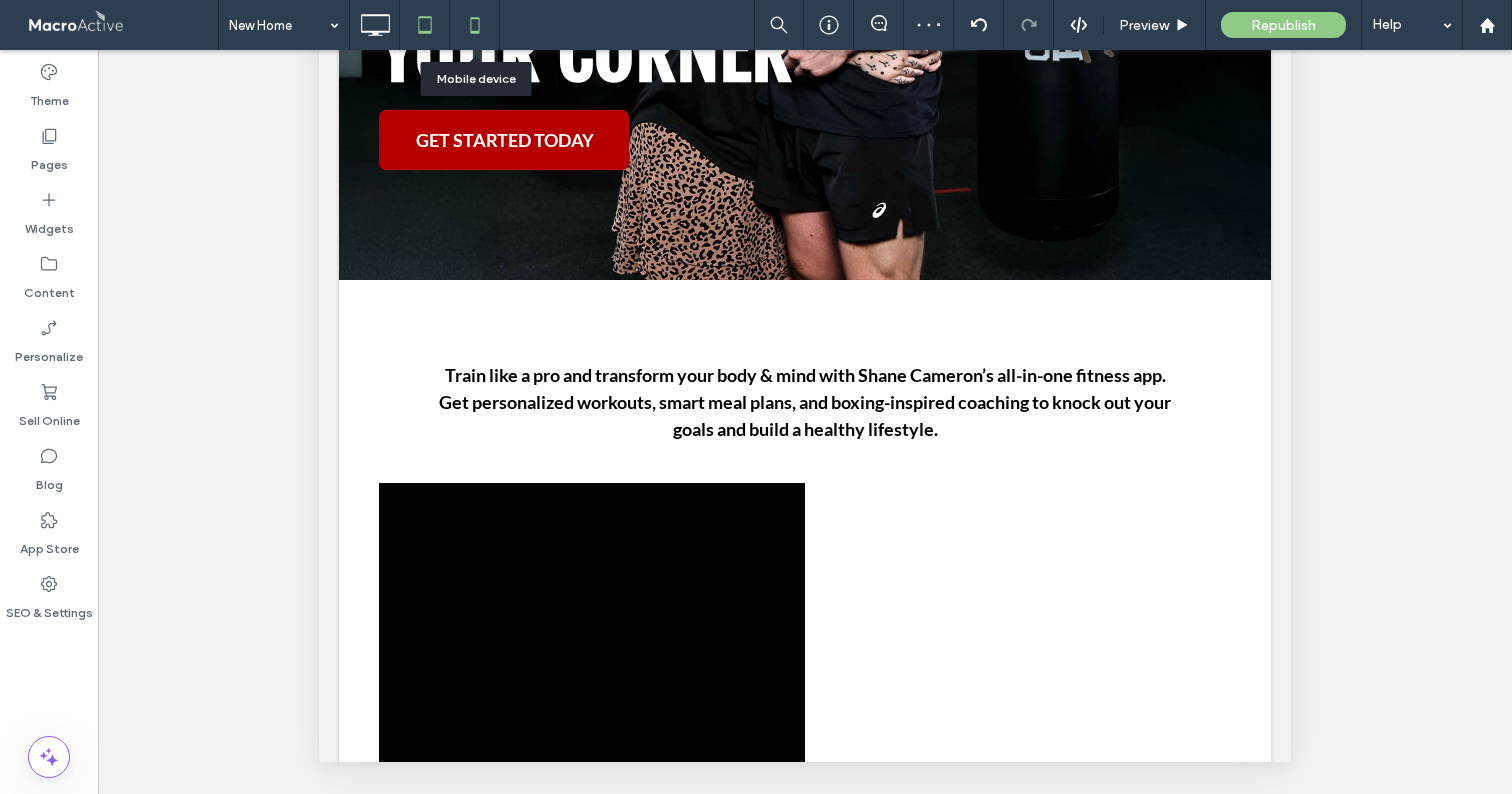 click 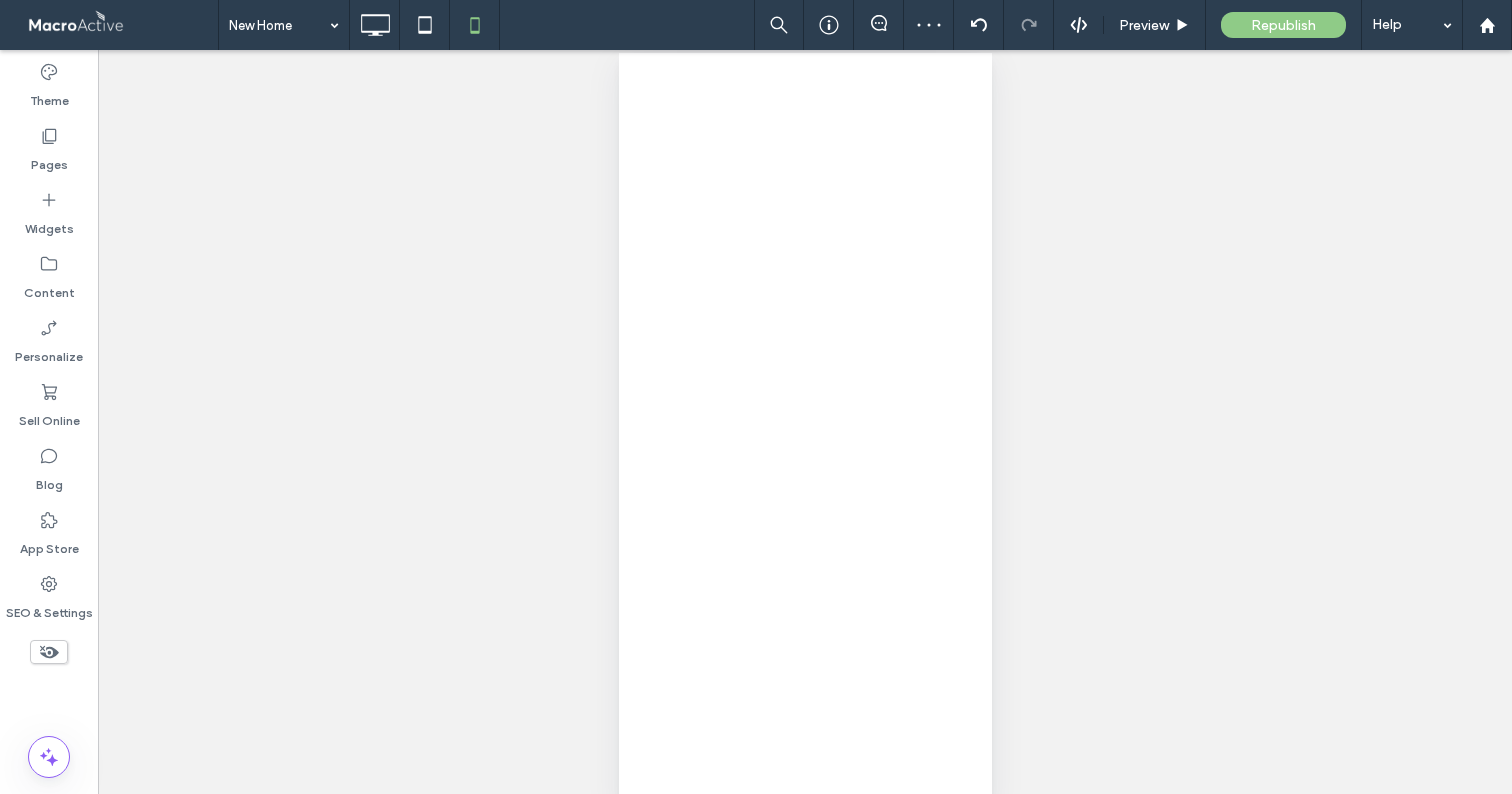 scroll, scrollTop: 33, scrollLeft: 0, axis: vertical 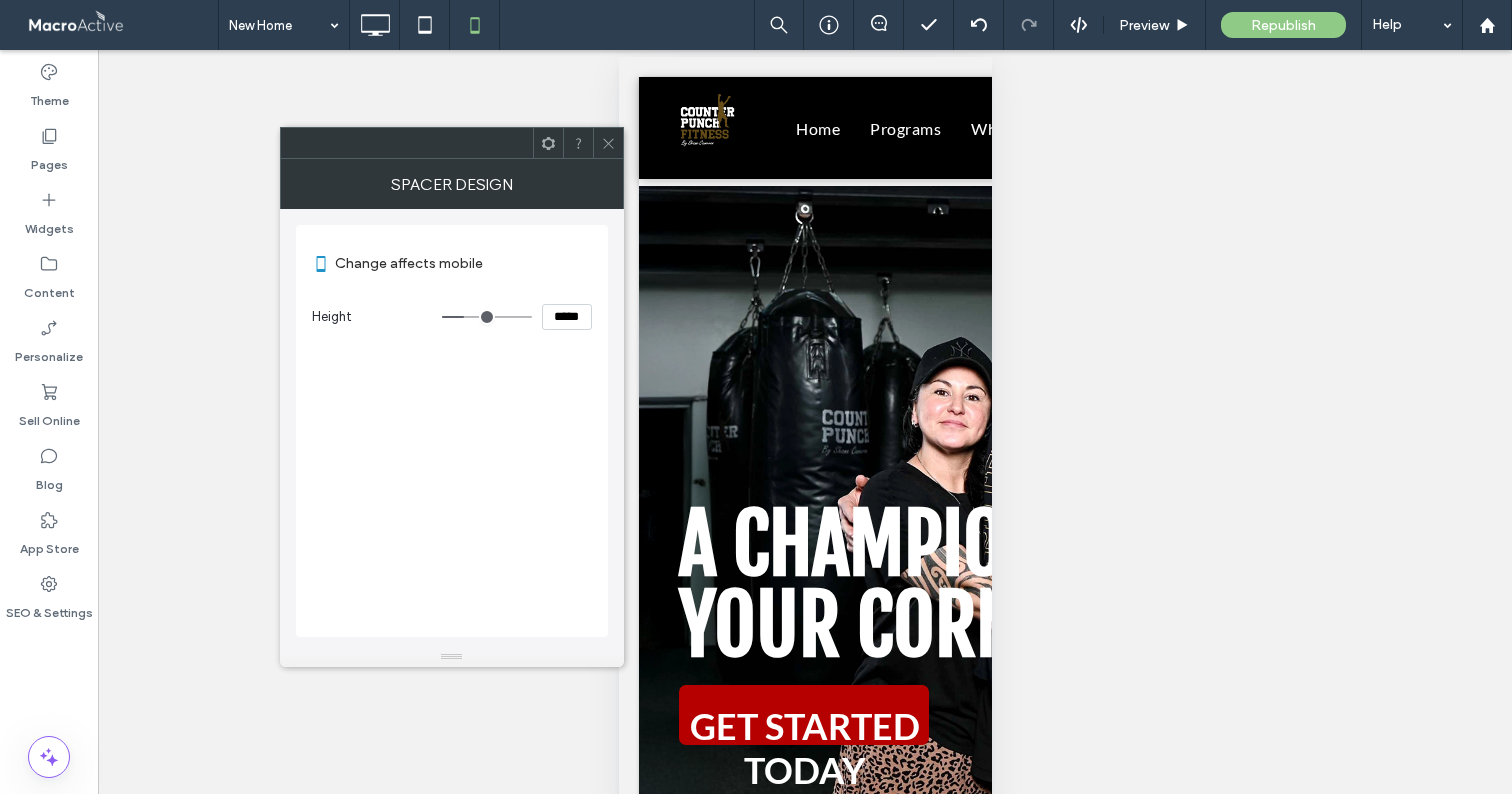 click at bounding box center [608, 143] 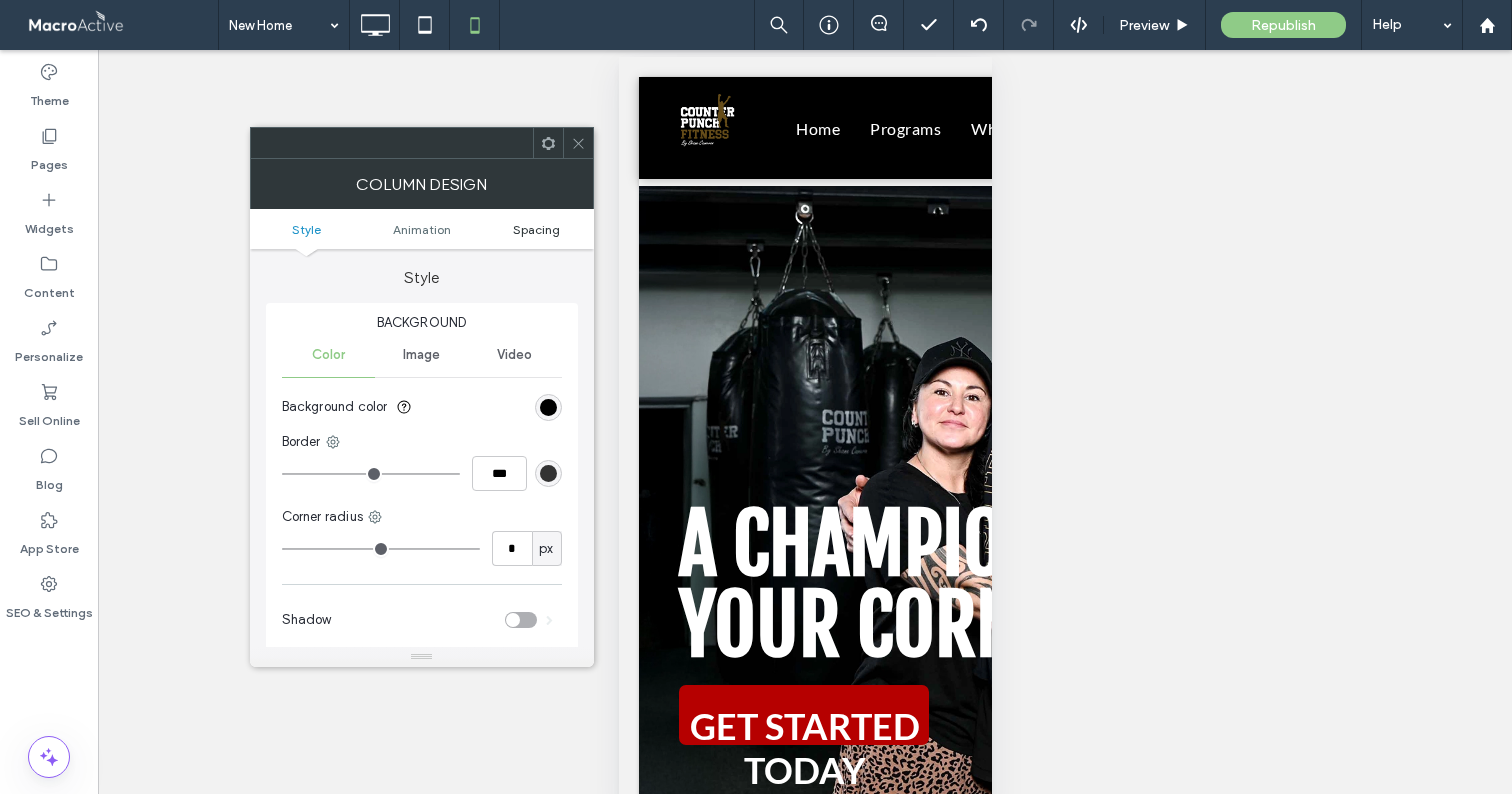 click on "Spacing" at bounding box center [536, 229] 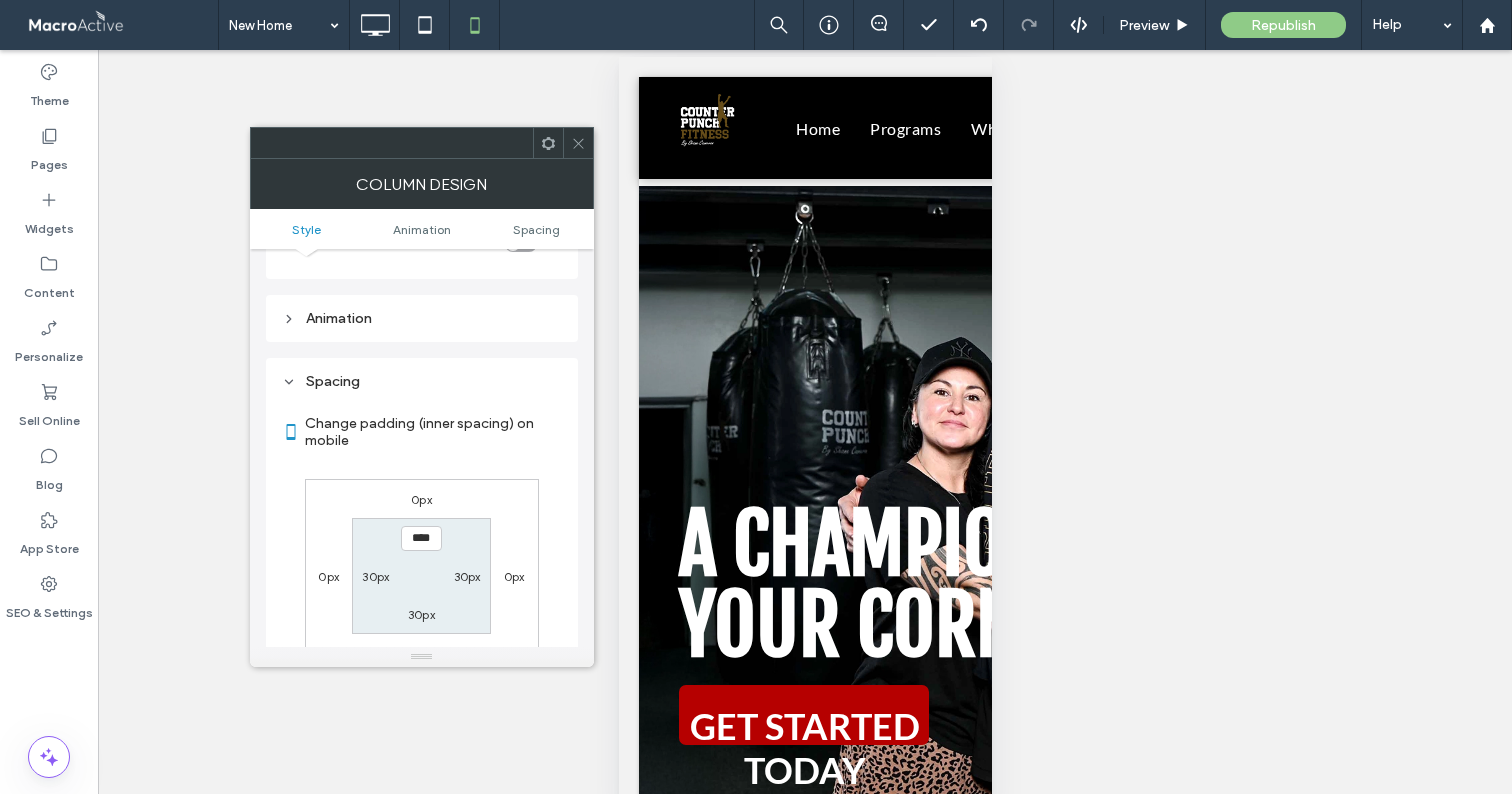 scroll, scrollTop: 470, scrollLeft: 0, axis: vertical 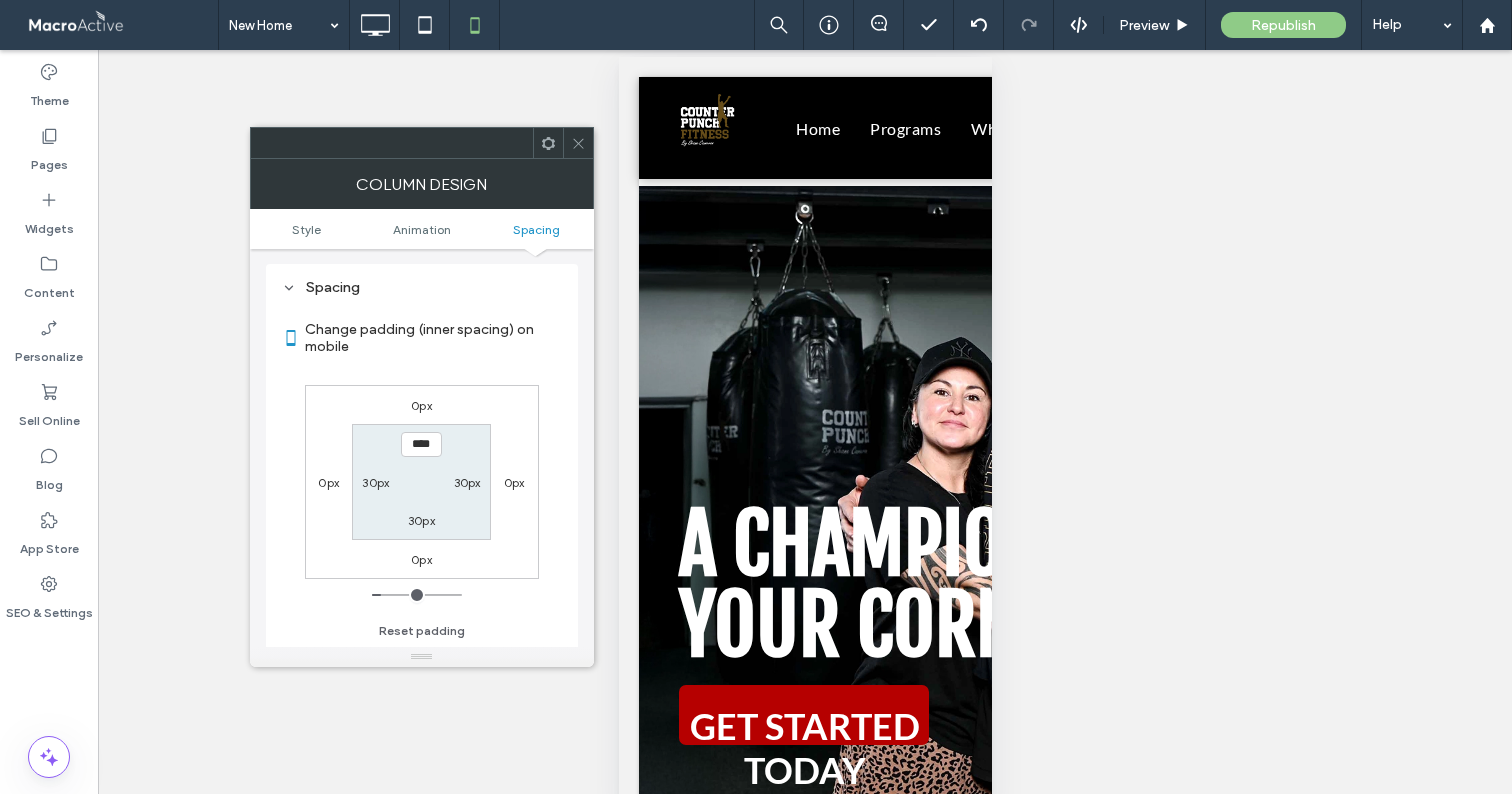 click on "0px" at bounding box center (421, 405) 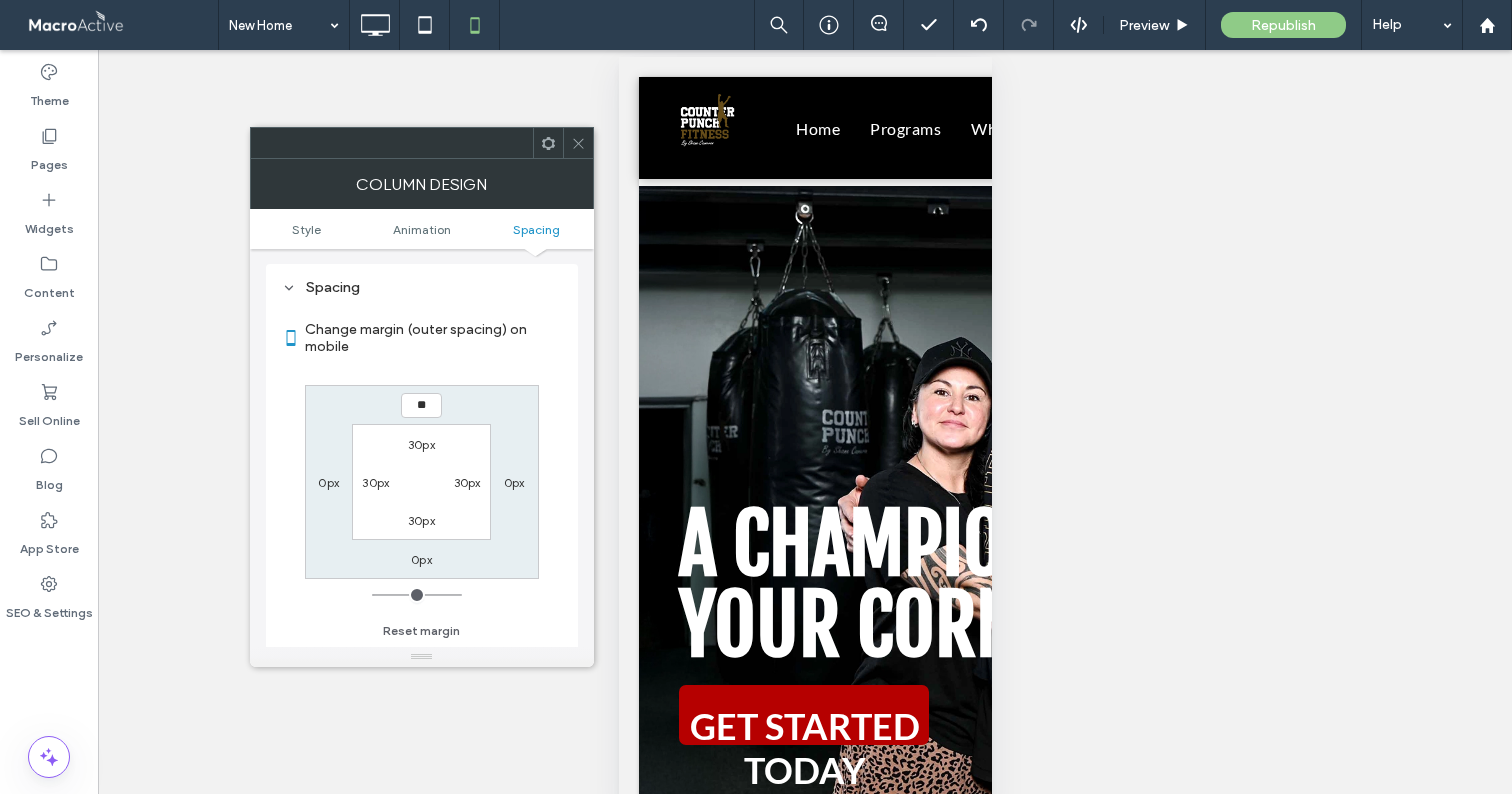 type on "**" 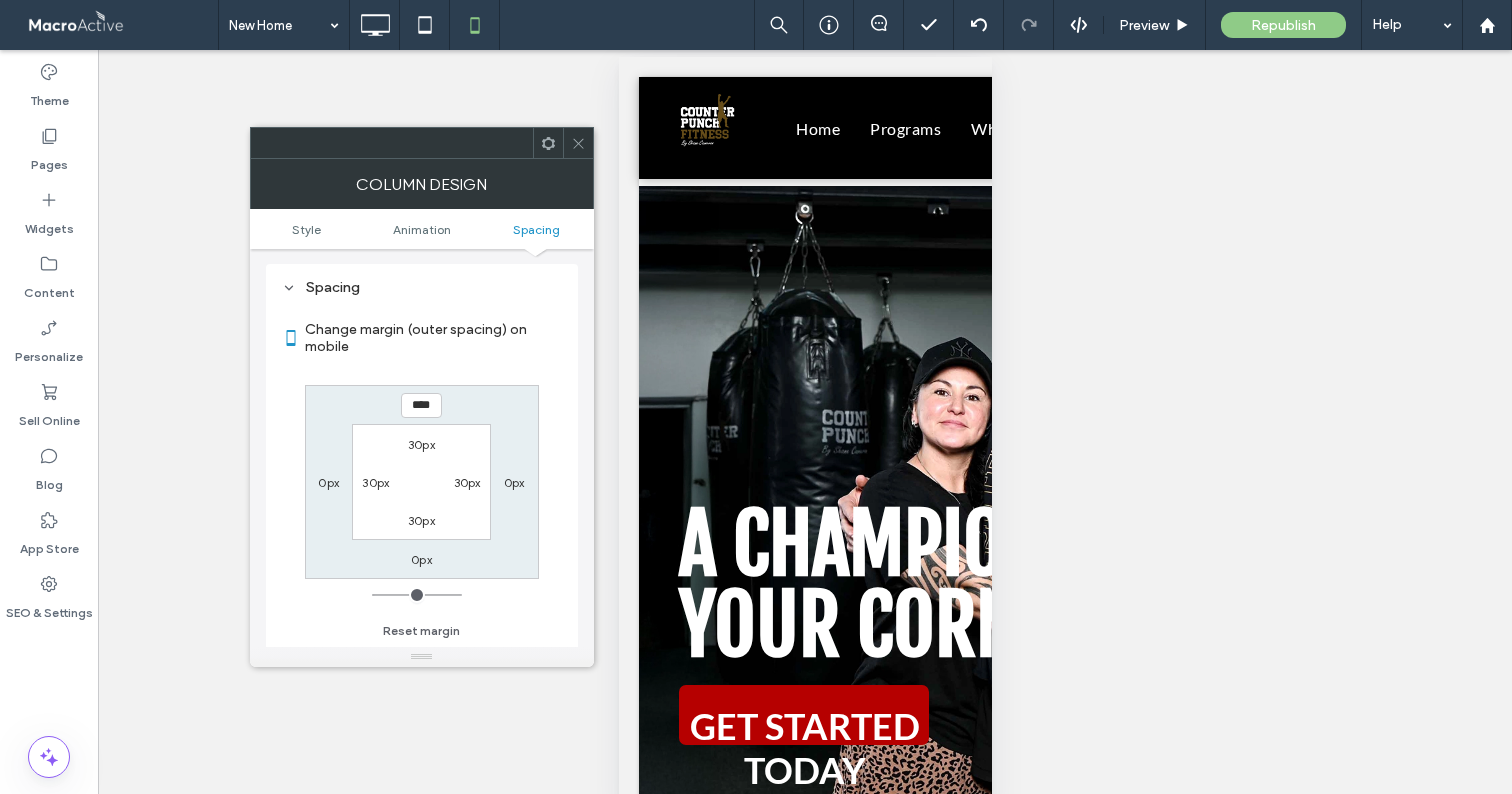 click on "**** 0px 0px 0px 30px 30px 30px 30px" at bounding box center (422, 482) 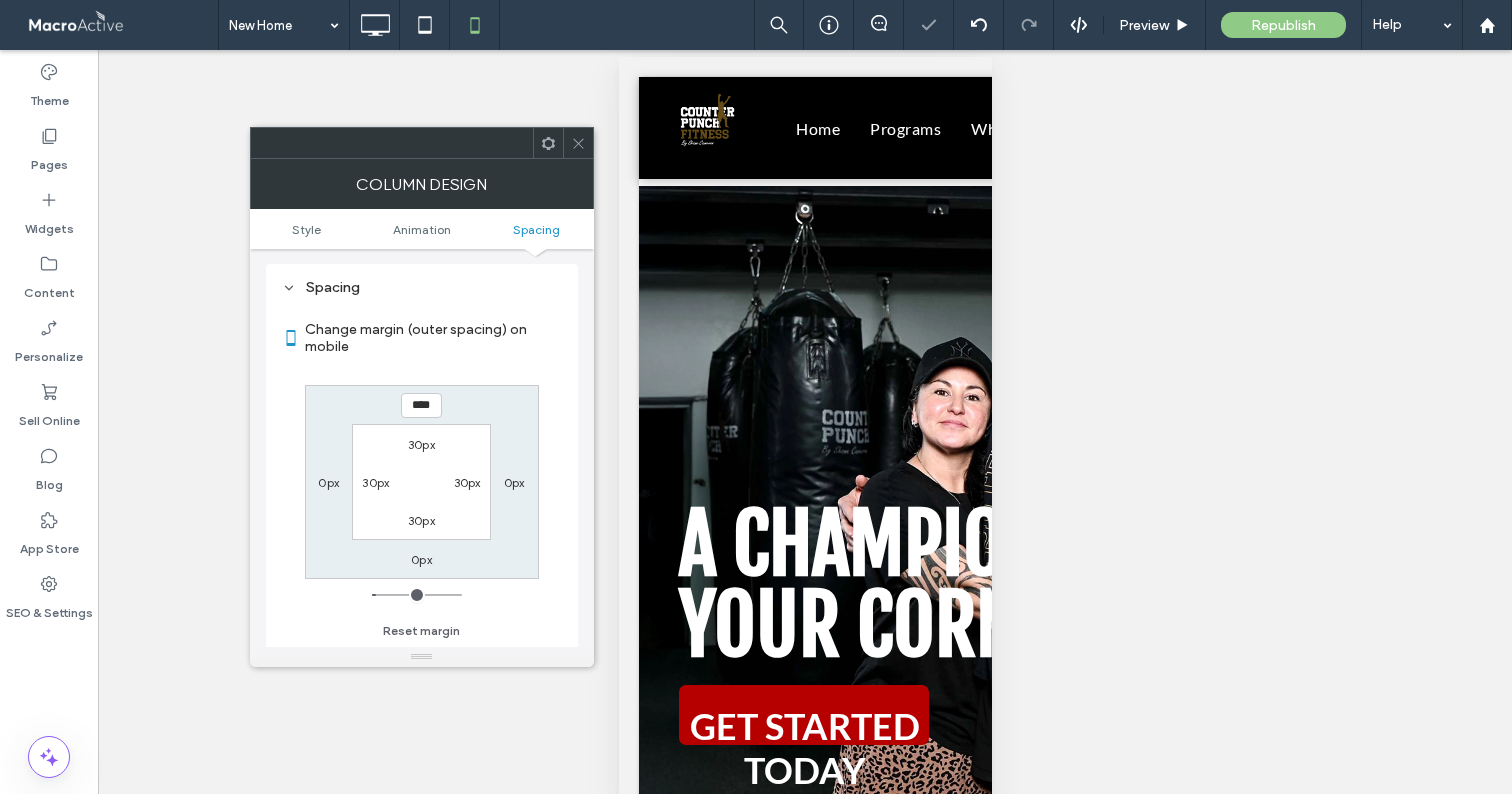 click at bounding box center (578, 143) 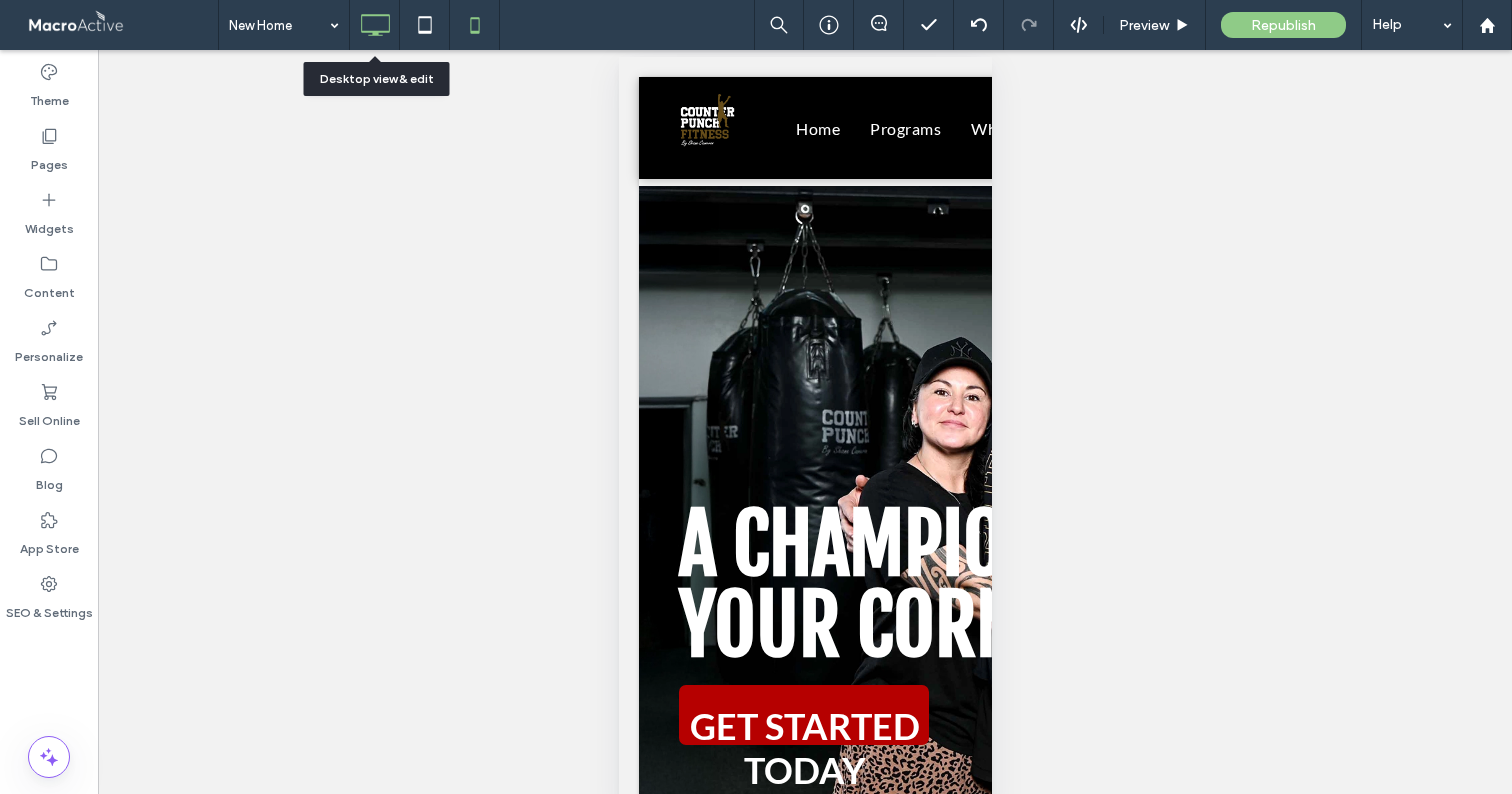 click at bounding box center [375, 25] 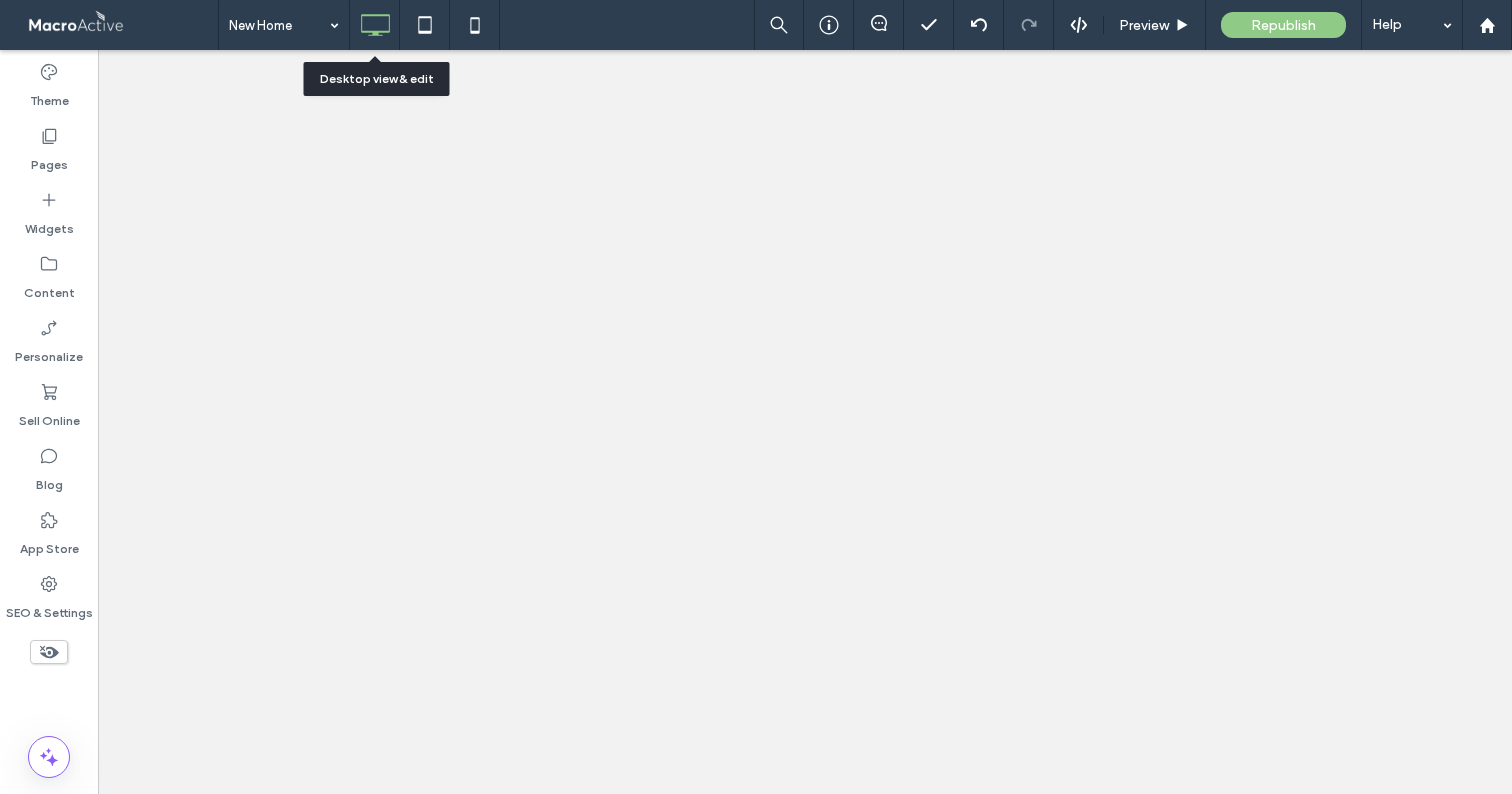 scroll, scrollTop: 0, scrollLeft: 0, axis: both 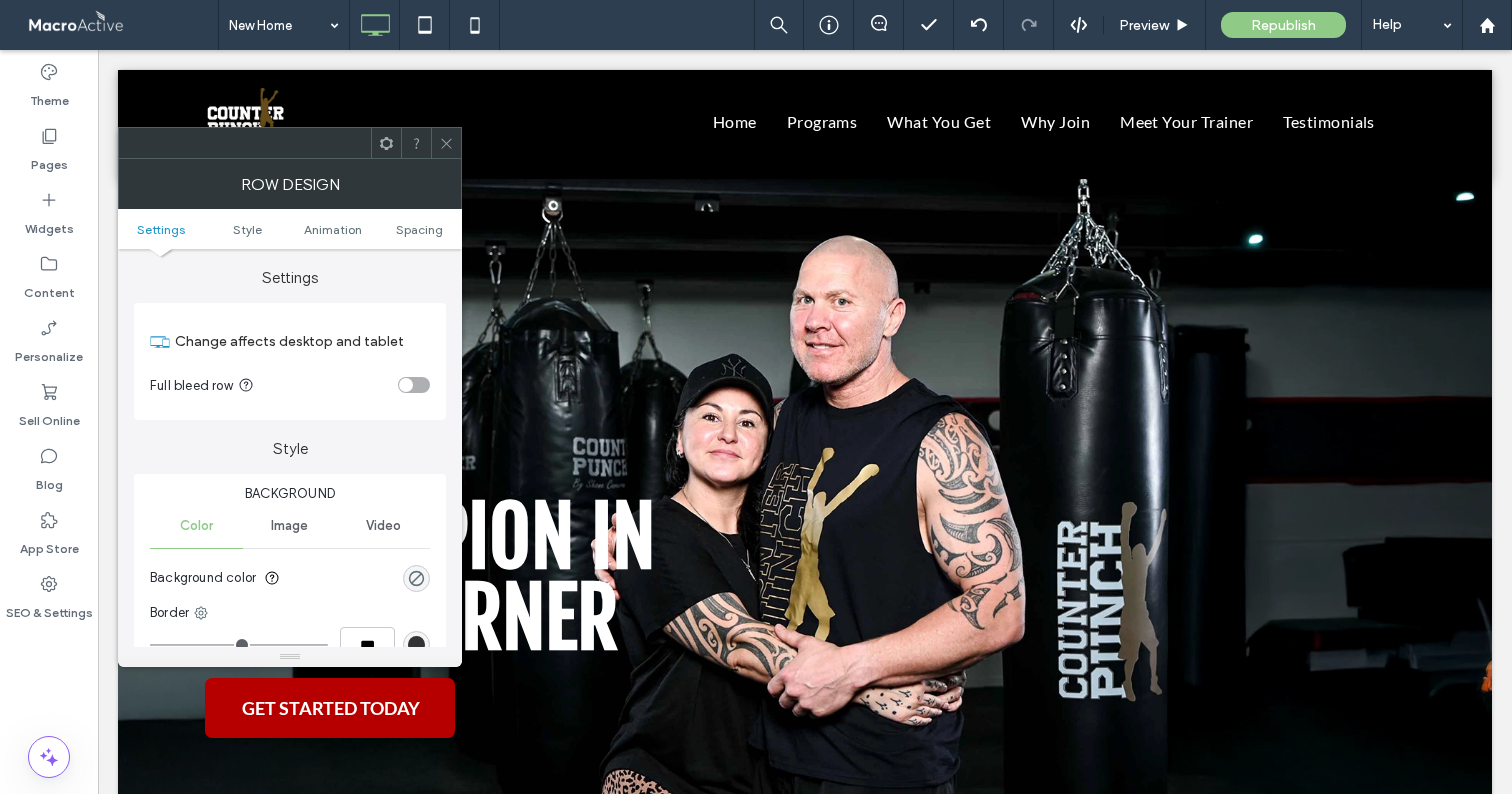 click on "Settings Style Animation Spacing" at bounding box center (290, 229) 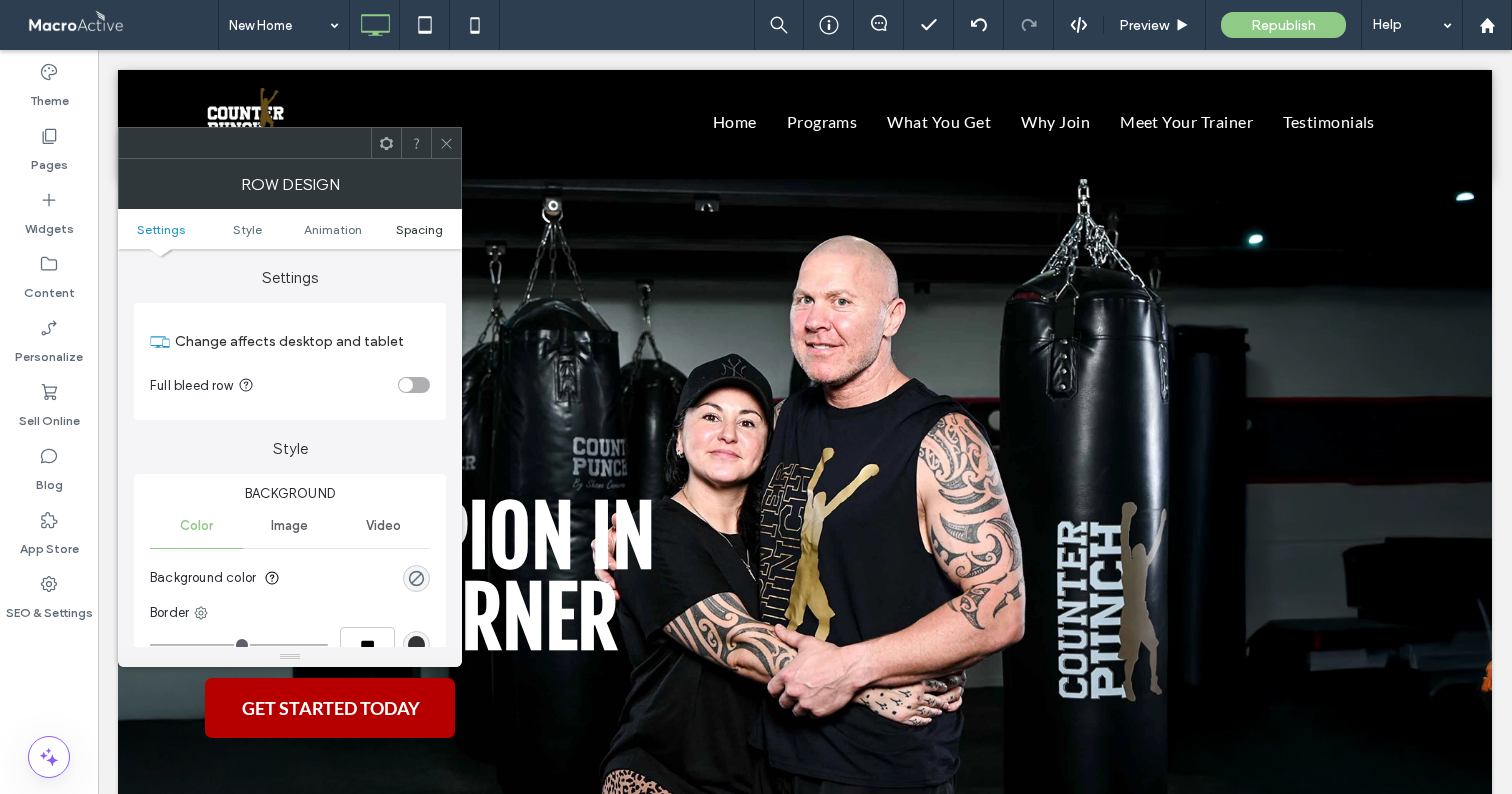 click on "Spacing" at bounding box center [419, 229] 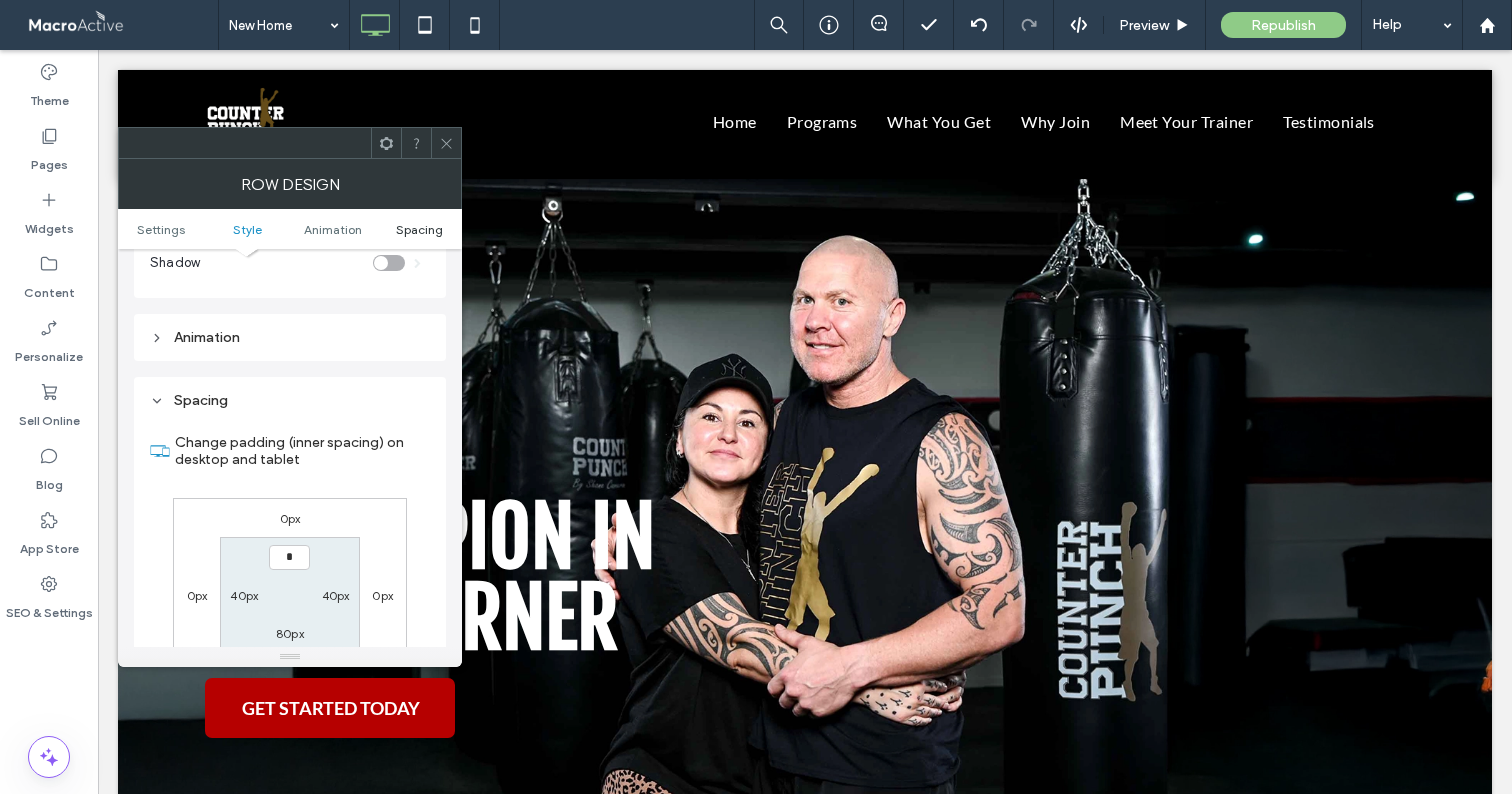 scroll, scrollTop: 496, scrollLeft: 0, axis: vertical 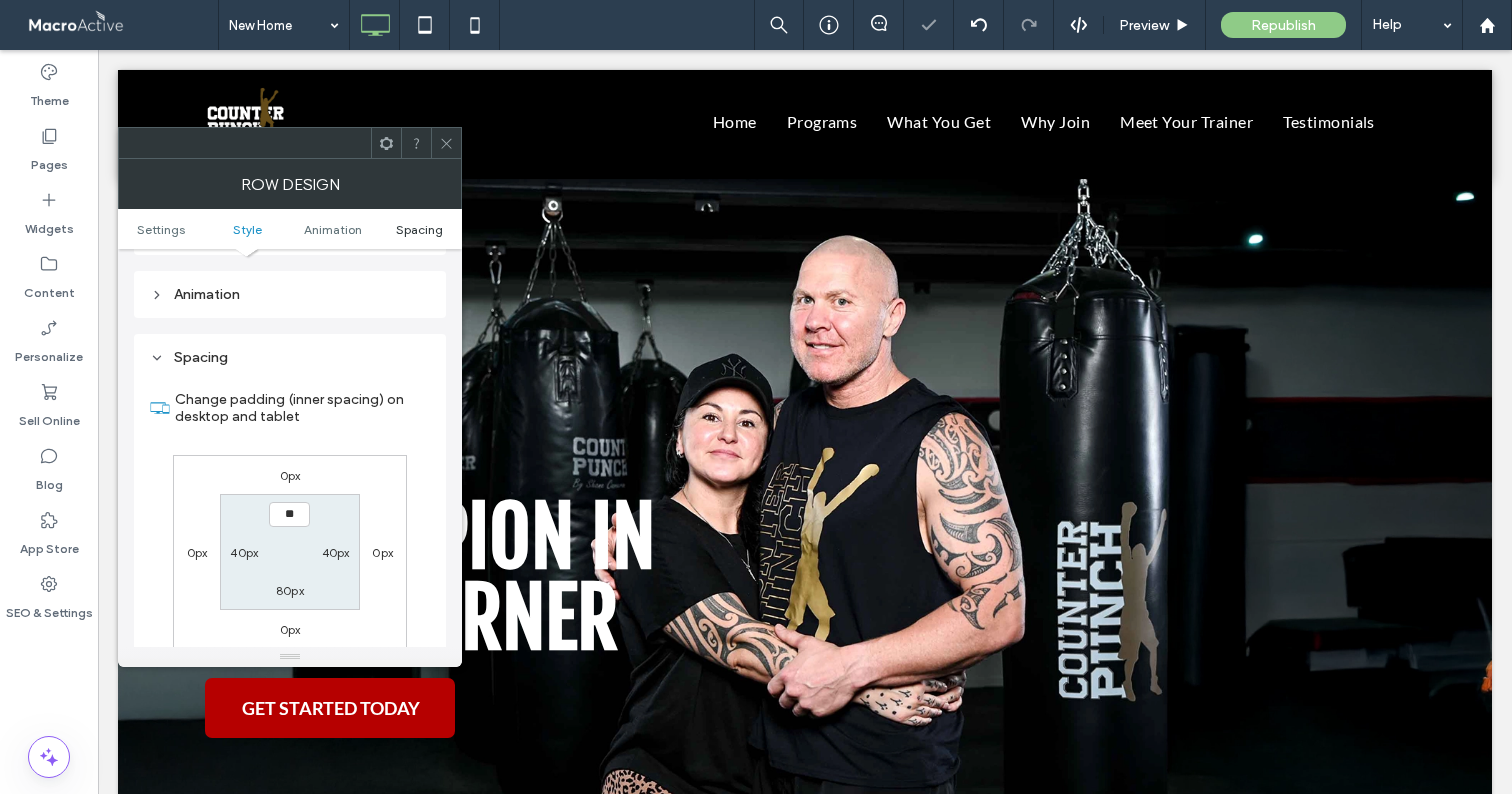 type on "****" 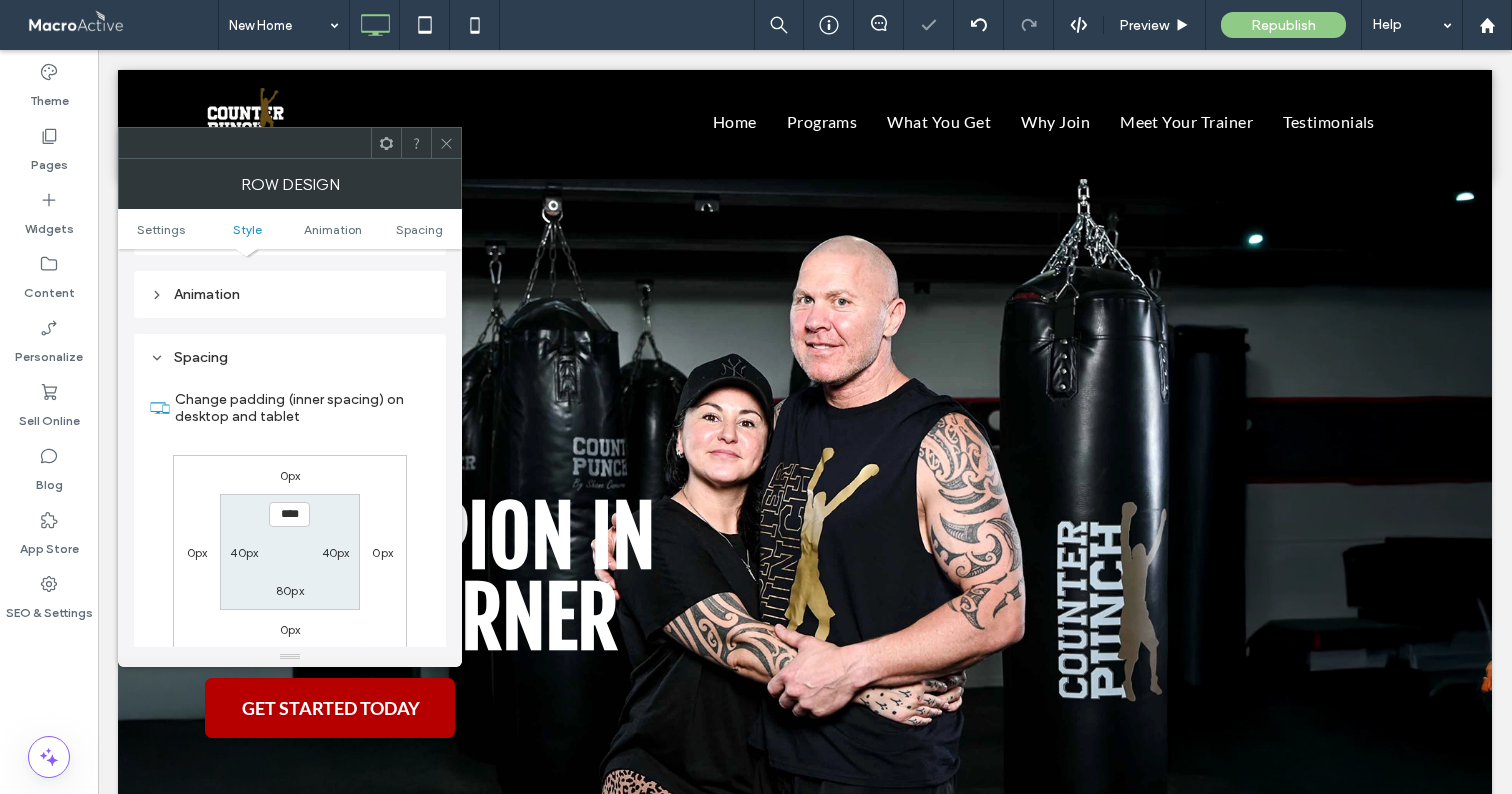 click 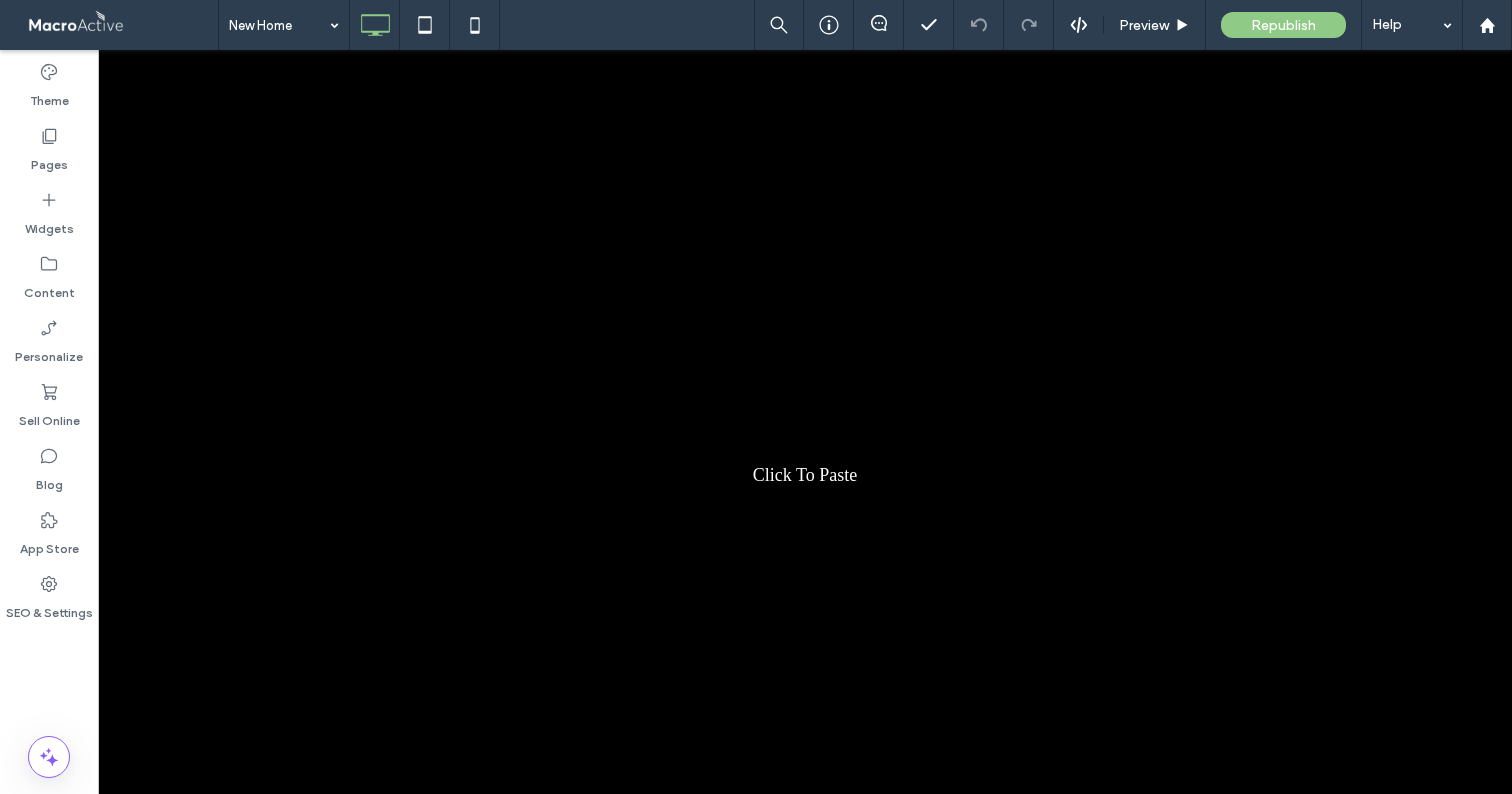 scroll, scrollTop: 617, scrollLeft: 0, axis: vertical 